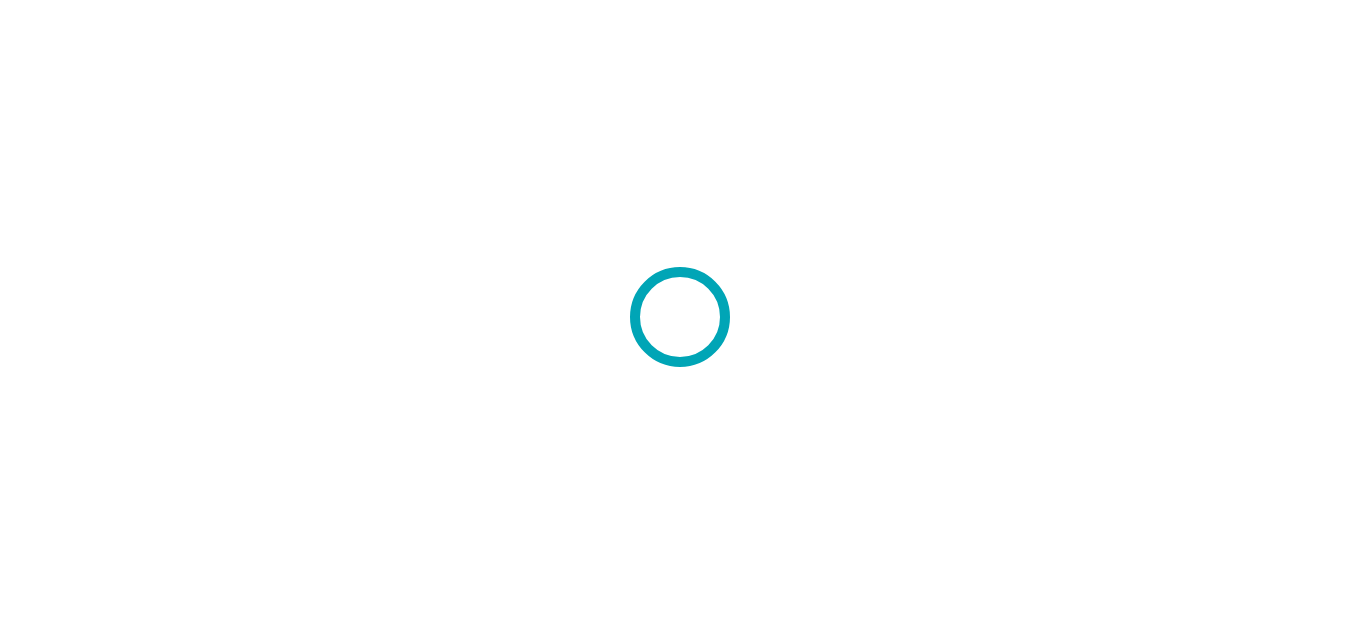 scroll, scrollTop: 0, scrollLeft: 0, axis: both 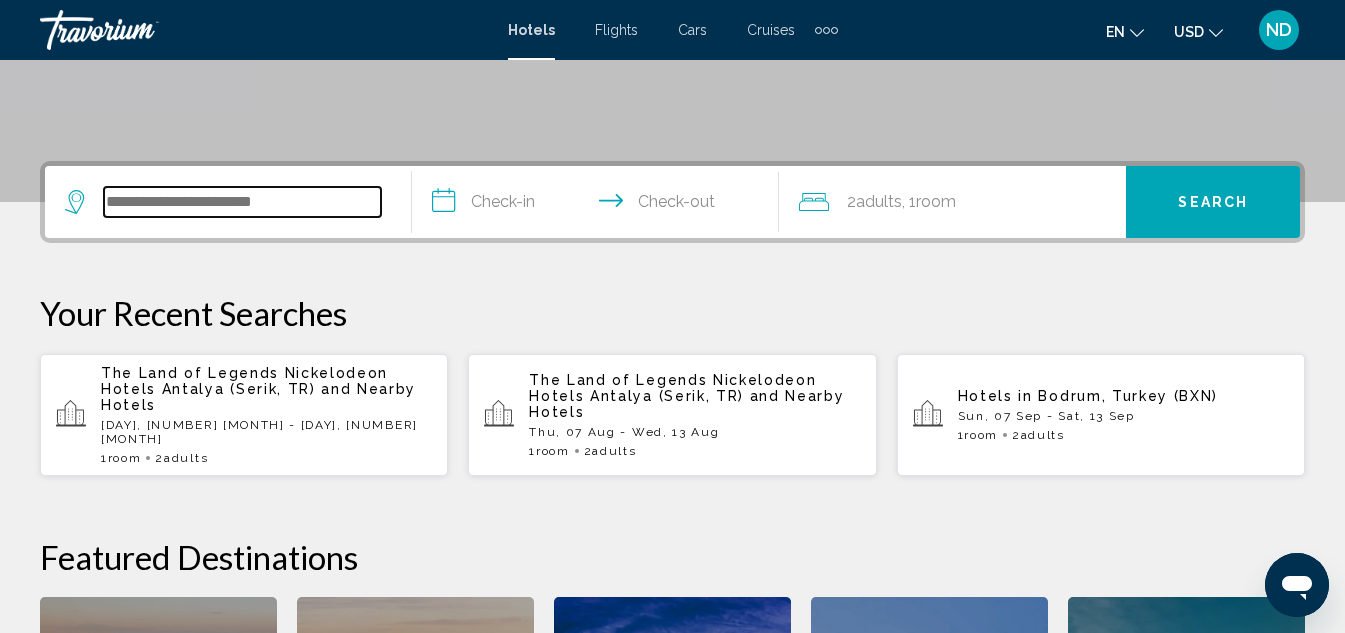click at bounding box center (242, 202) 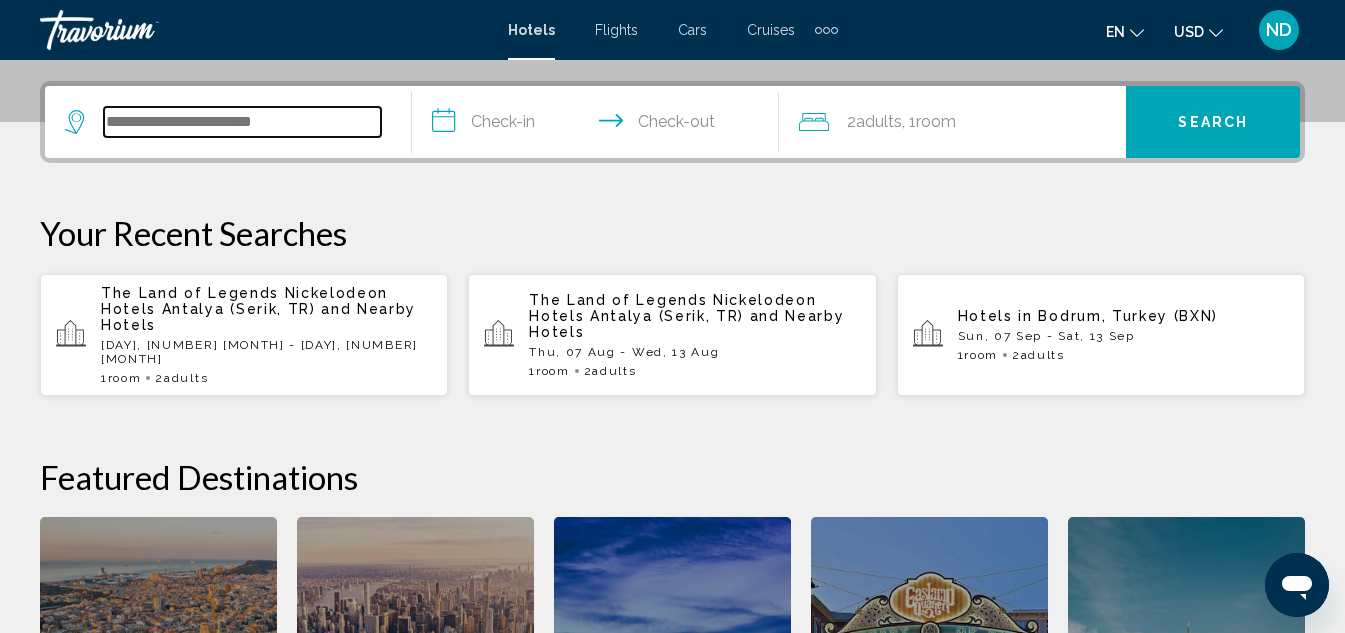 scroll, scrollTop: 494, scrollLeft: 0, axis: vertical 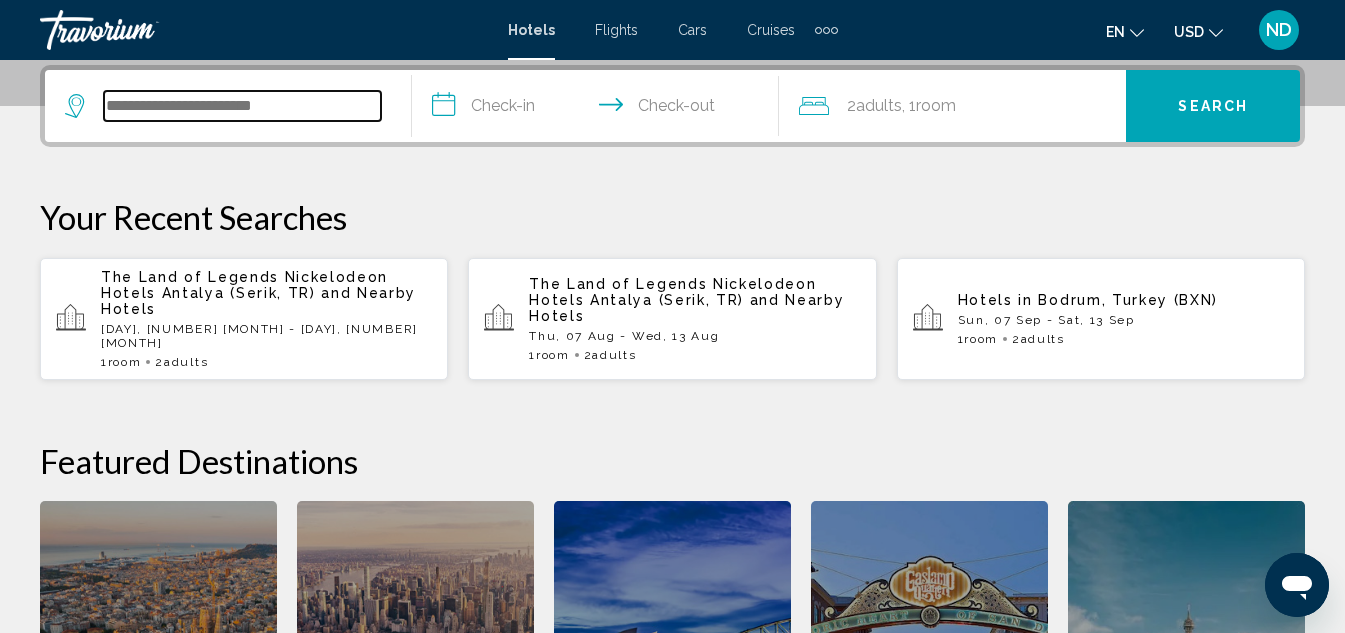 paste on "**********" 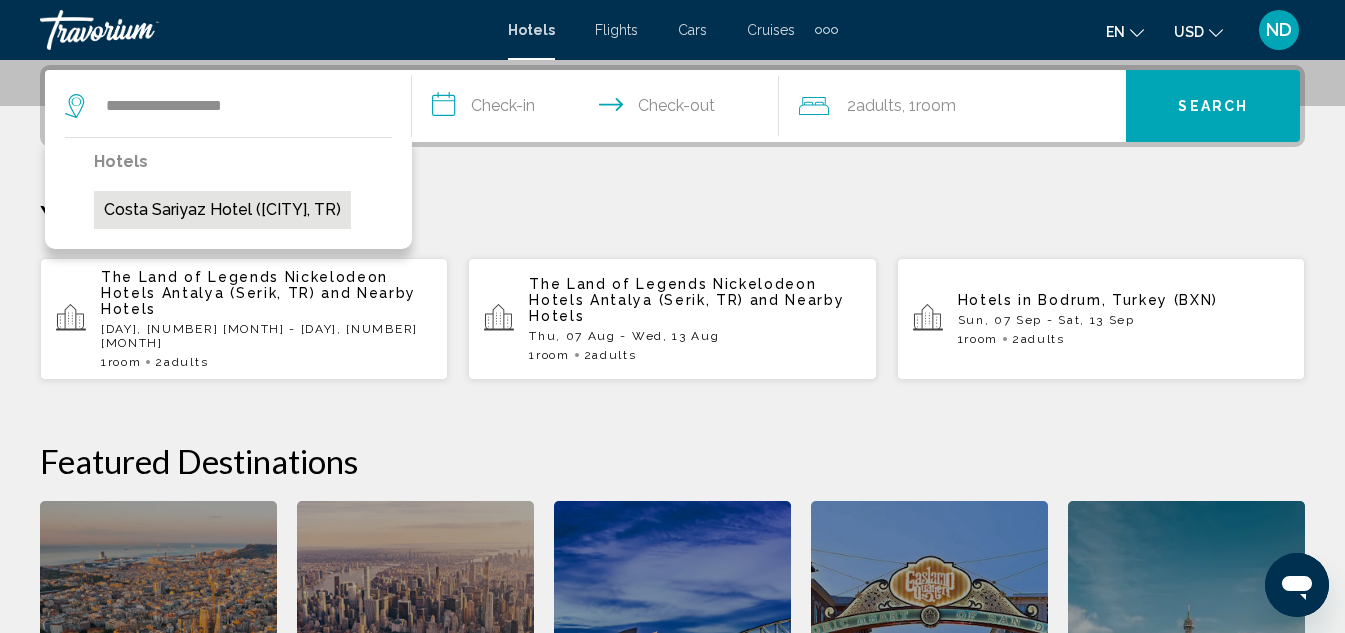 click on "Costa Sariyaz Hotel ([CITY], TR)" at bounding box center (222, 210) 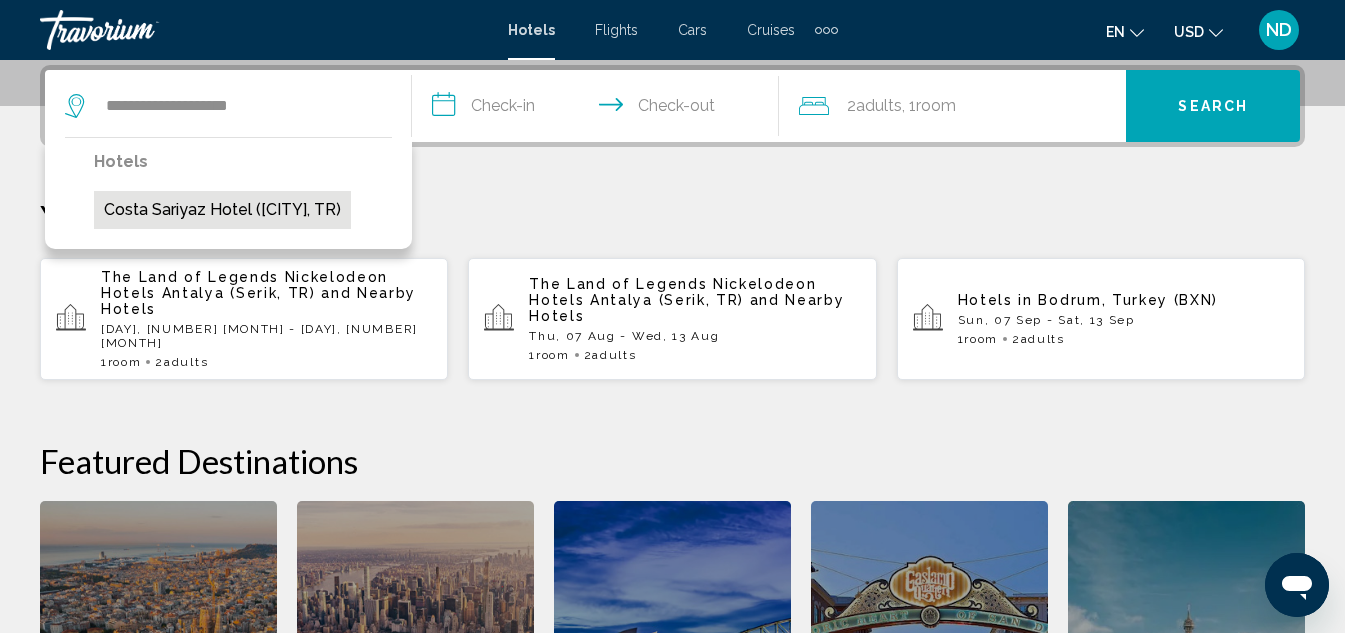 click on "Costa Sariyaz Hotel ([CITY], TR)" at bounding box center (222, 210) 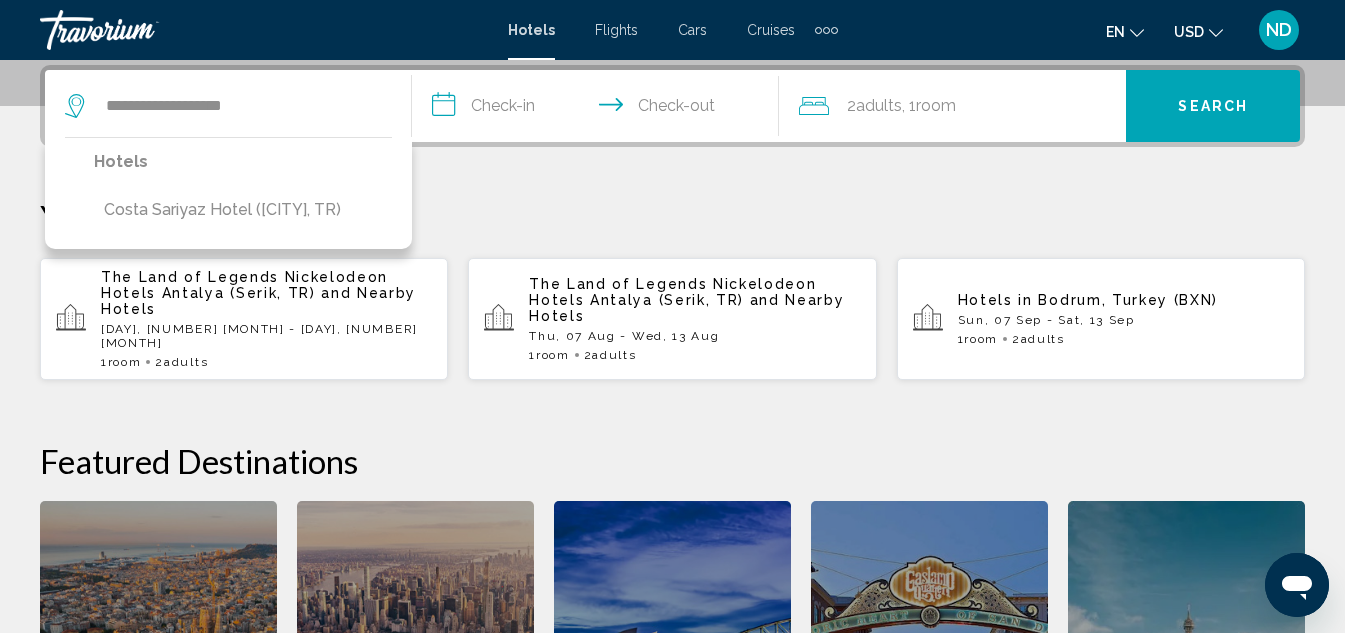 click on "Costa Sariyaz Hotel ([CITY], TR)" at bounding box center (222, 210) 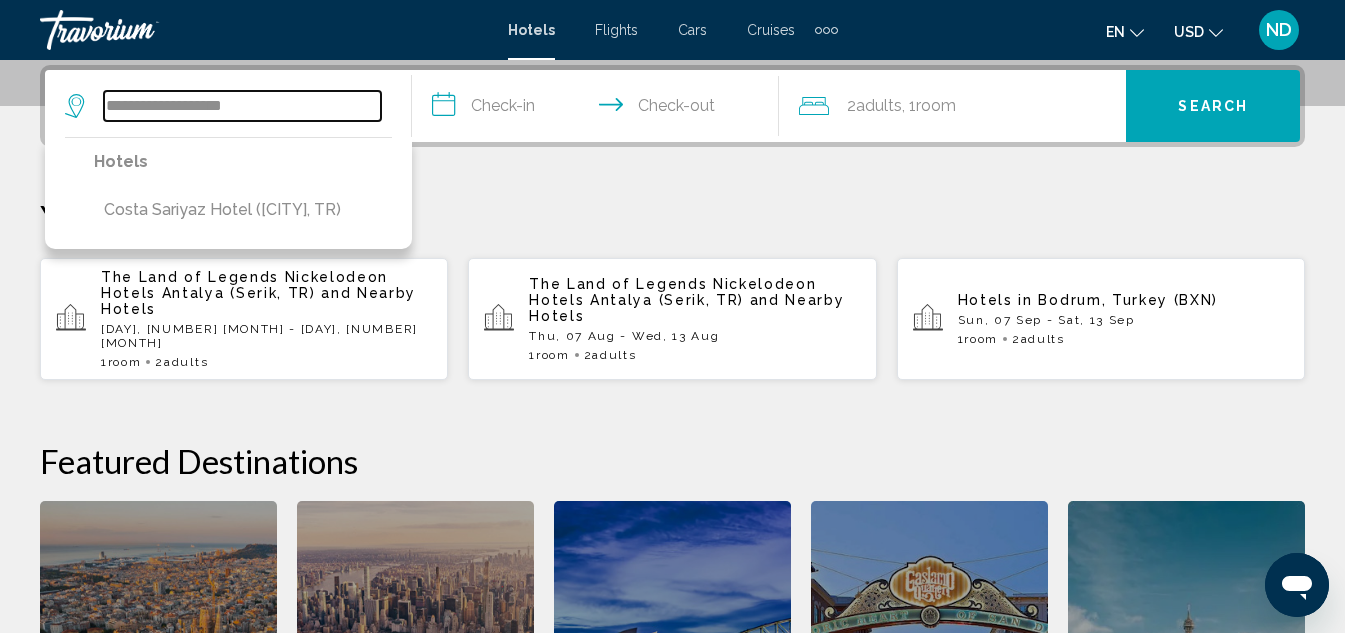 type on "**********" 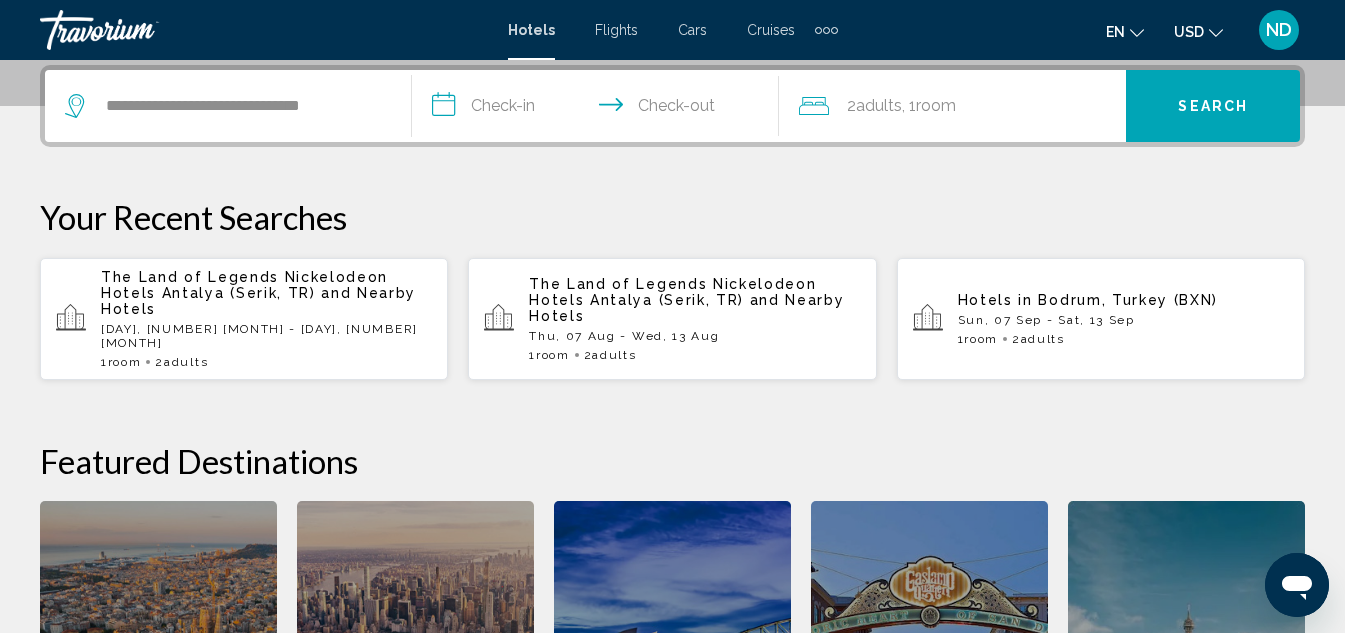 click on "**********" at bounding box center [599, 109] 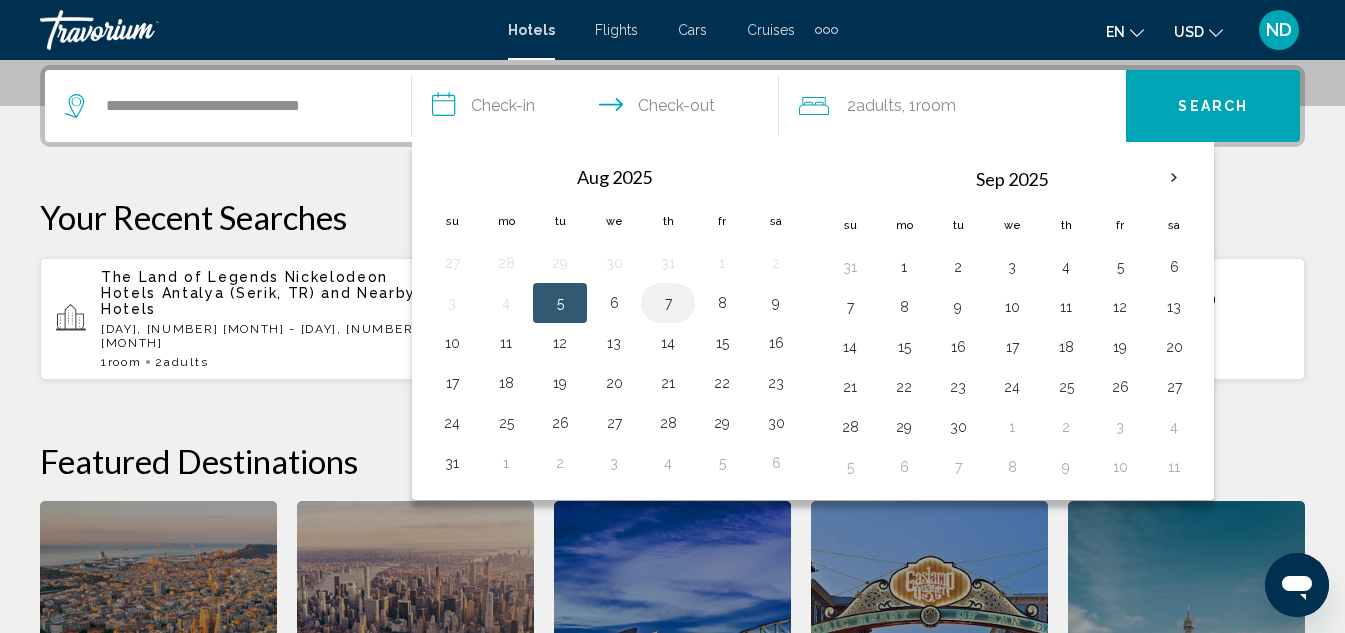 click on "7" at bounding box center [668, 303] 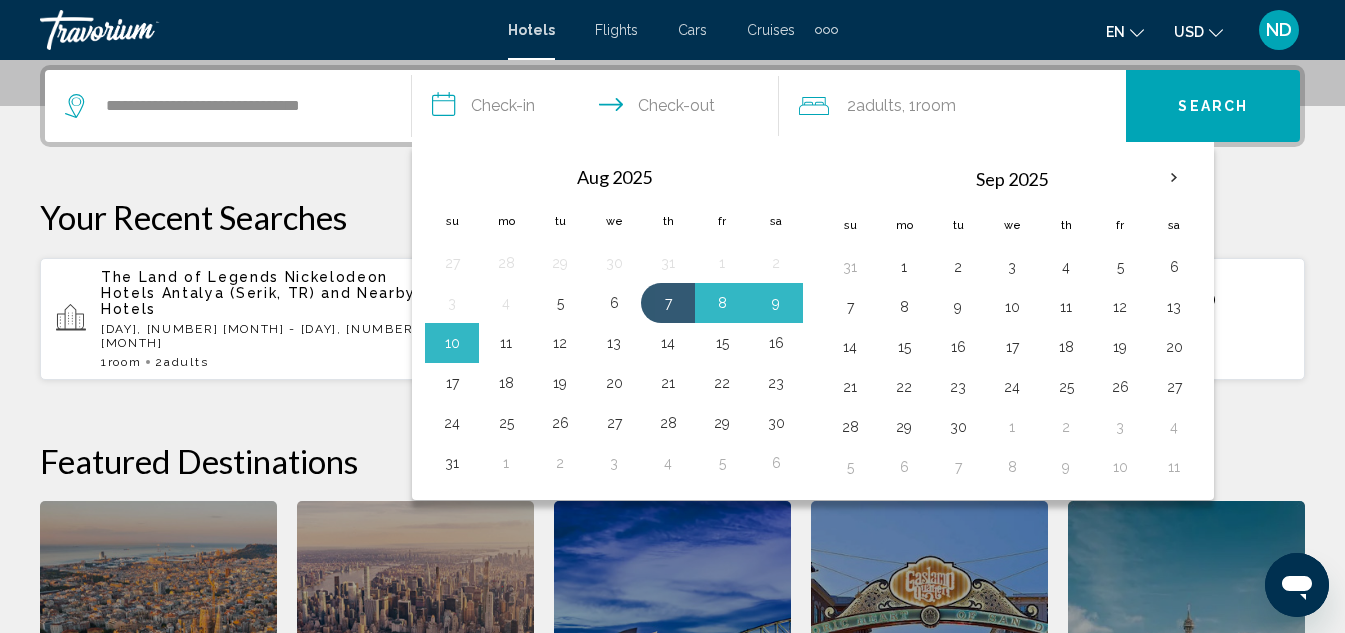 click on "11" at bounding box center (506, 343) 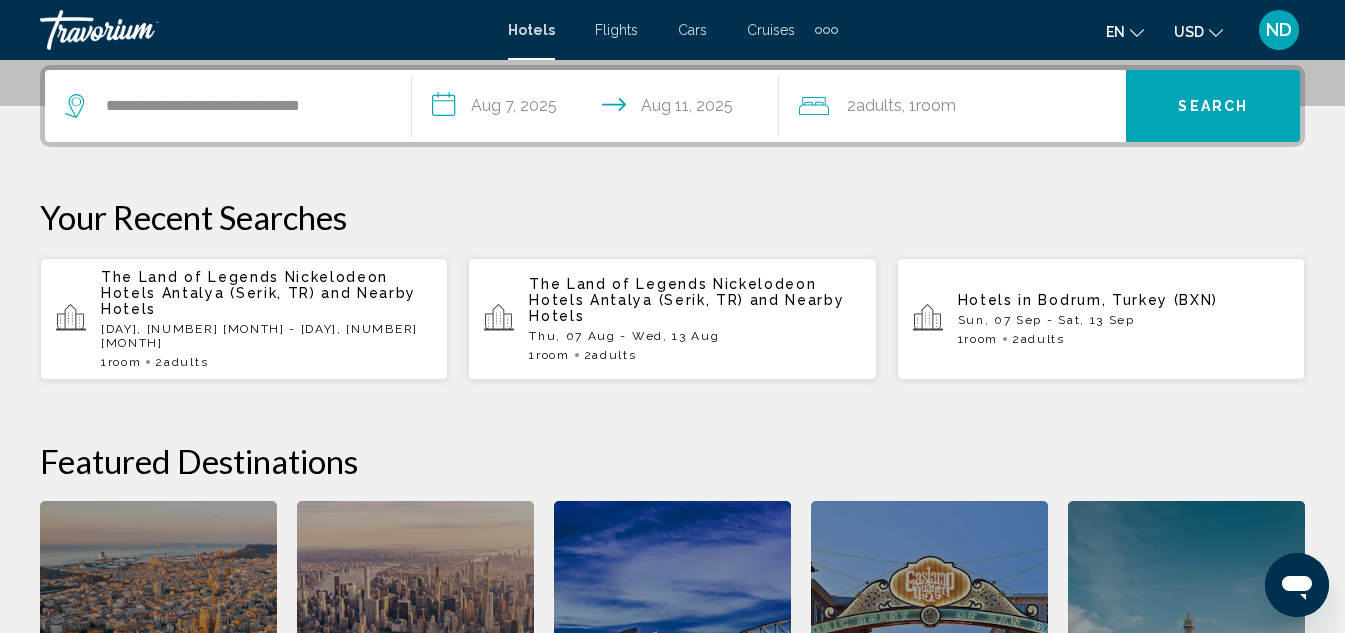 click on "Search" at bounding box center [1213, 107] 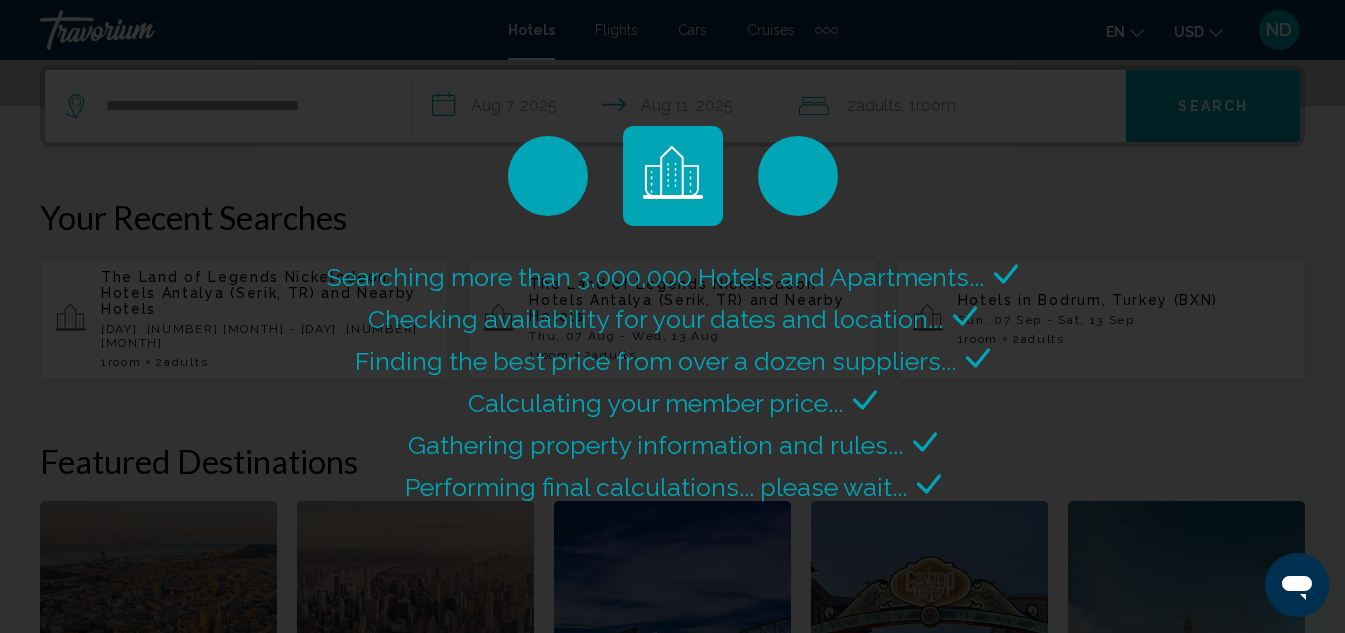 scroll, scrollTop: 0, scrollLeft: 0, axis: both 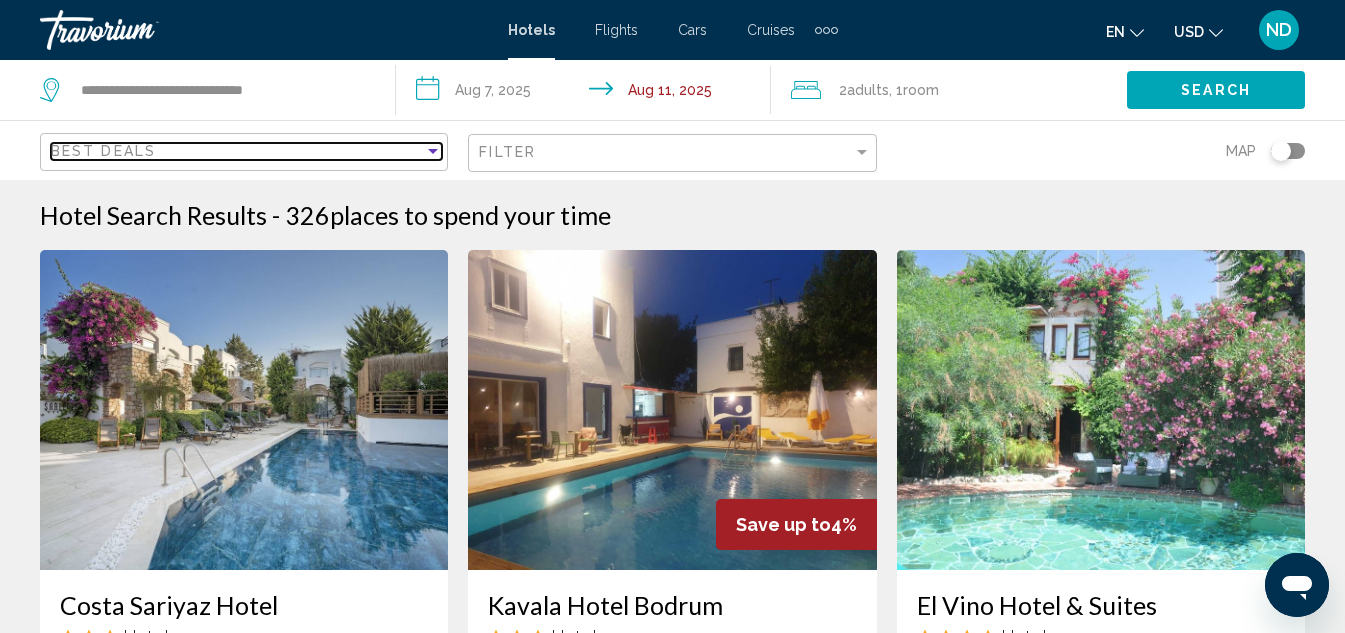 click at bounding box center [433, 151] 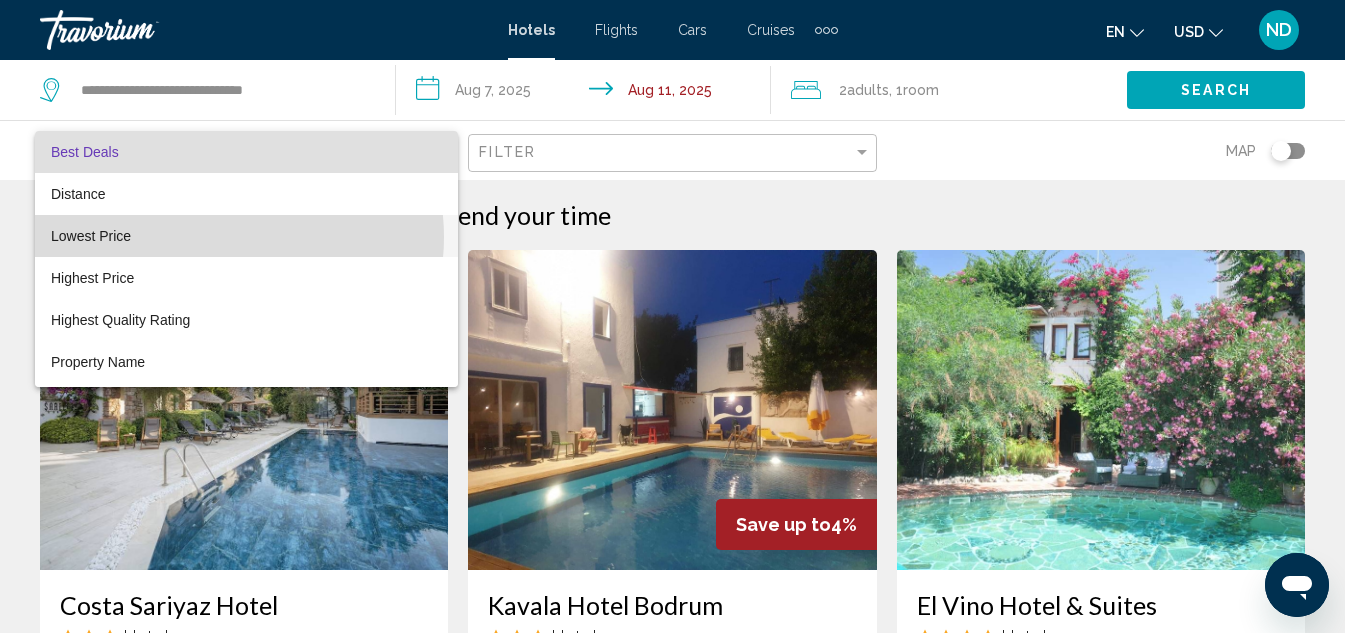 click on "Lowest Price" at bounding box center [246, 236] 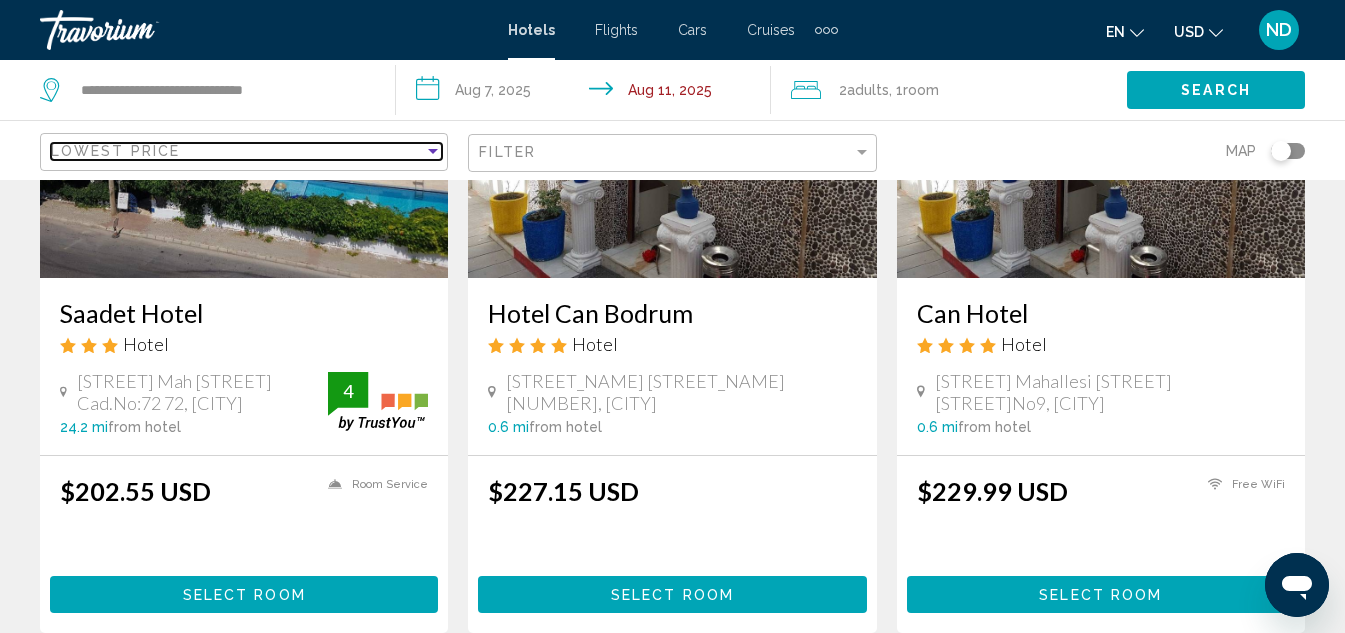 scroll, scrollTop: 0, scrollLeft: 0, axis: both 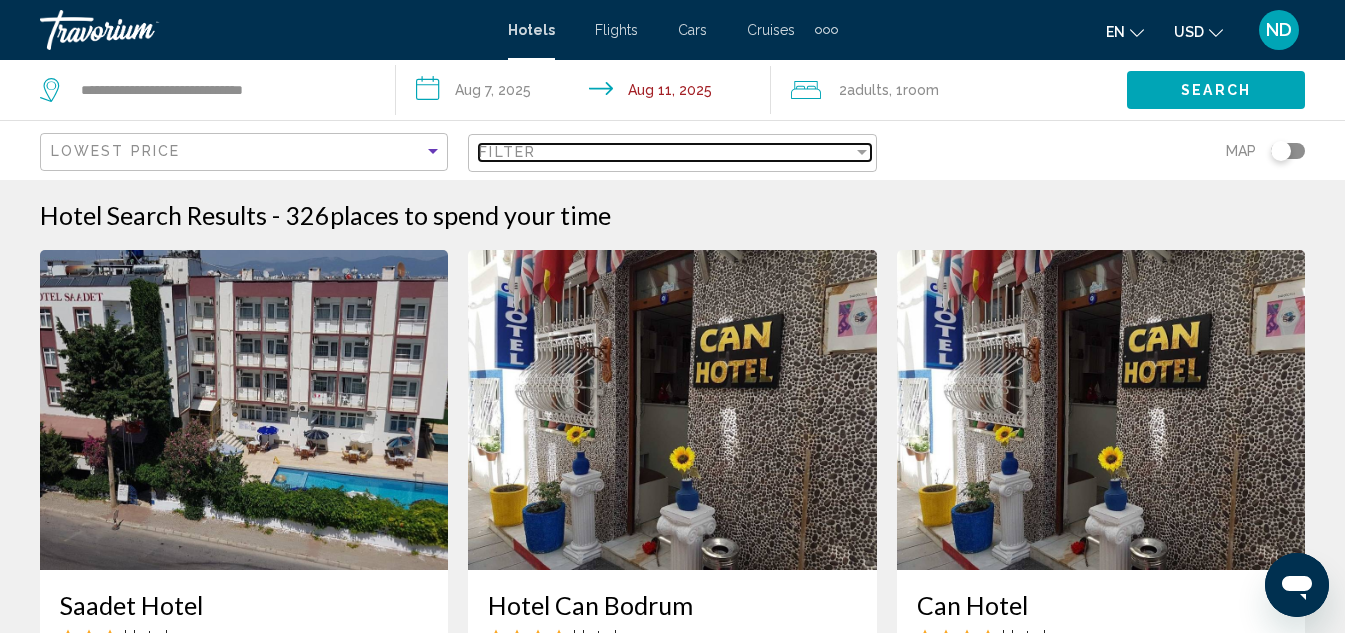 click at bounding box center (862, 152) 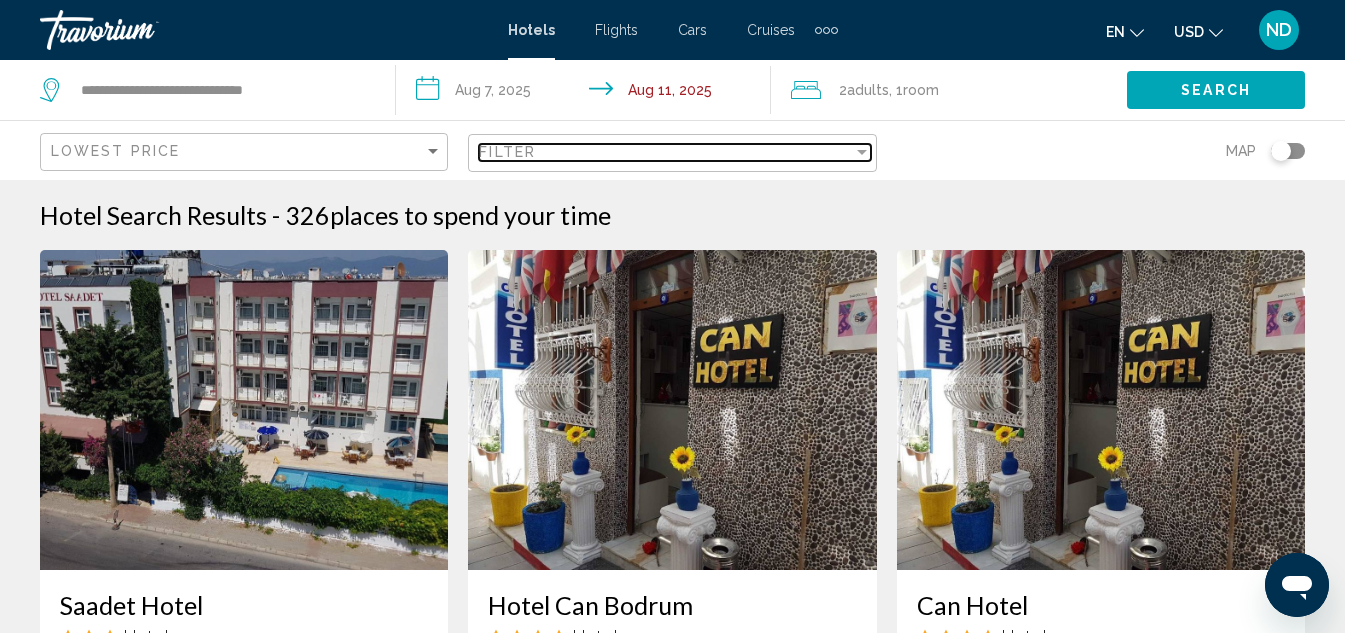 click at bounding box center [862, 152] 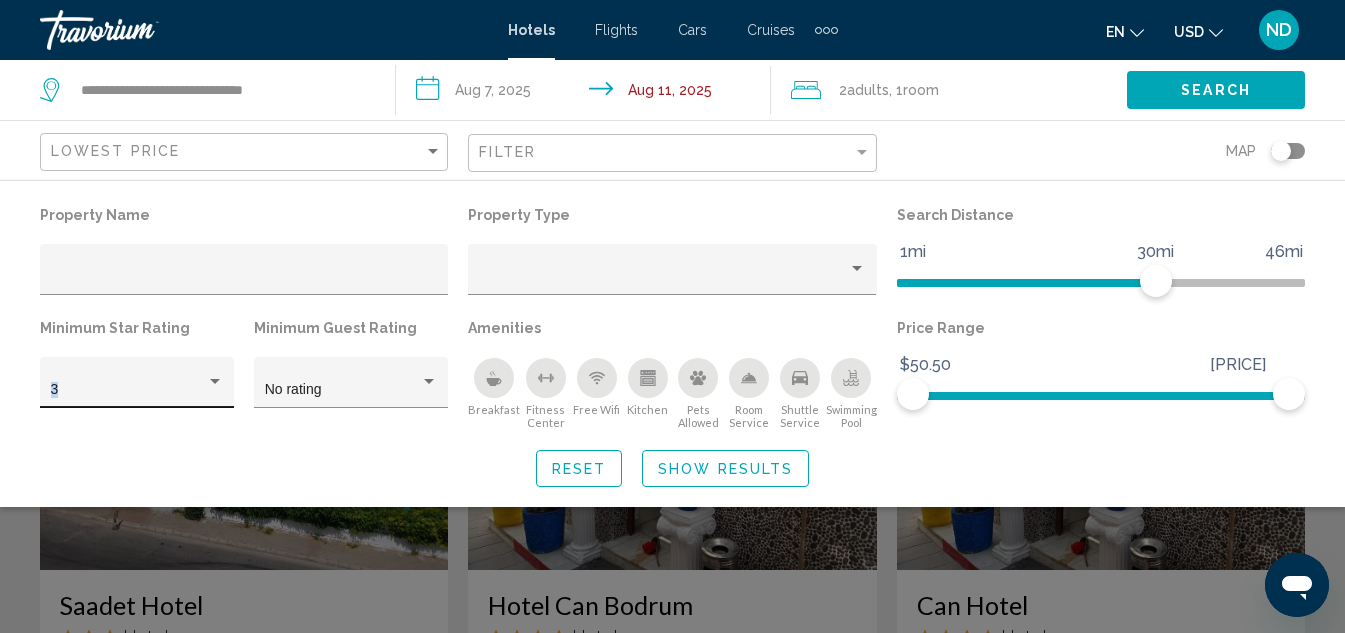 click on "3" 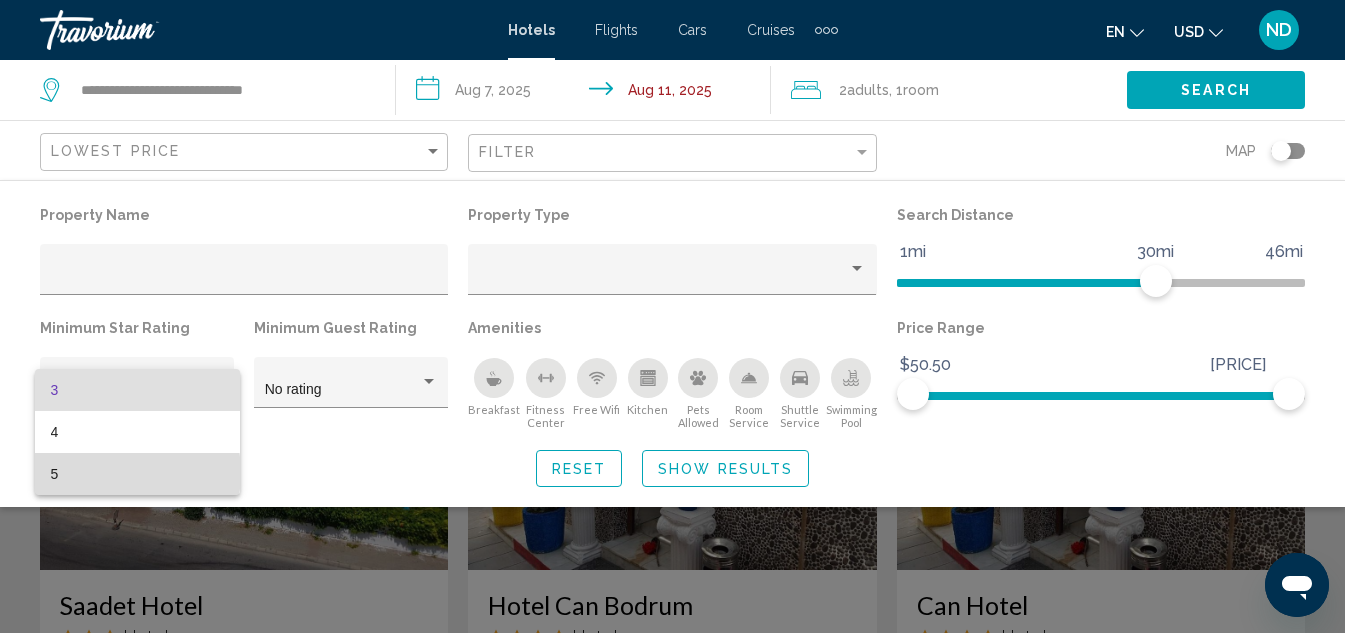 click on "5" at bounding box center [137, 474] 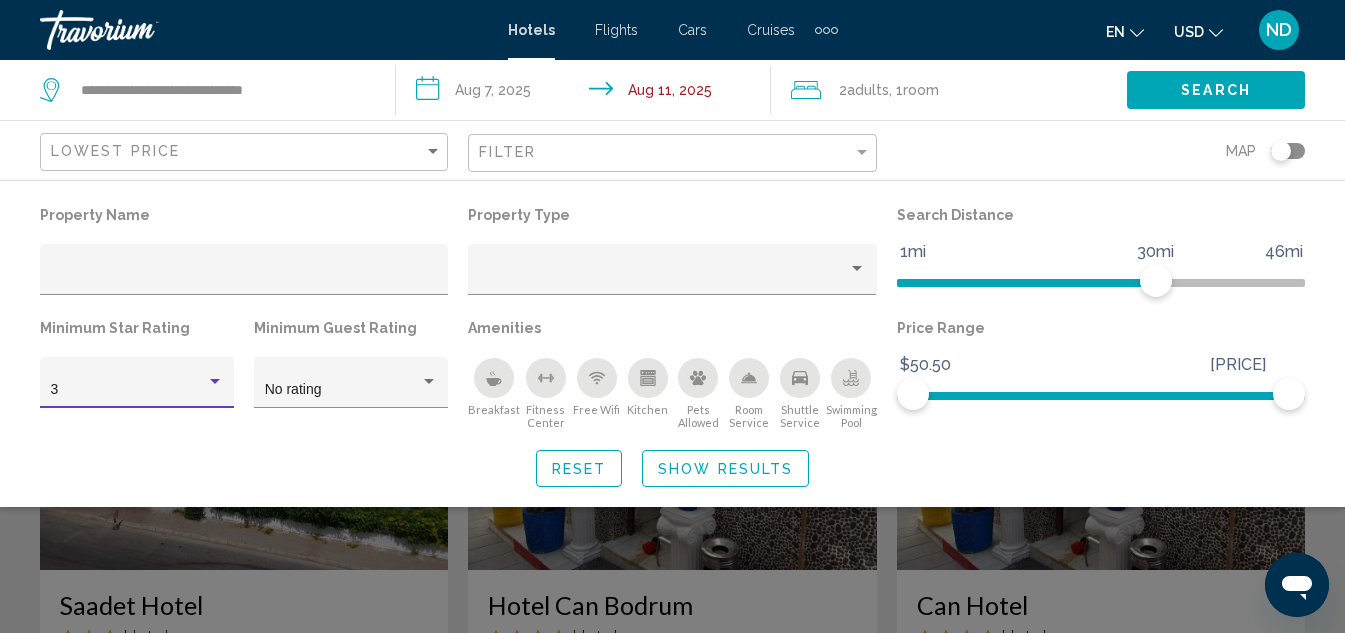 click on "Reset Show Results" 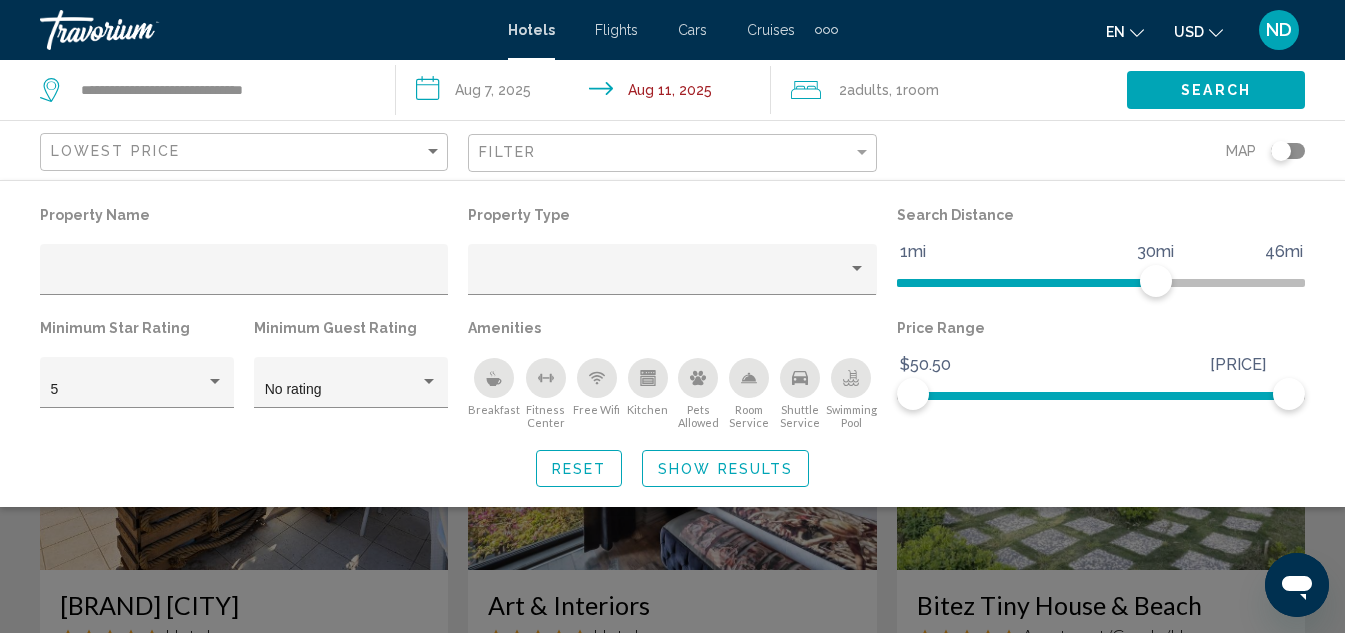 click 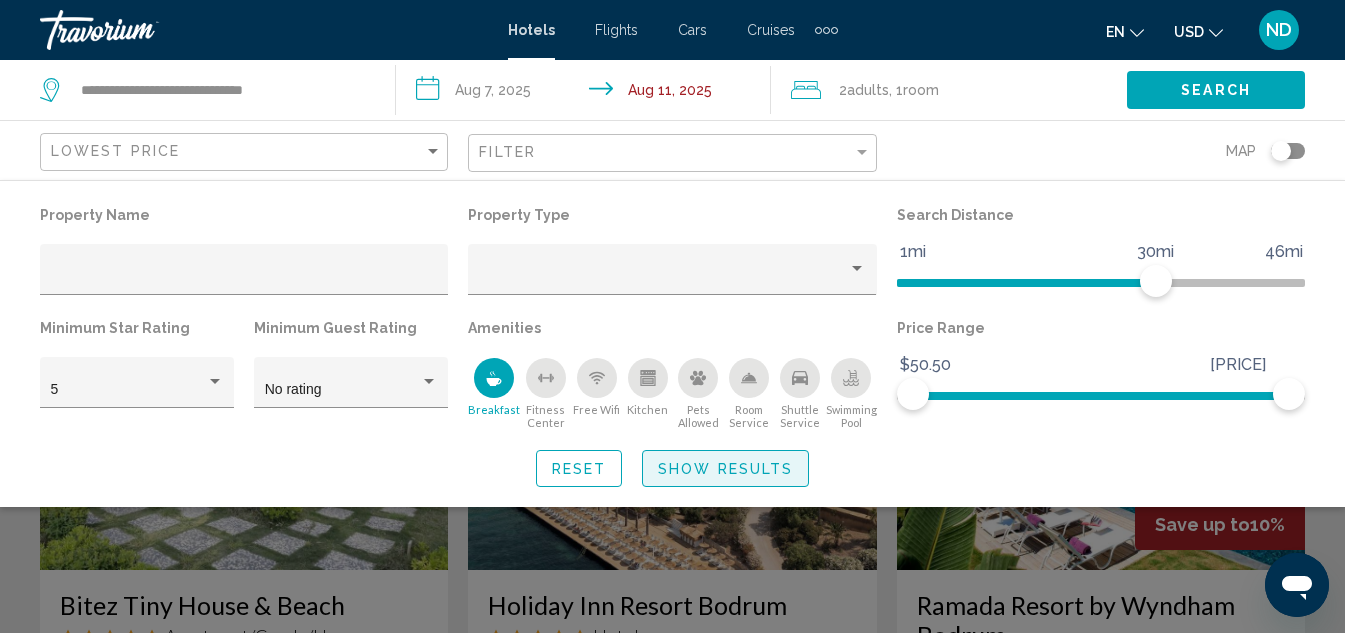 click on "Show Results" 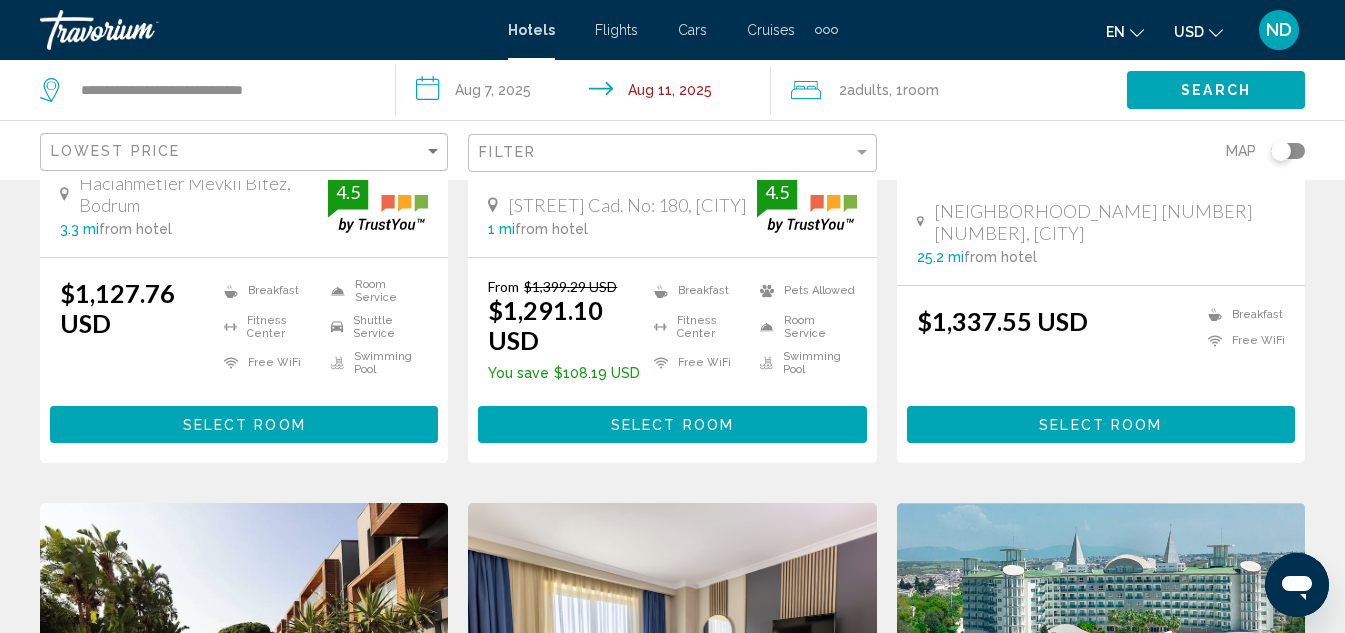 scroll, scrollTop: 1114, scrollLeft: 0, axis: vertical 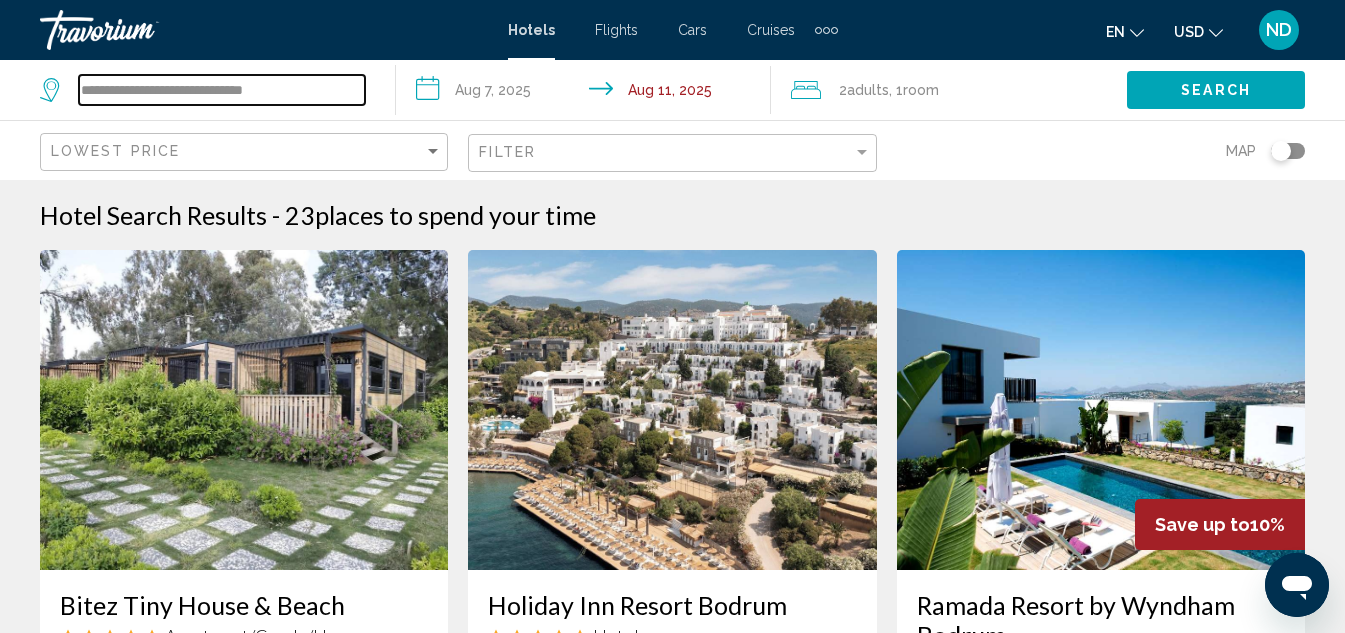 click on "**********" at bounding box center [222, 90] 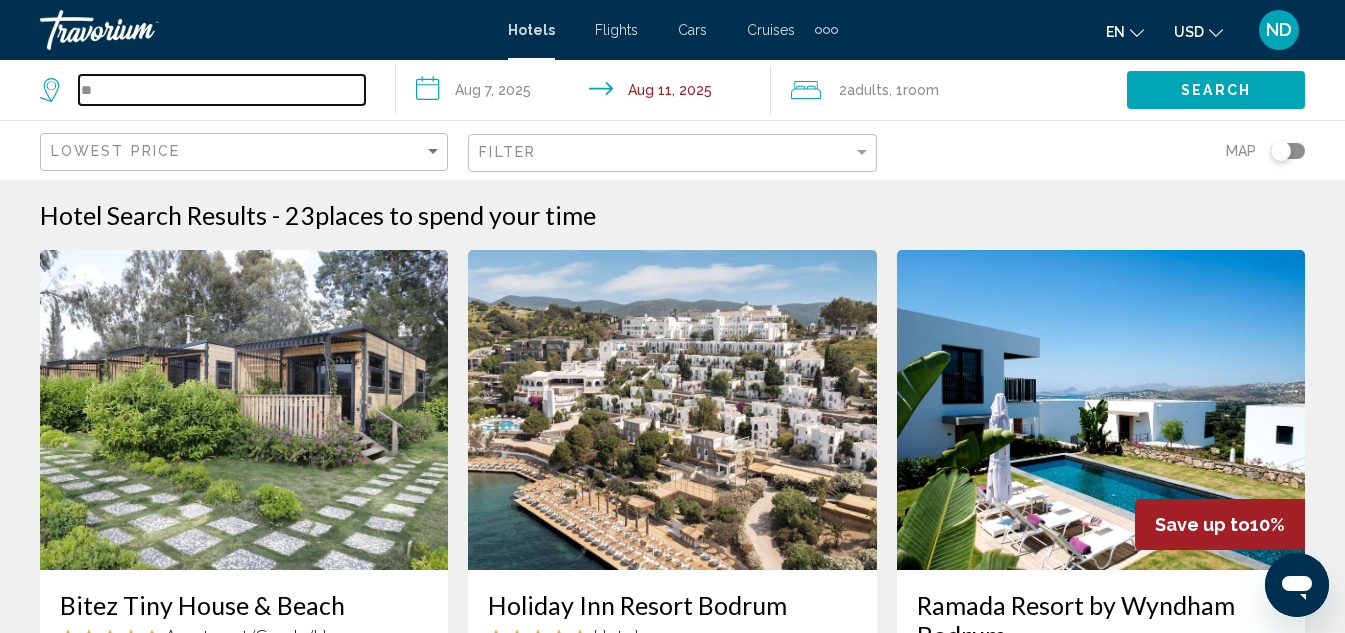 type on "*" 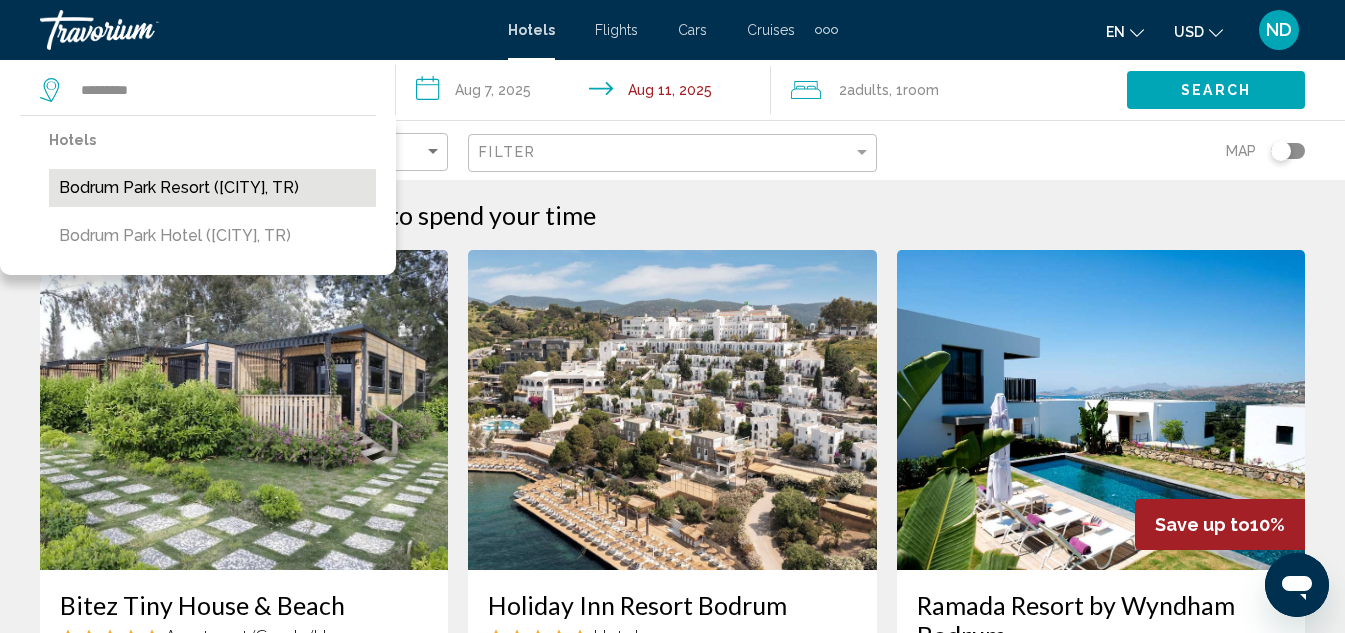 click on "Bodrum Park Resort ([CITY], TR)" at bounding box center [212, 188] 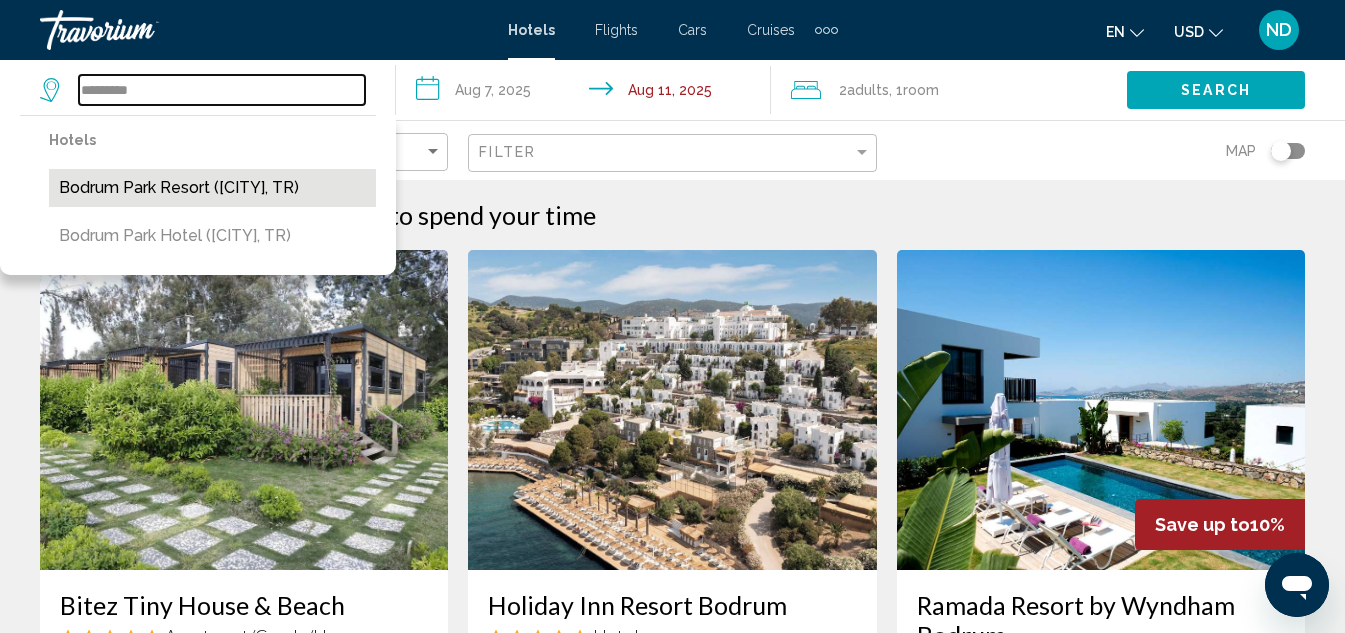 type on "**********" 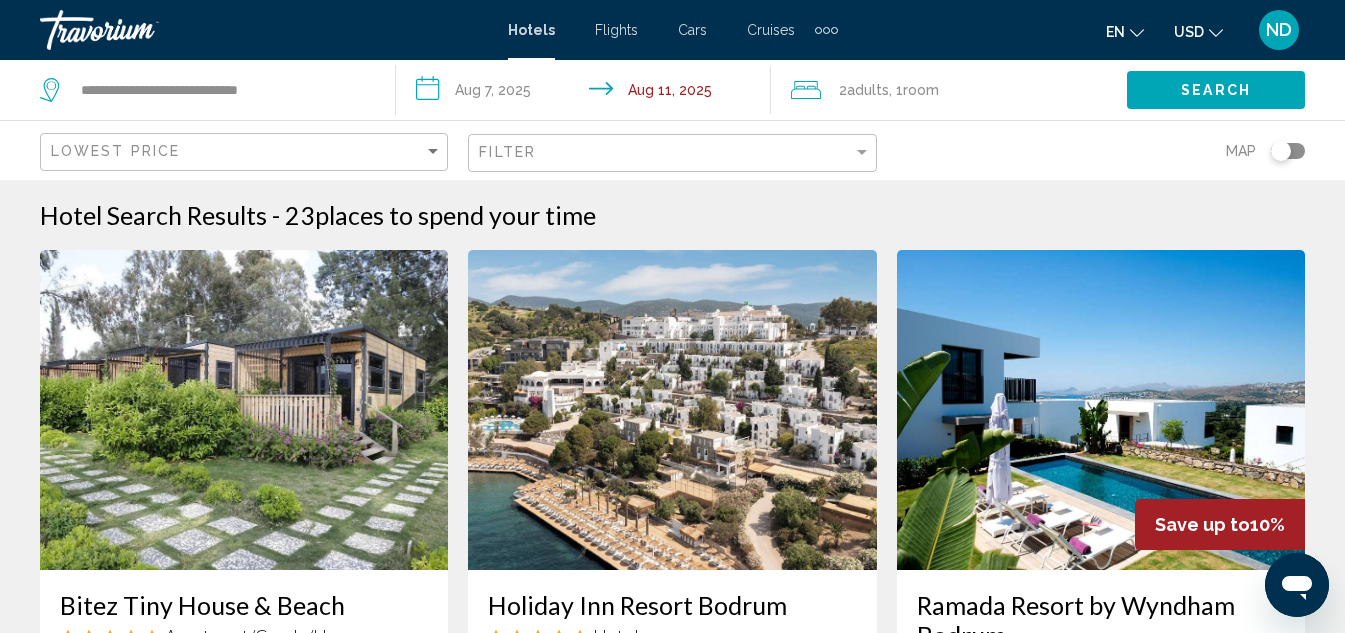 click on "2  Adult Adults , 1  Room rooms" 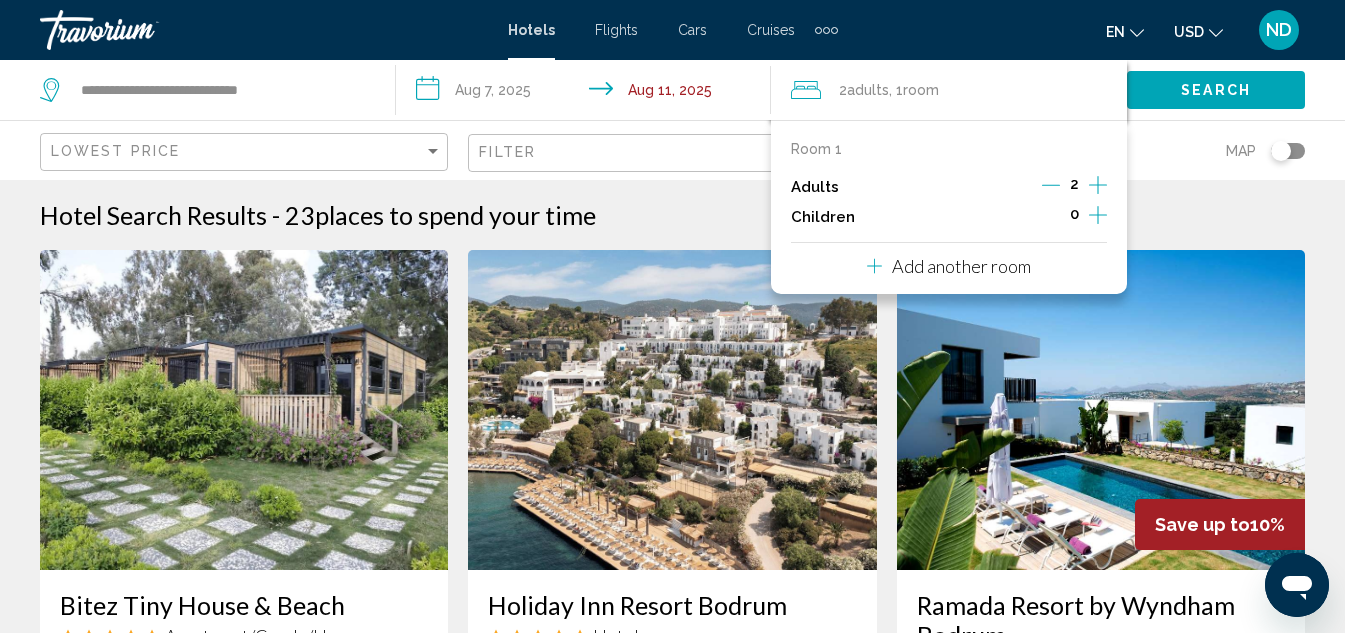 click 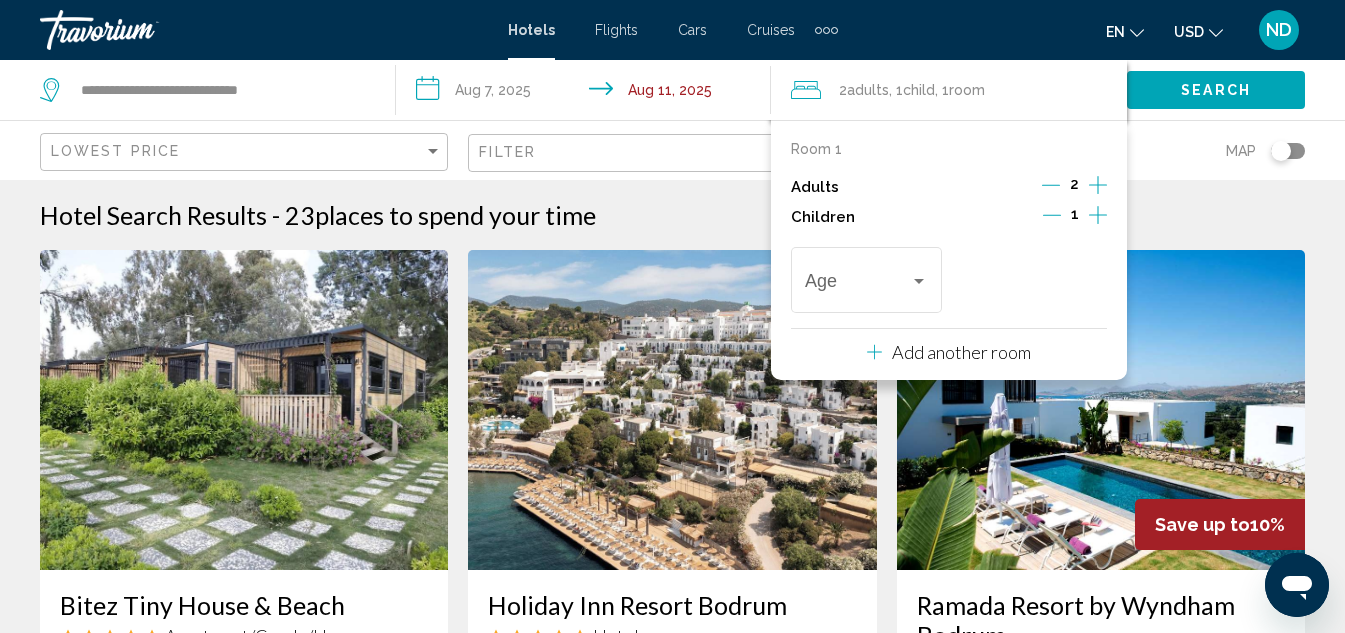 click 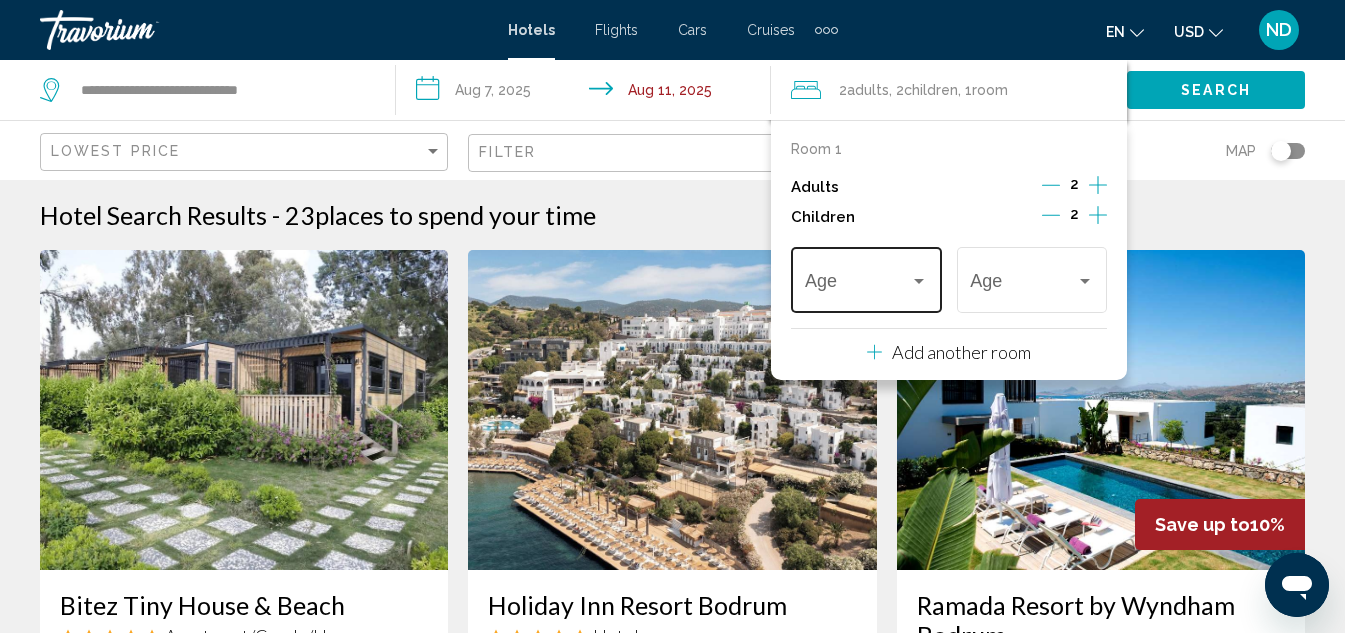 click on "Age" at bounding box center [866, 277] 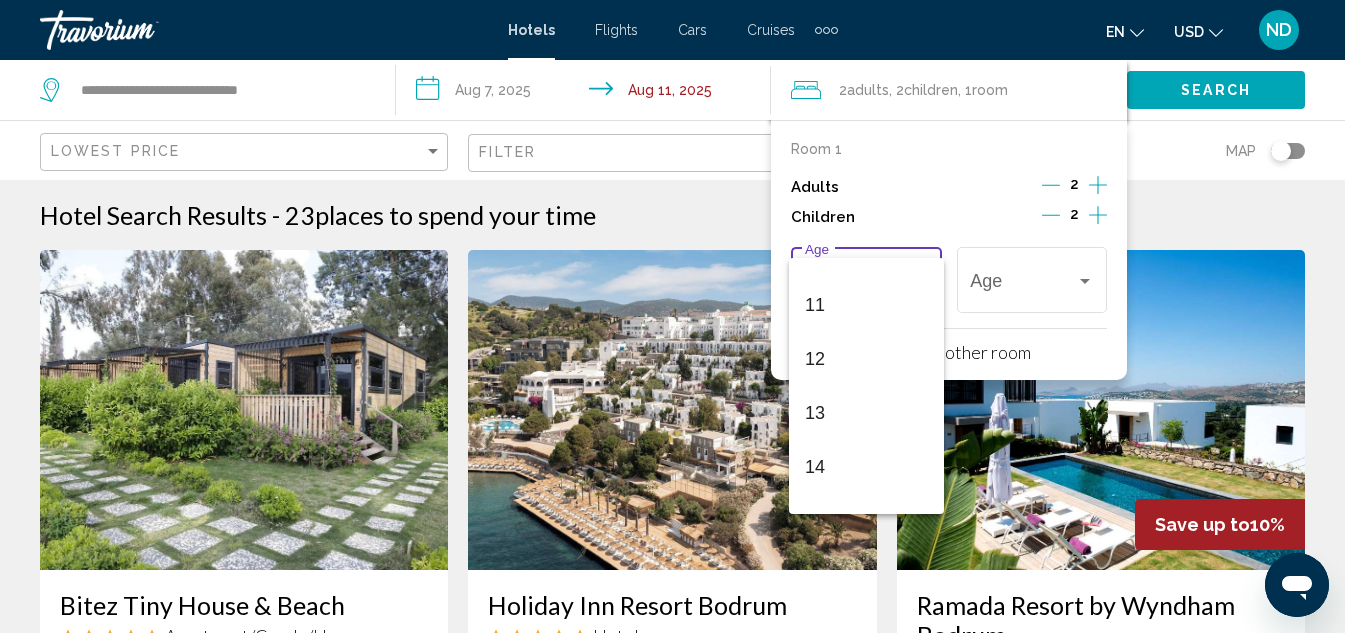 scroll, scrollTop: 640, scrollLeft: 0, axis: vertical 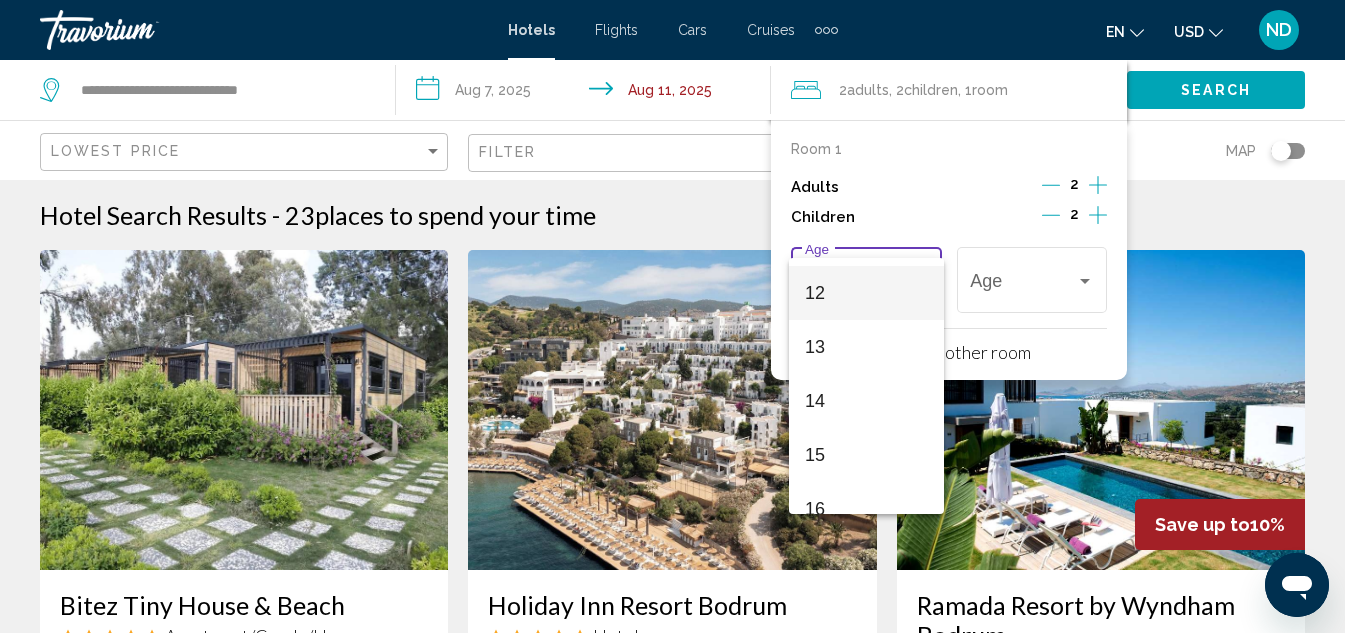 click on "12" at bounding box center [866, 293] 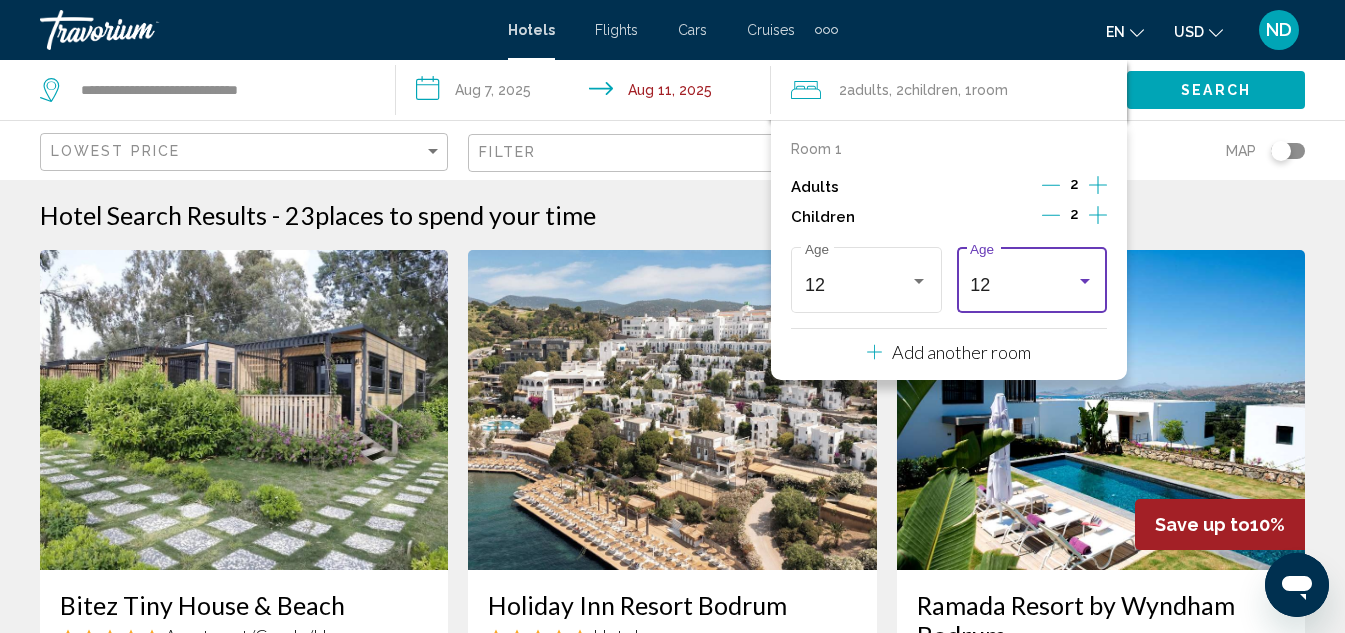 click on "Room 1 Adults
2
Children
2
[AGE] Age [AGE] Age" at bounding box center [949, 229] 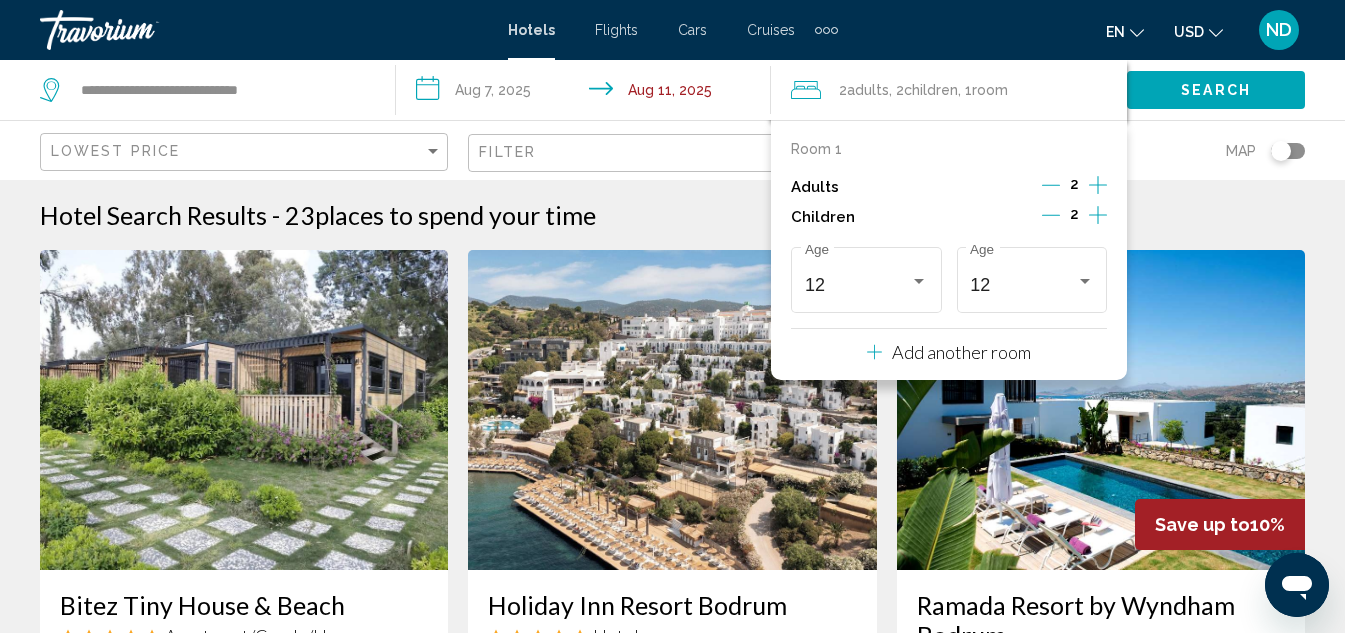 click on "**********" at bounding box center (672, 1715) 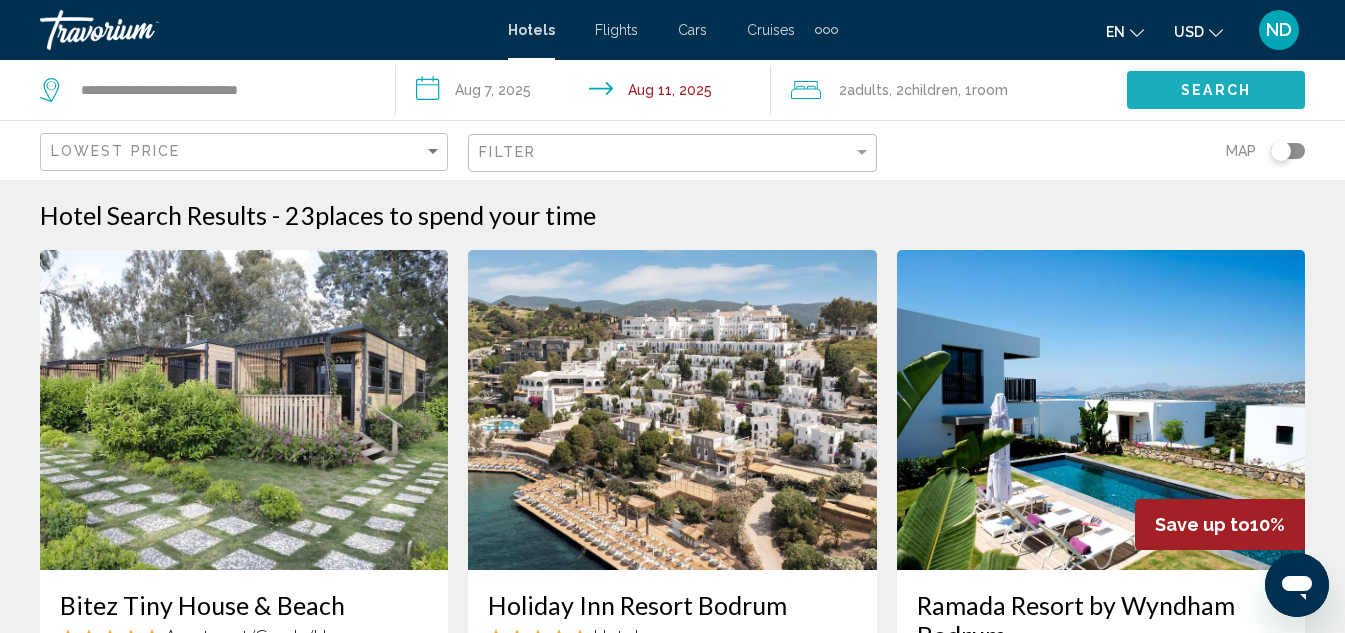 click on "Search" 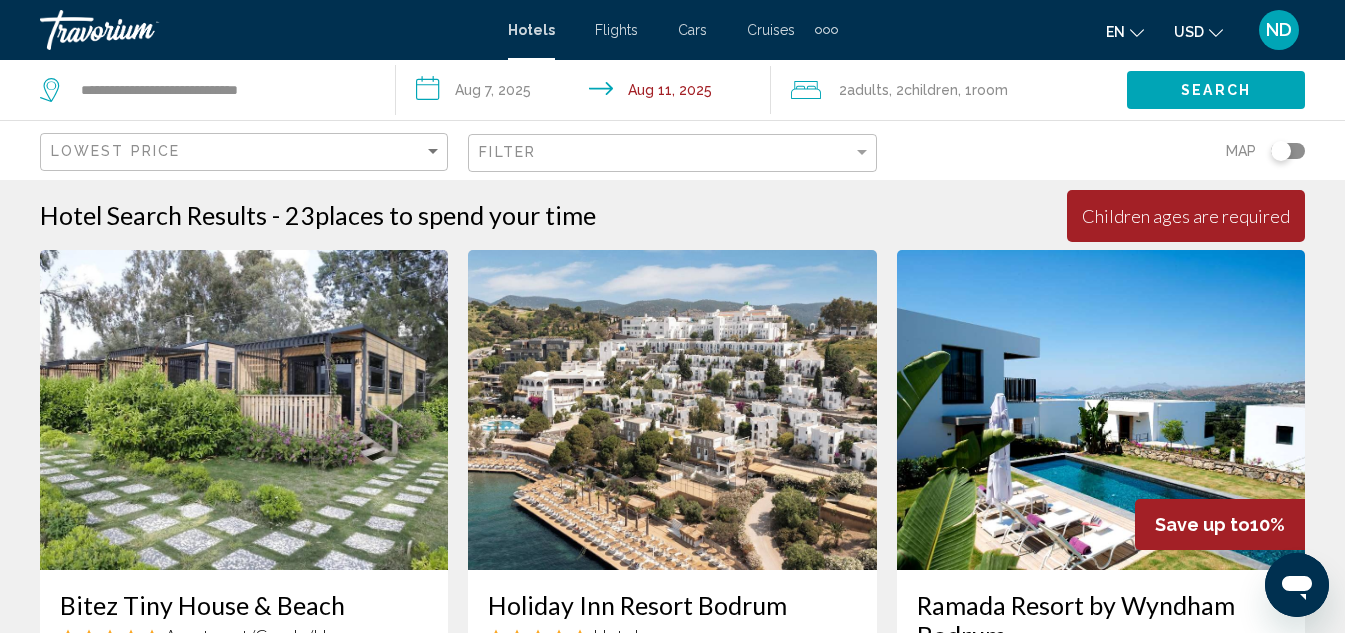 click on "**********" at bounding box center (588, 93) 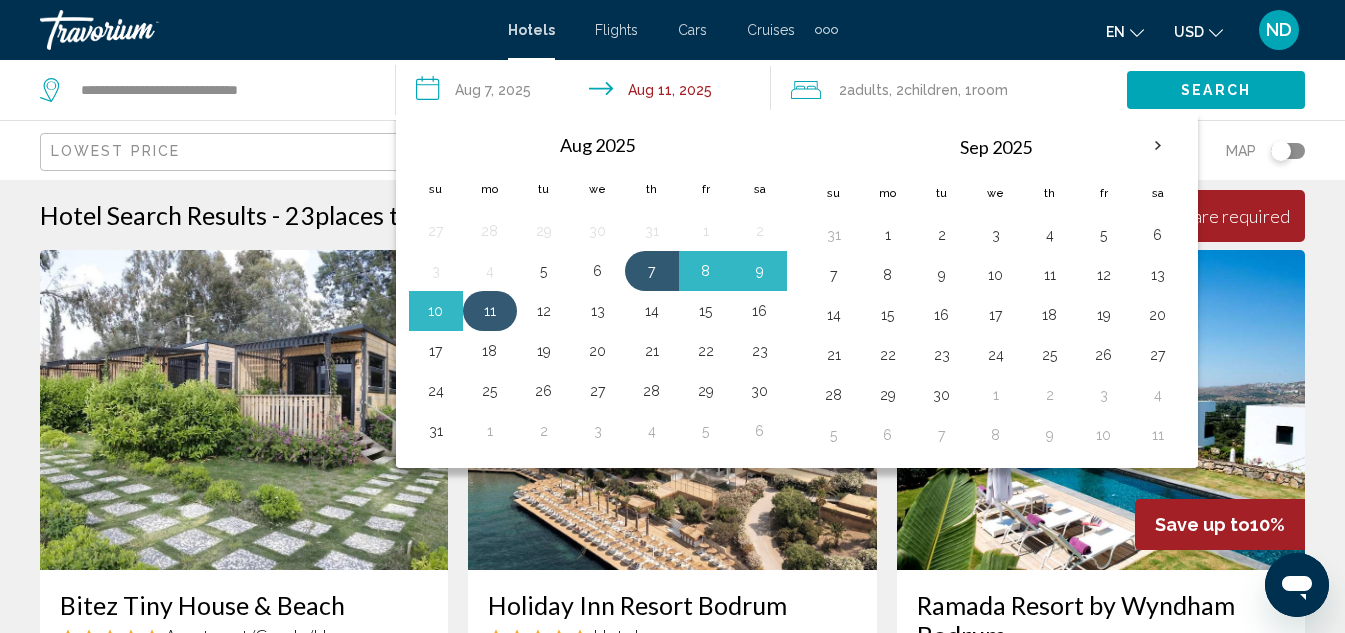 click on "11" at bounding box center (490, 311) 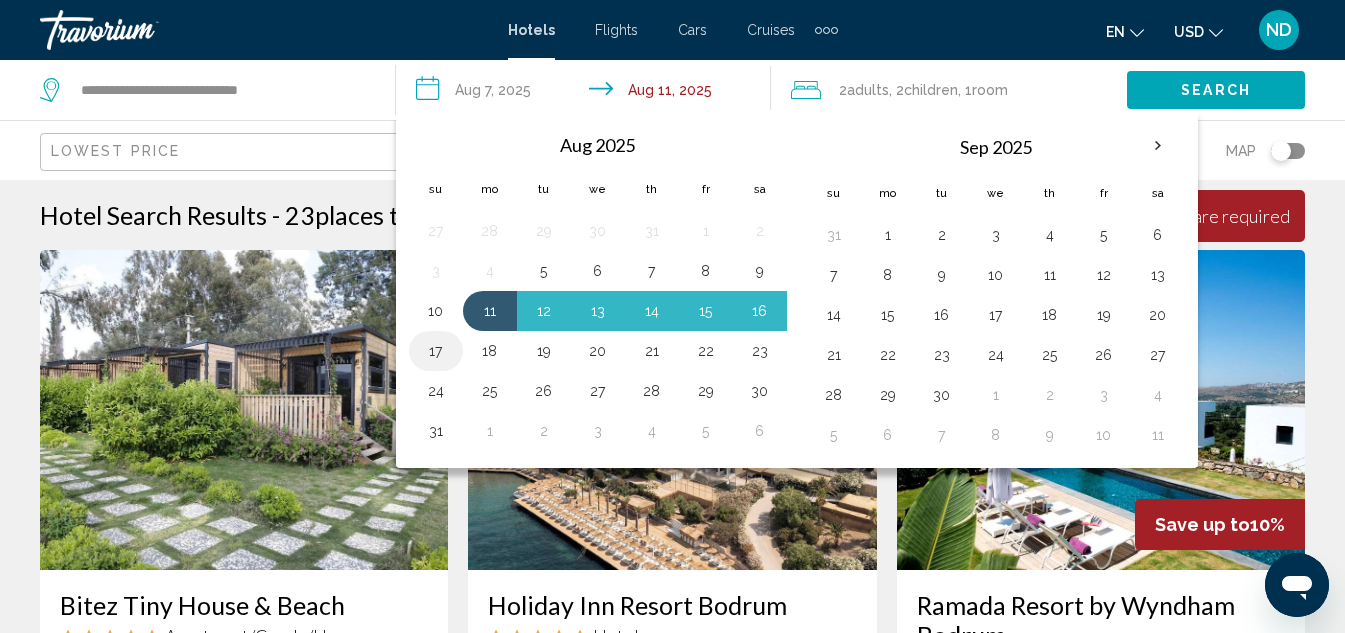 click on "17" at bounding box center (436, 351) 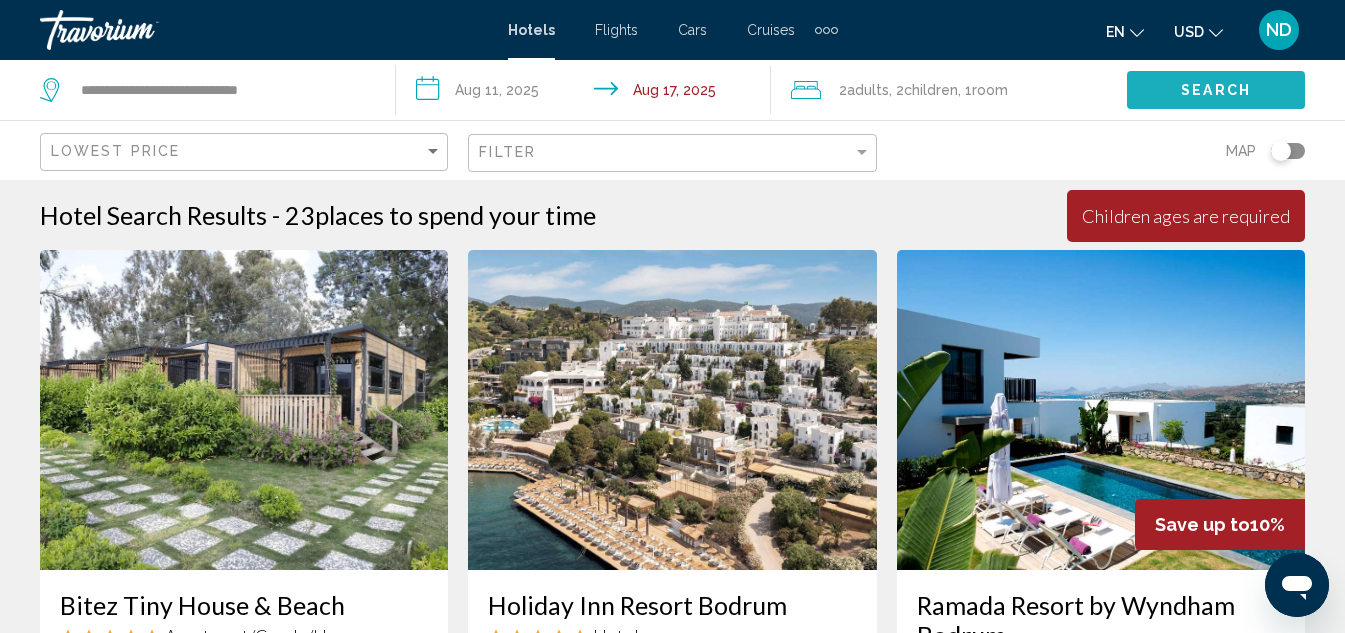 click on "Search" 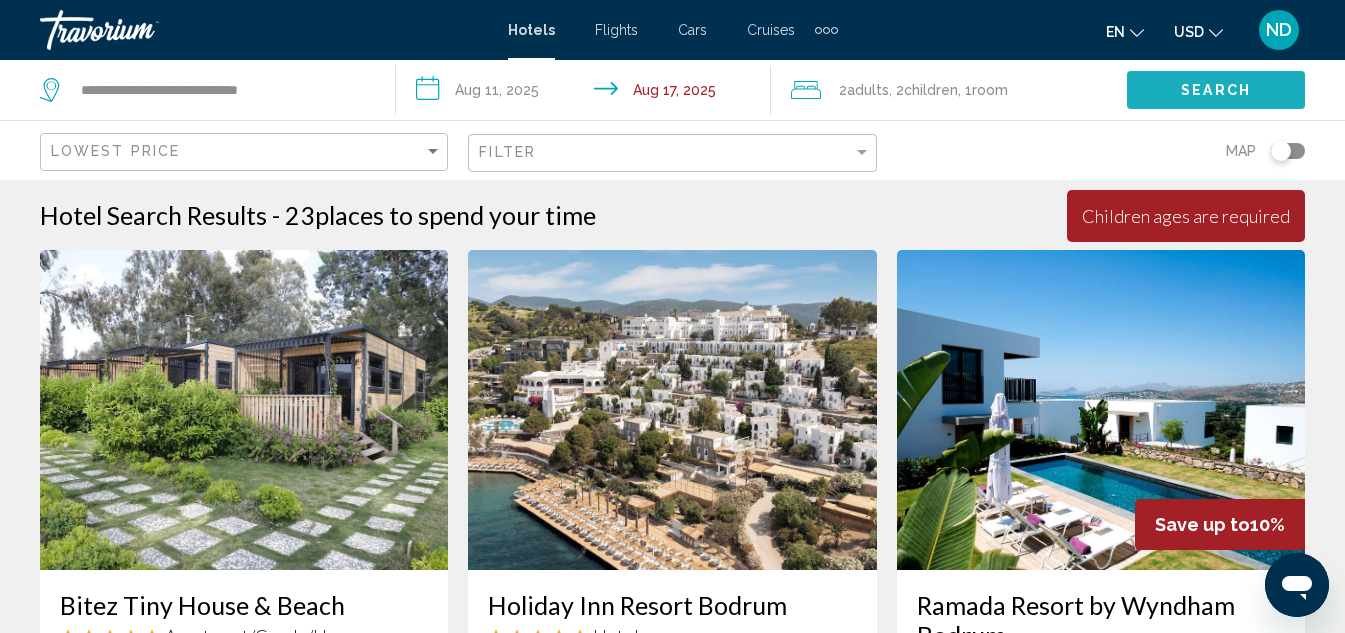 click on "Search" 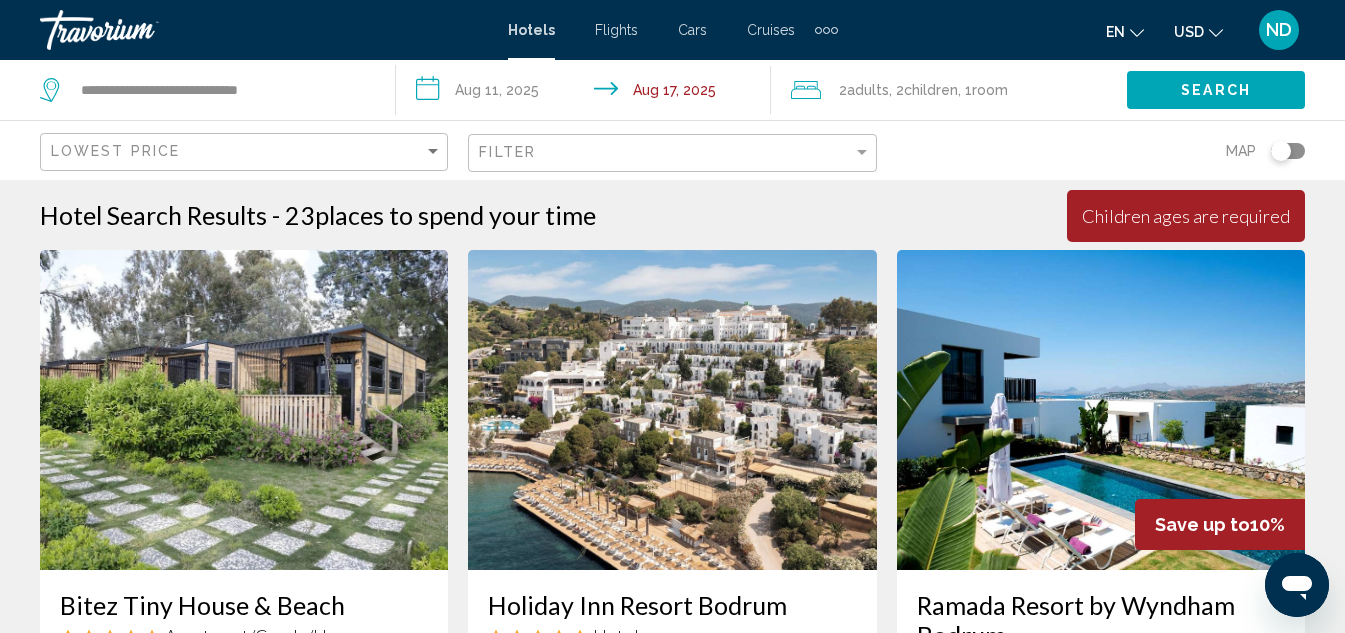 click on "Room" 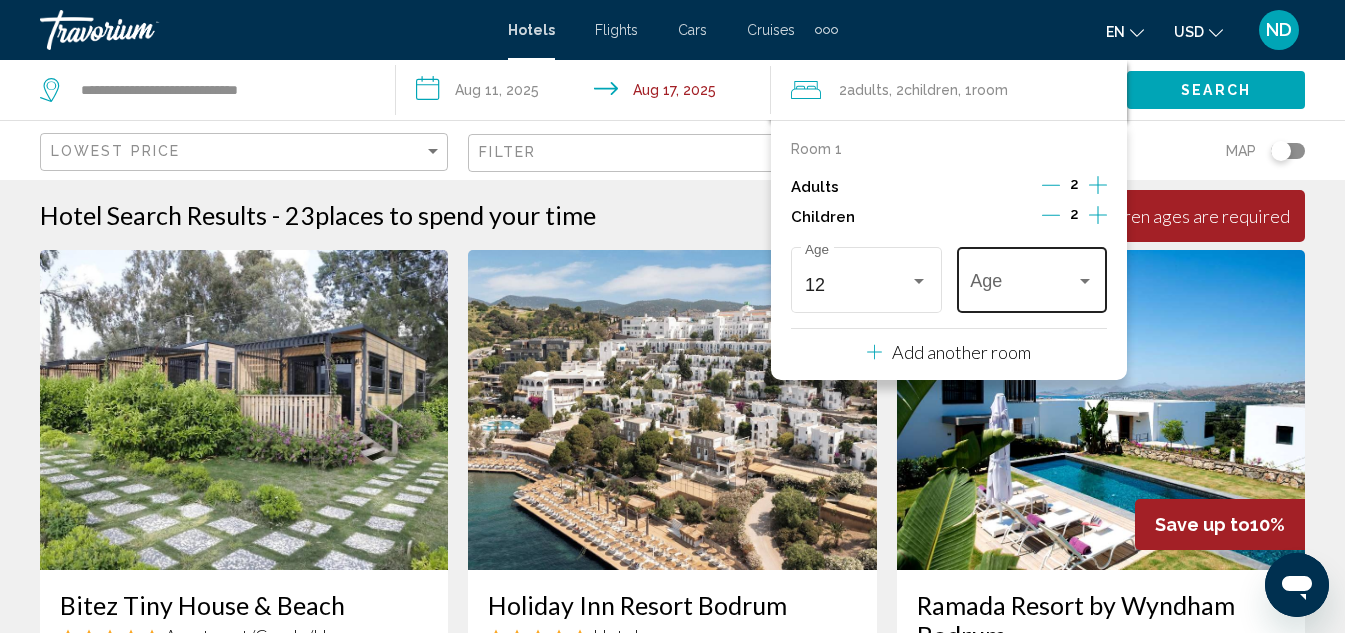 click on "Age" at bounding box center [1032, 277] 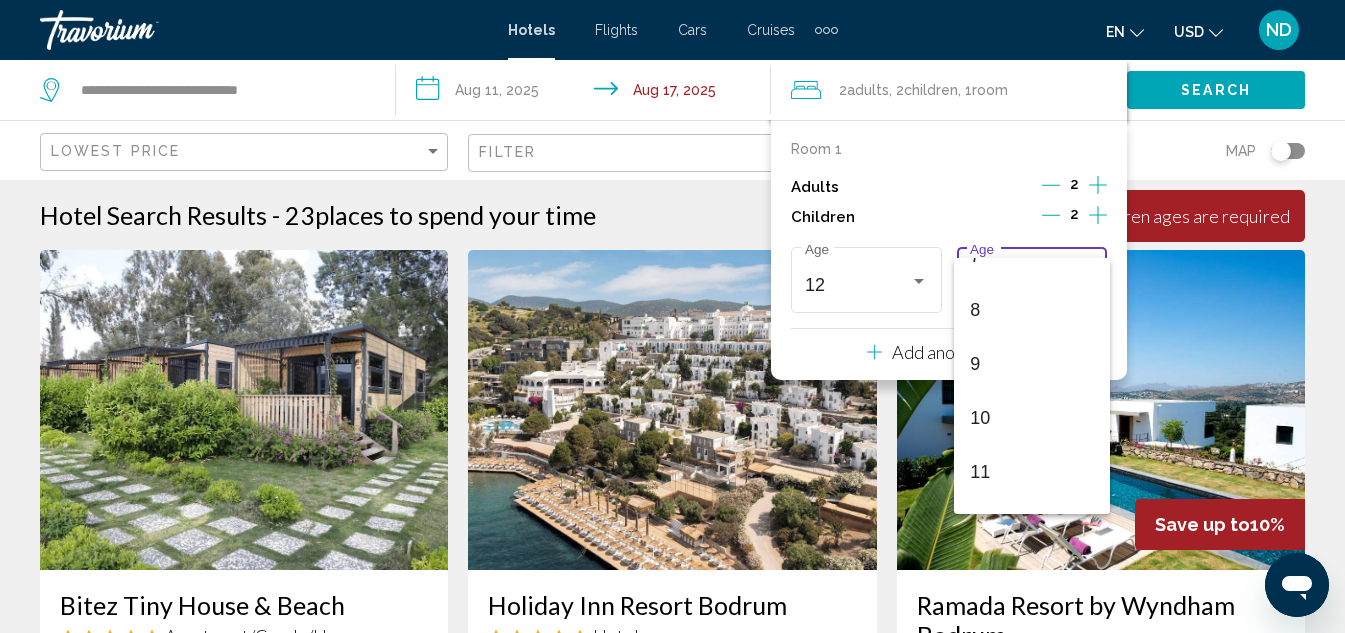 scroll, scrollTop: 455, scrollLeft: 0, axis: vertical 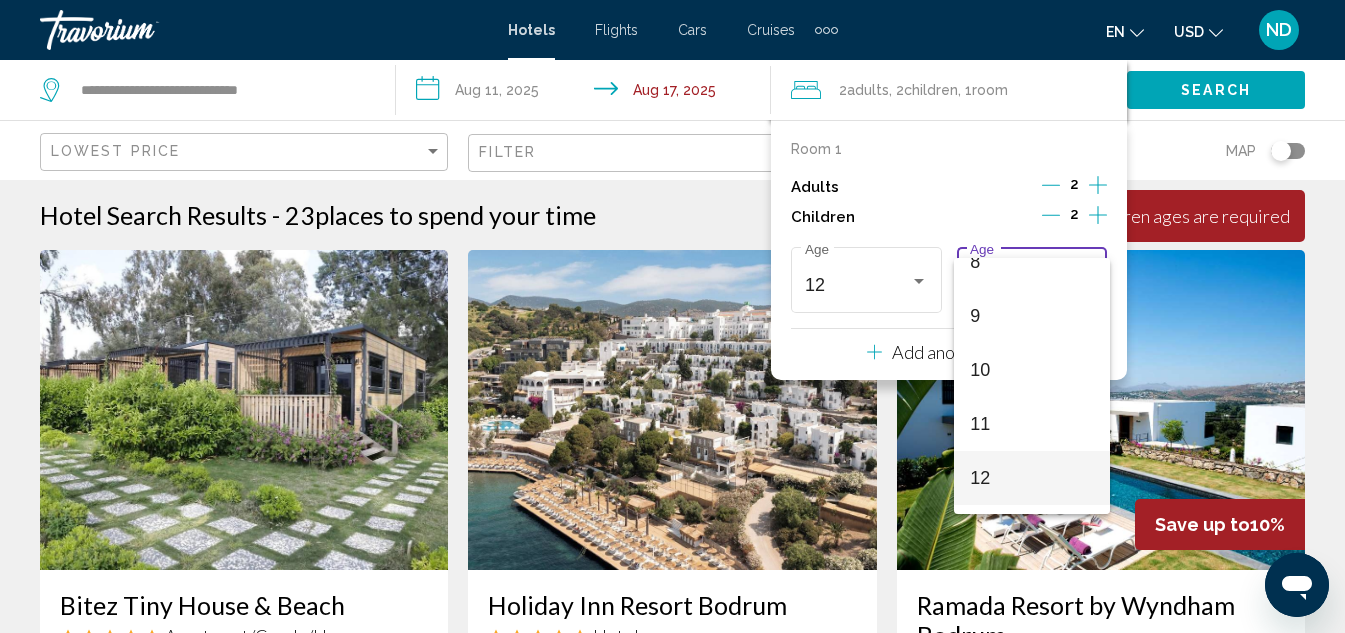 click on "12" at bounding box center [1031, 478] 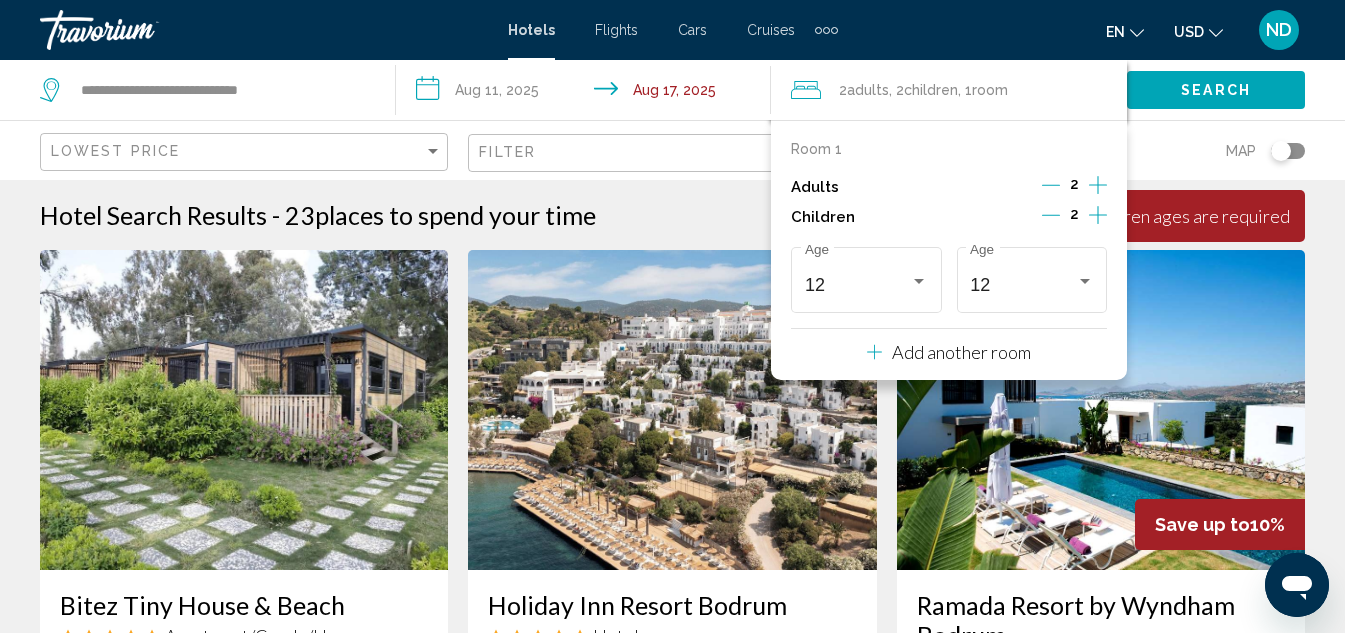 click on "Lowest Price Filter Map" 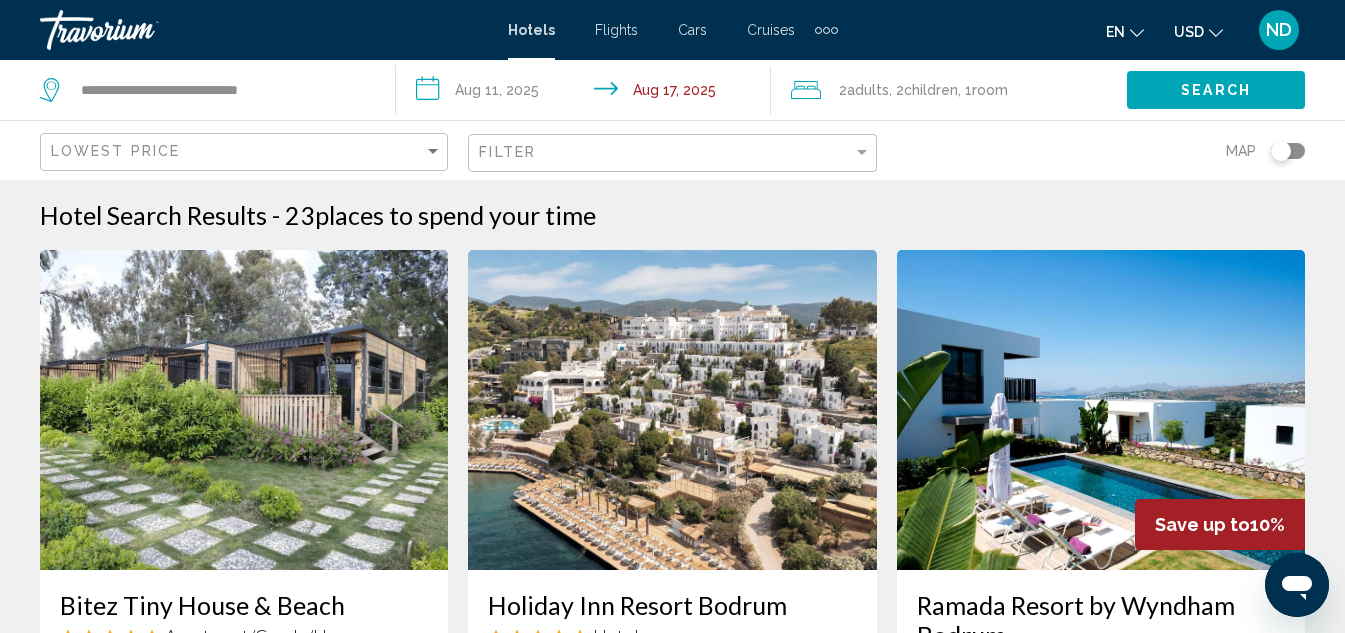 click on "Search" 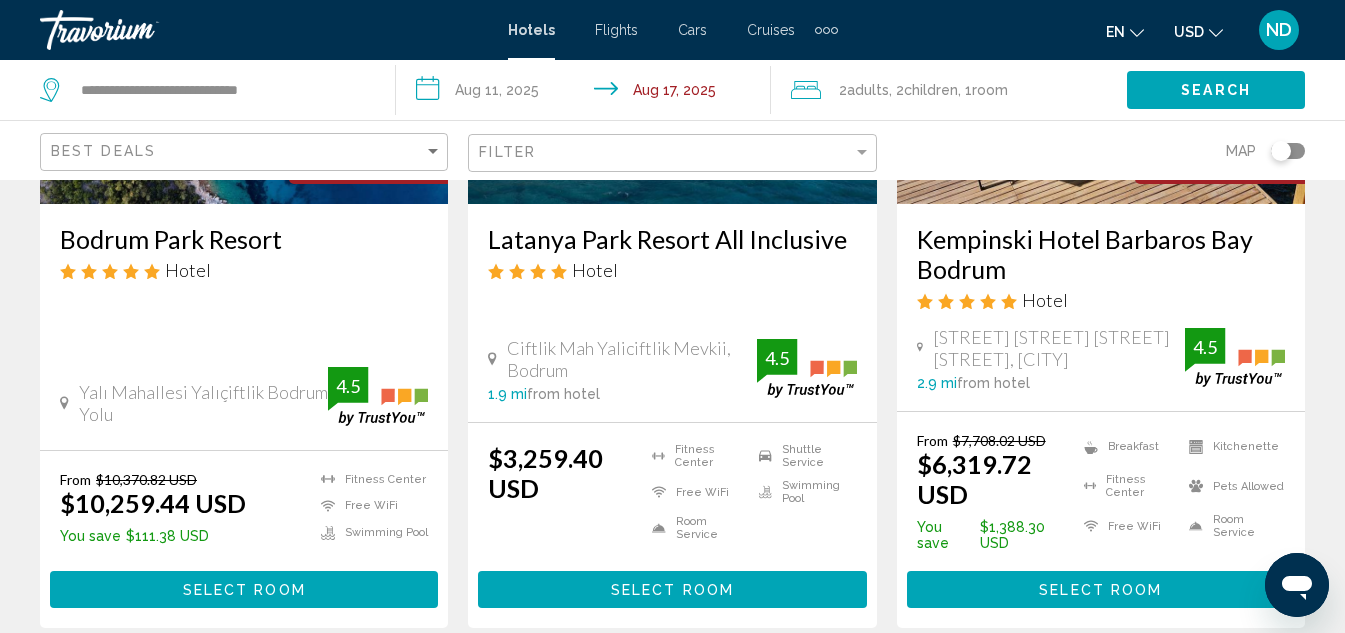 scroll, scrollTop: 49, scrollLeft: 0, axis: vertical 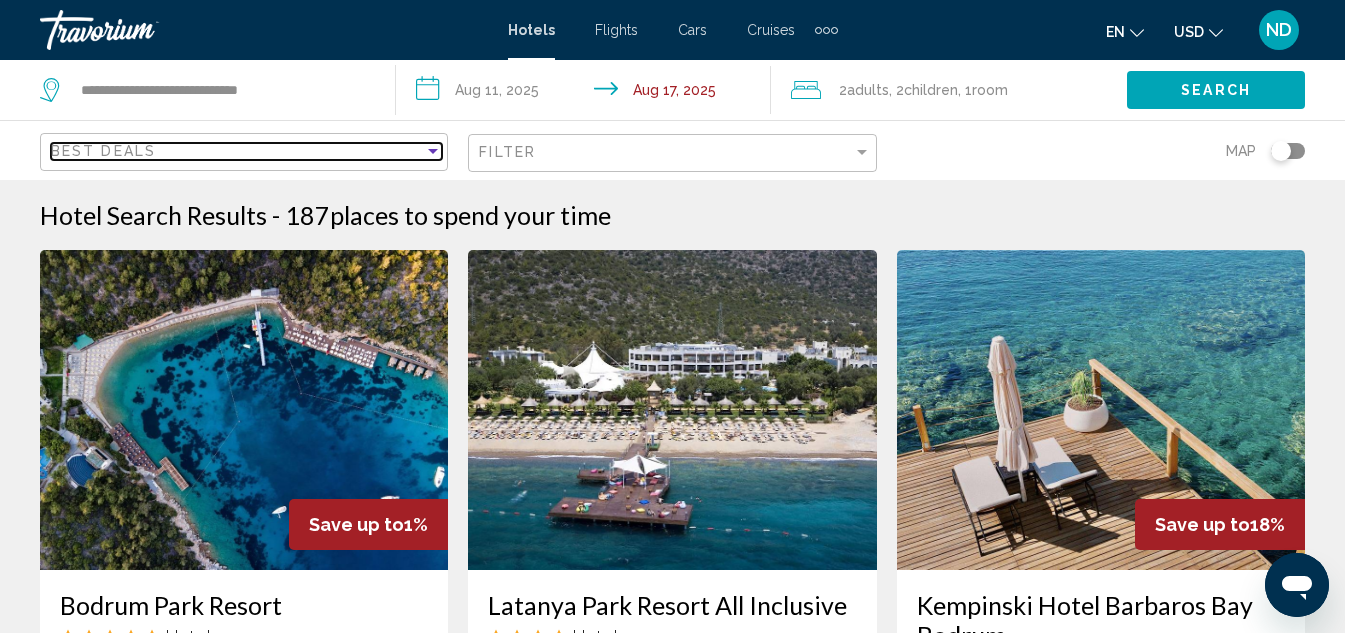click on "Best Deals" at bounding box center [237, 151] 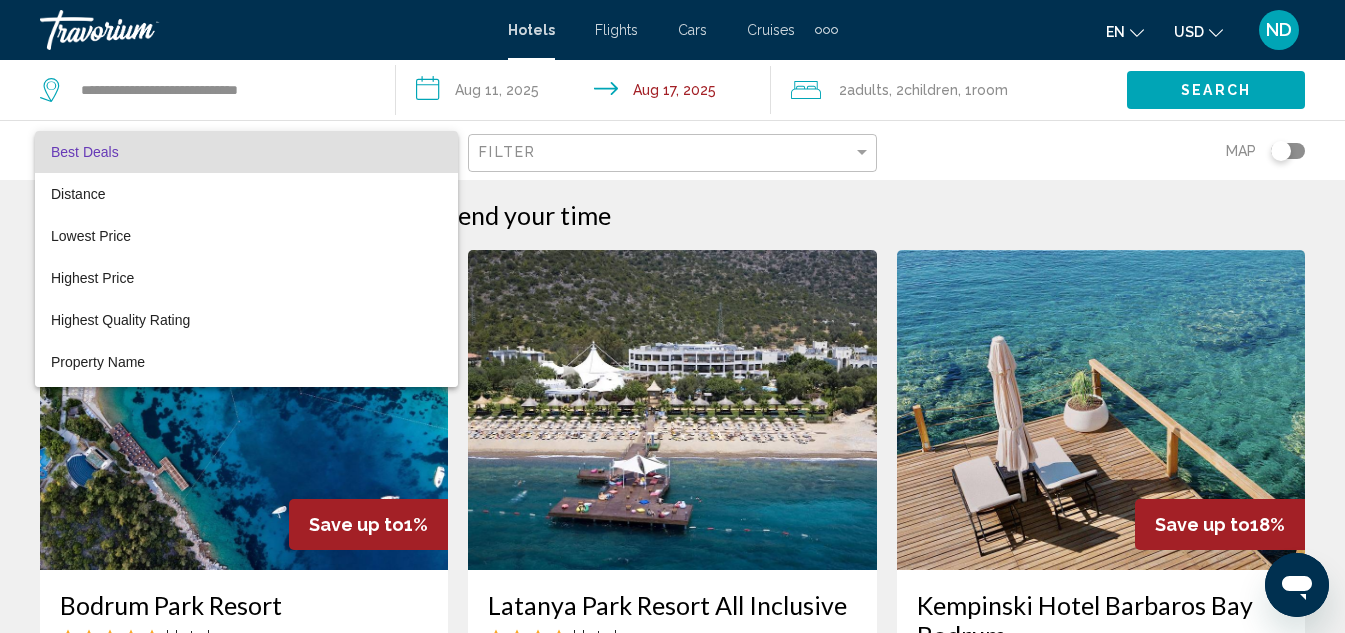 click at bounding box center [672, 316] 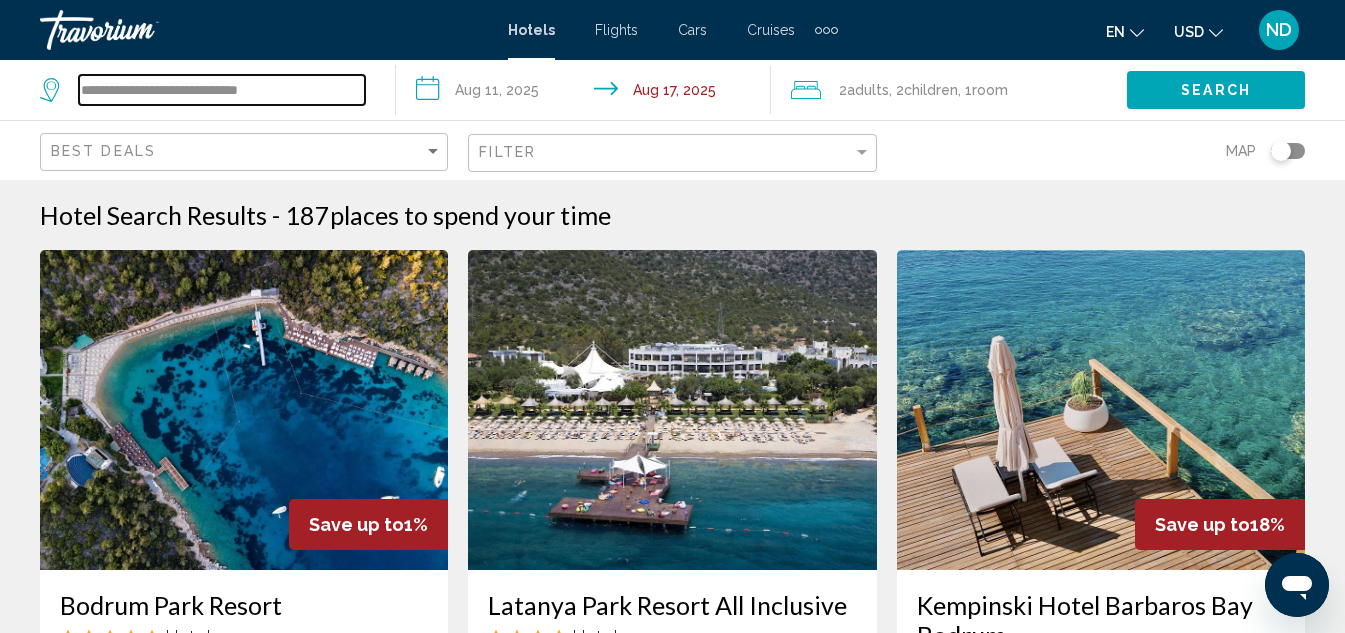 click on "**********" at bounding box center [222, 90] 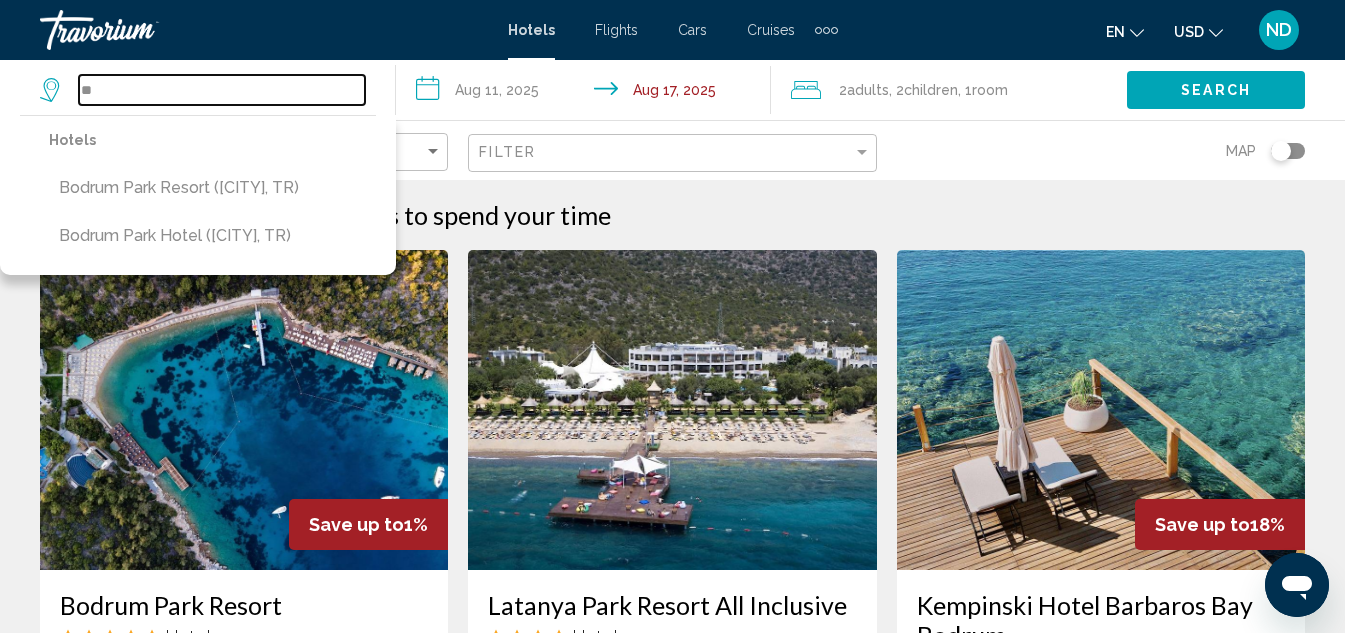 type on "*" 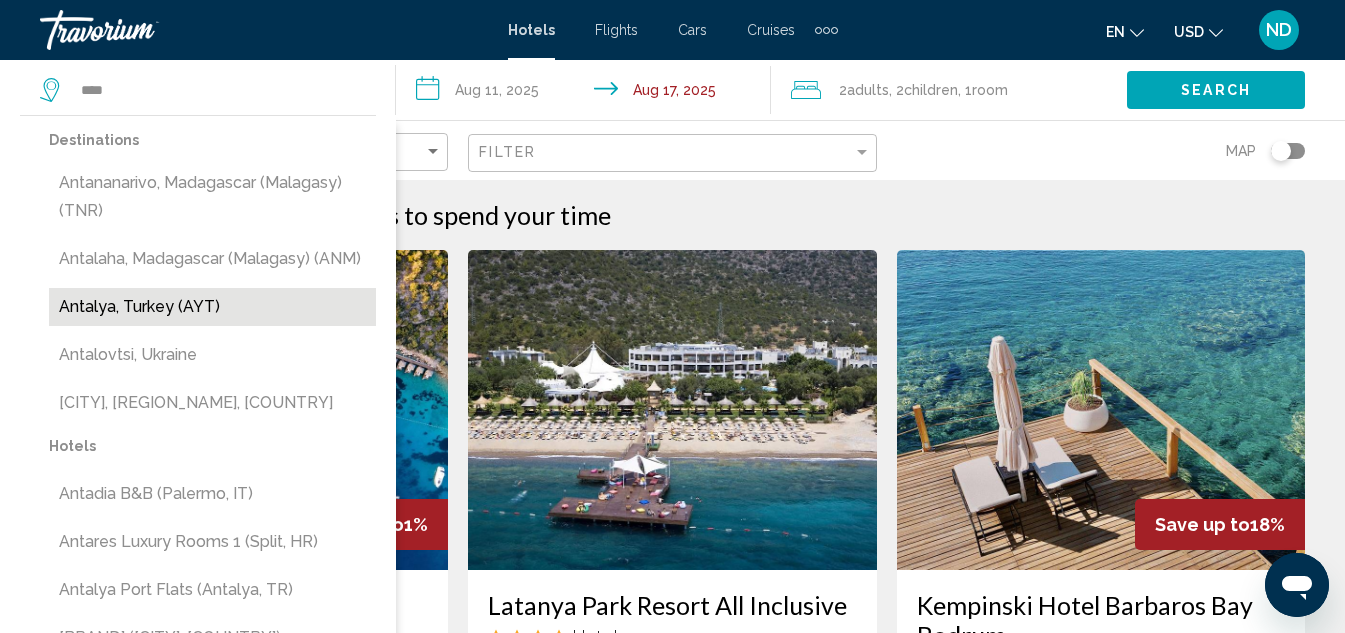 click on "Antalya, Turkey (AYT)" at bounding box center [212, 307] 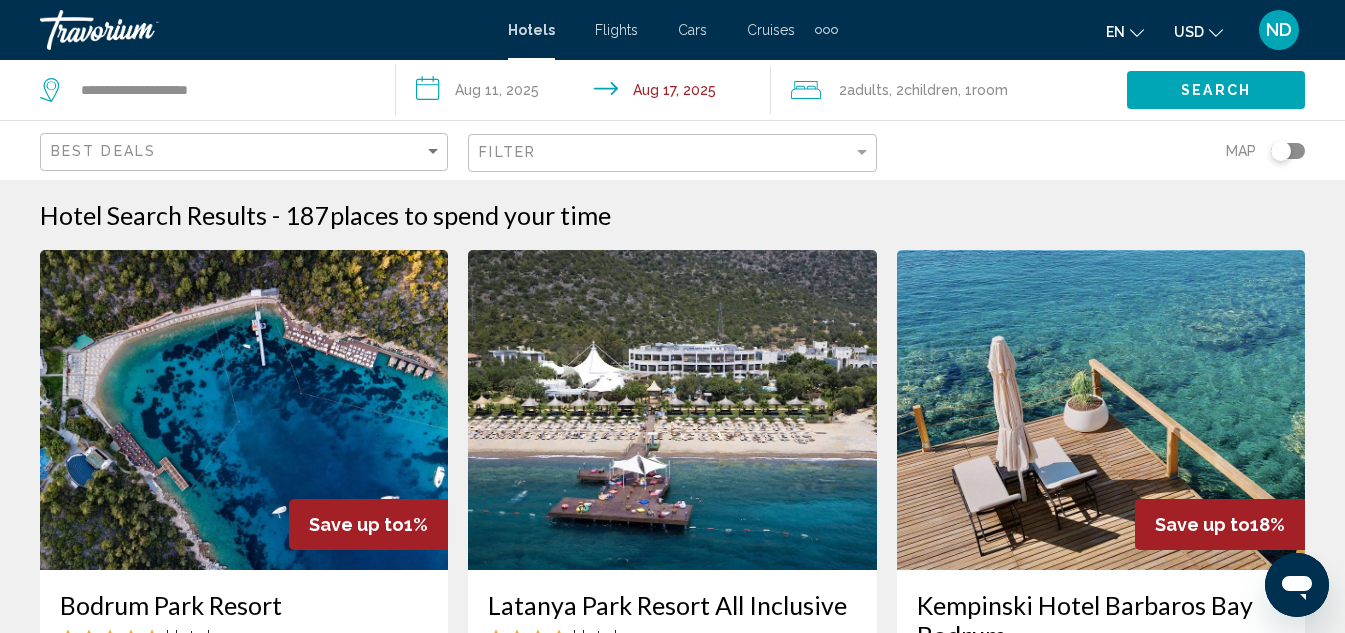 click on "Search" 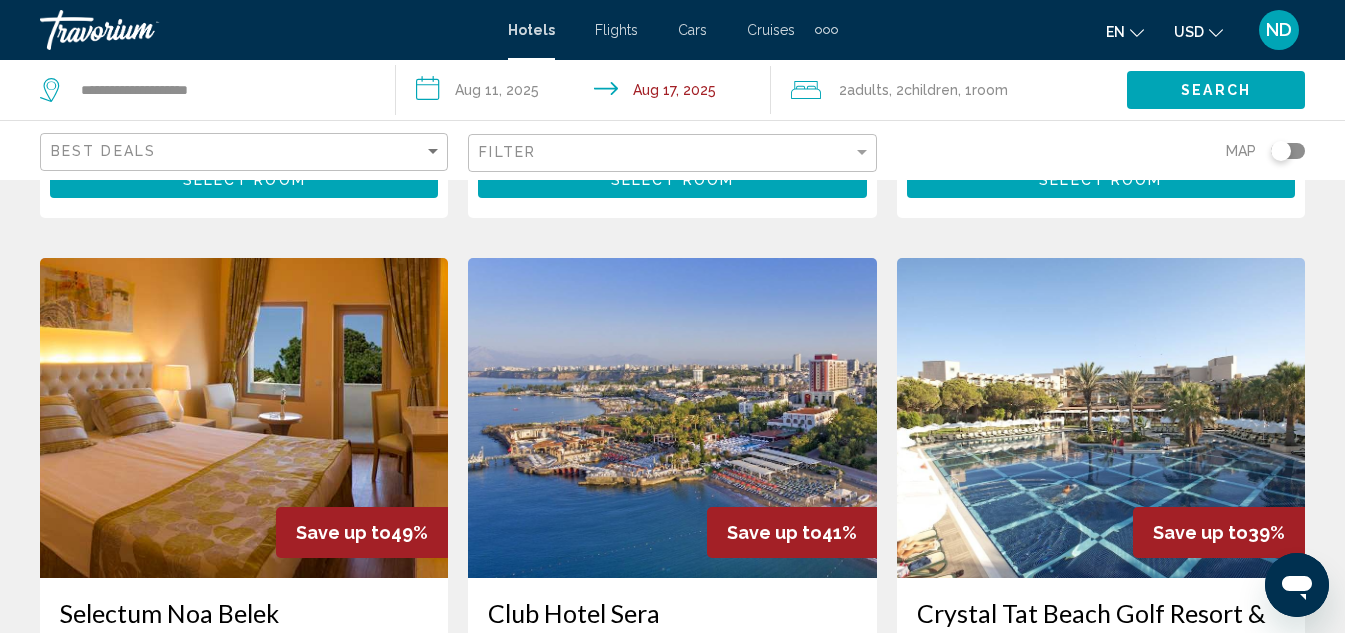 scroll, scrollTop: 596, scrollLeft: 0, axis: vertical 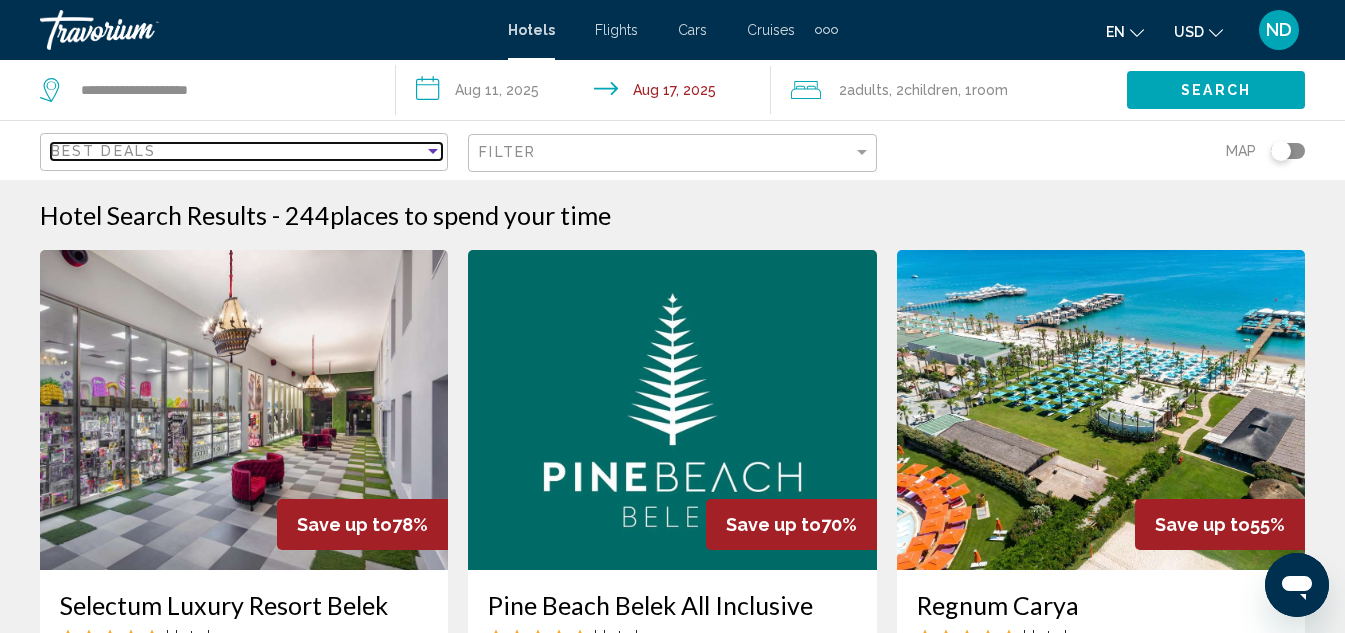 click at bounding box center (433, 151) 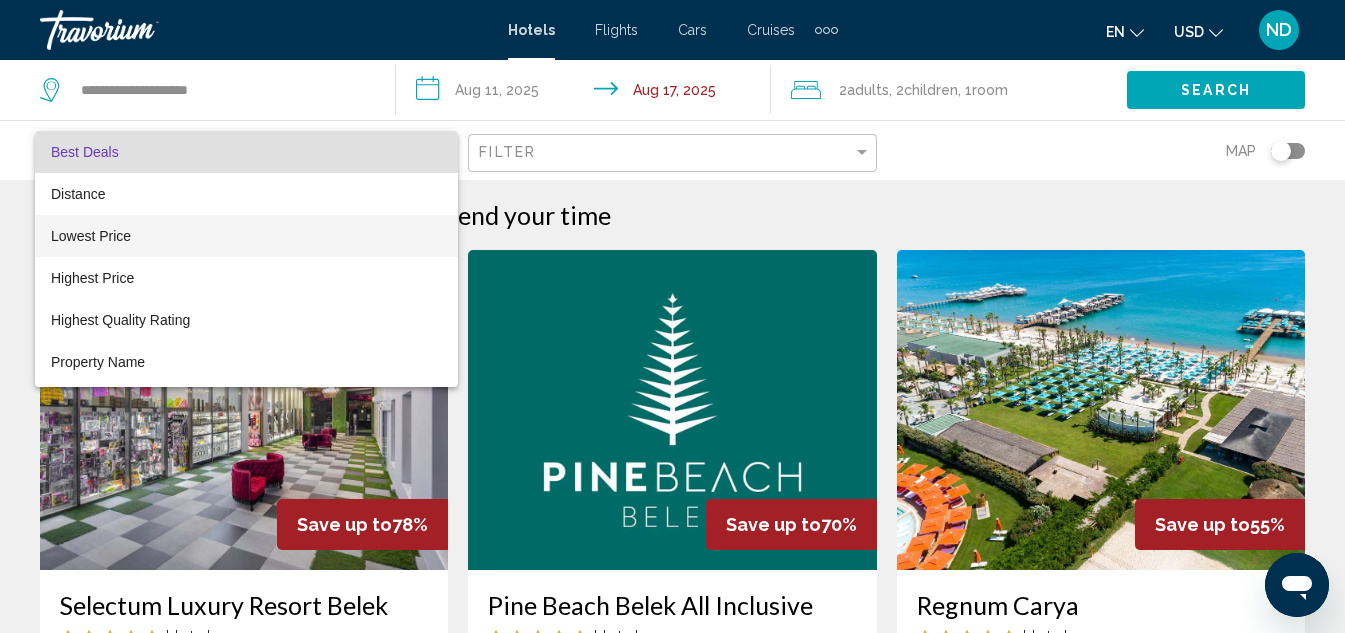 click on "Lowest Price" at bounding box center [246, 236] 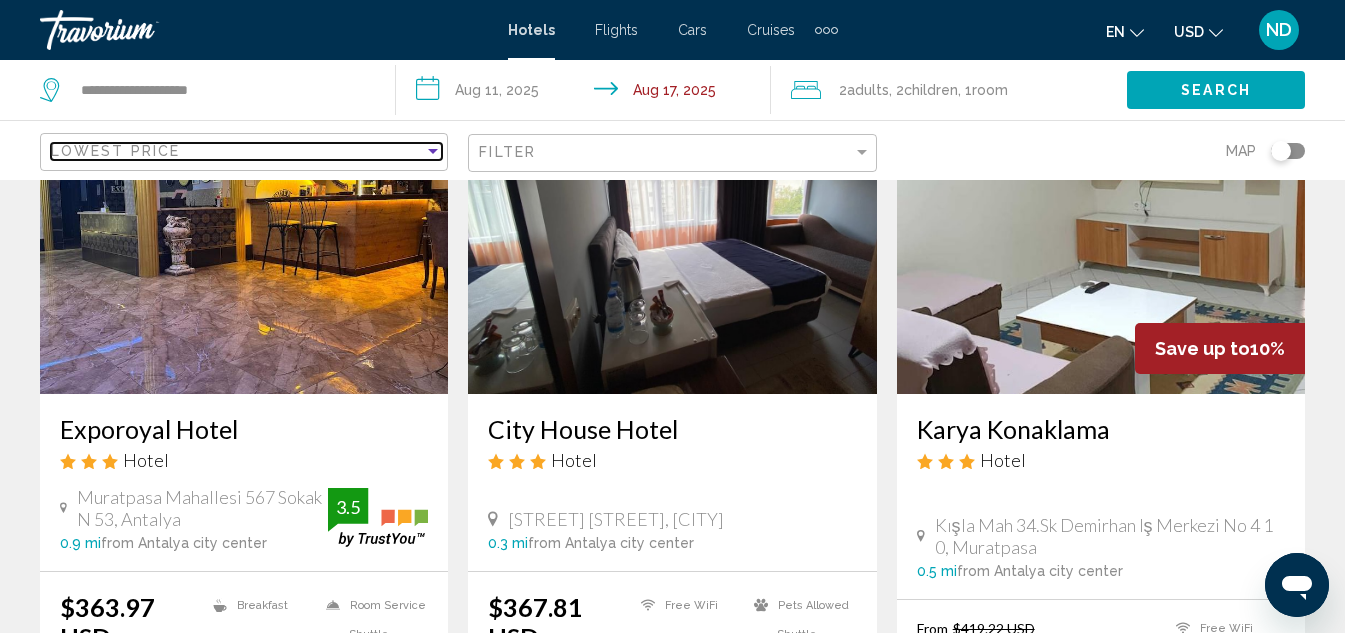 scroll, scrollTop: 0, scrollLeft: 0, axis: both 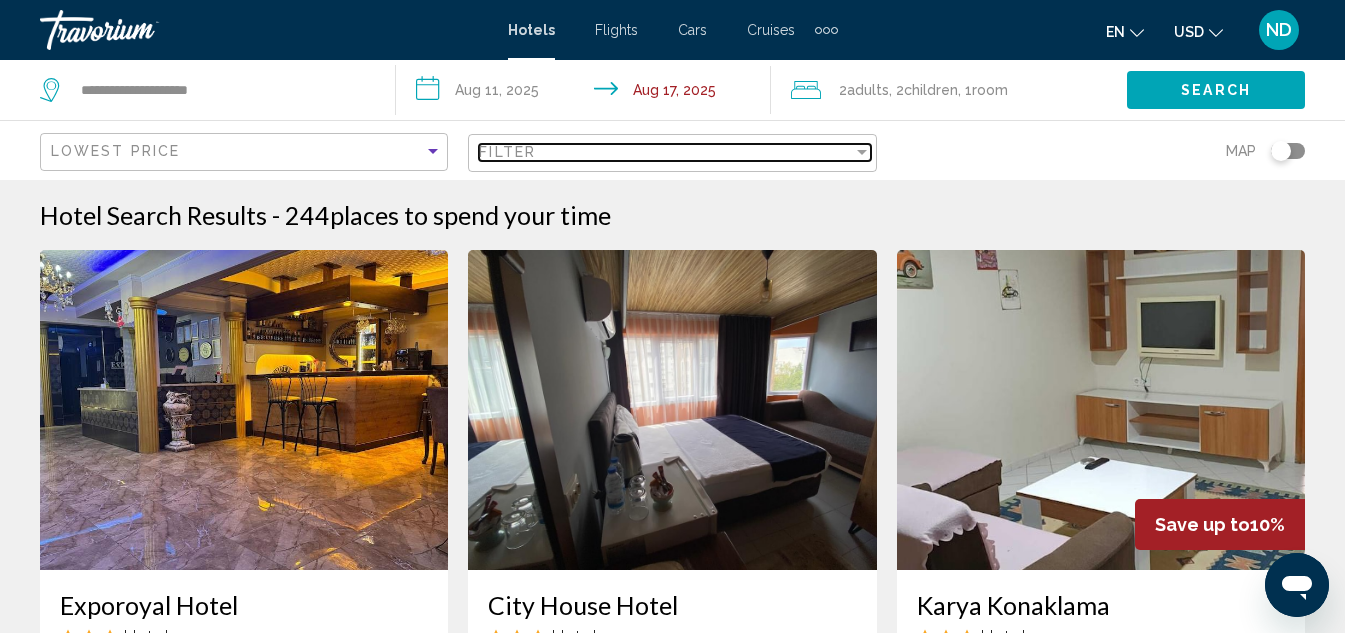 click on "Filter" at bounding box center (665, 152) 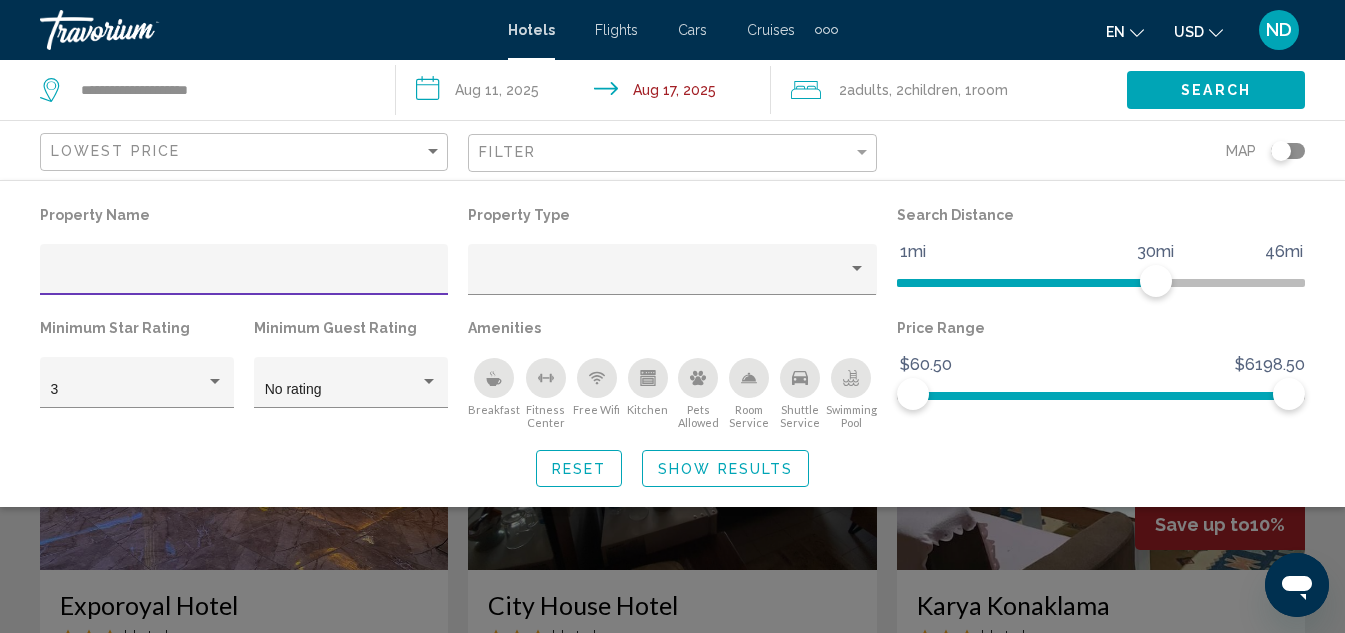 click 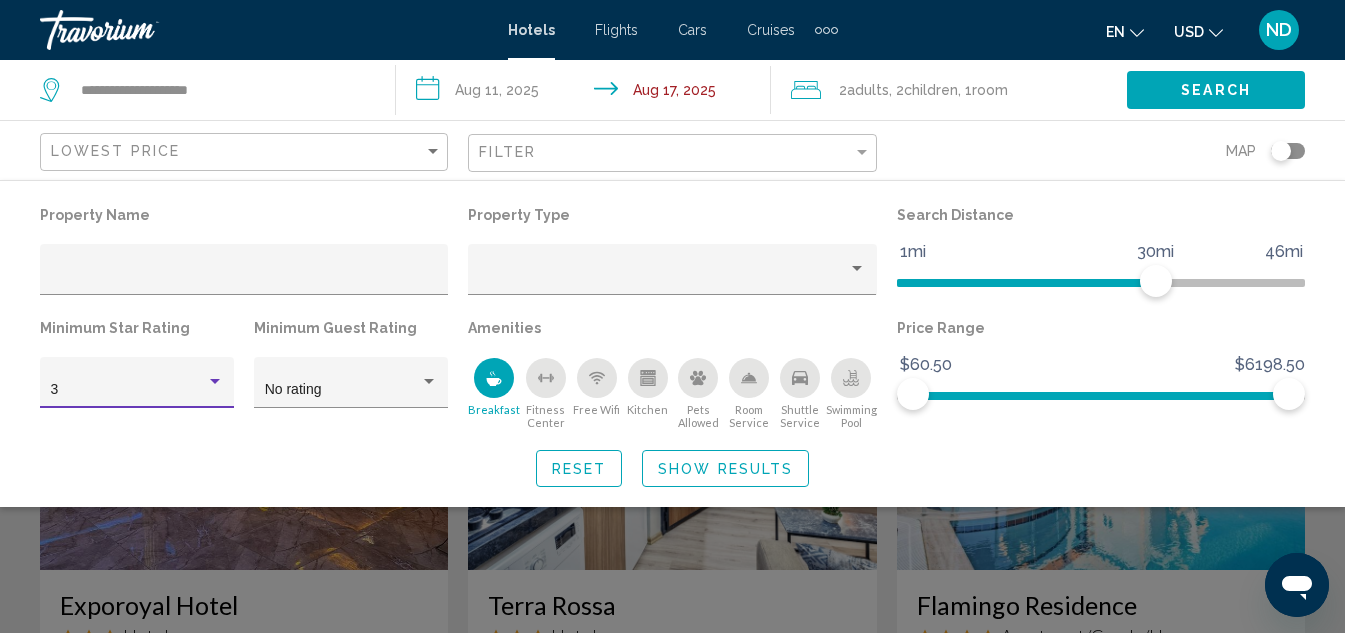 click at bounding box center [215, 382] 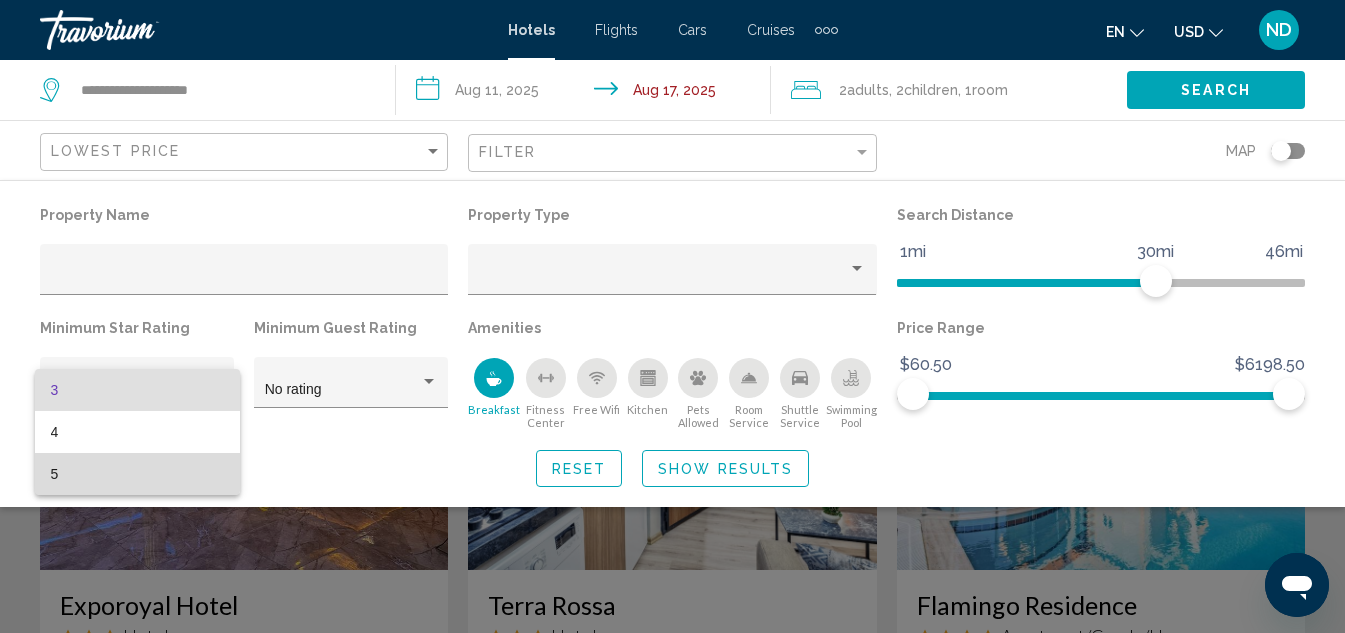 click on "5" at bounding box center [137, 474] 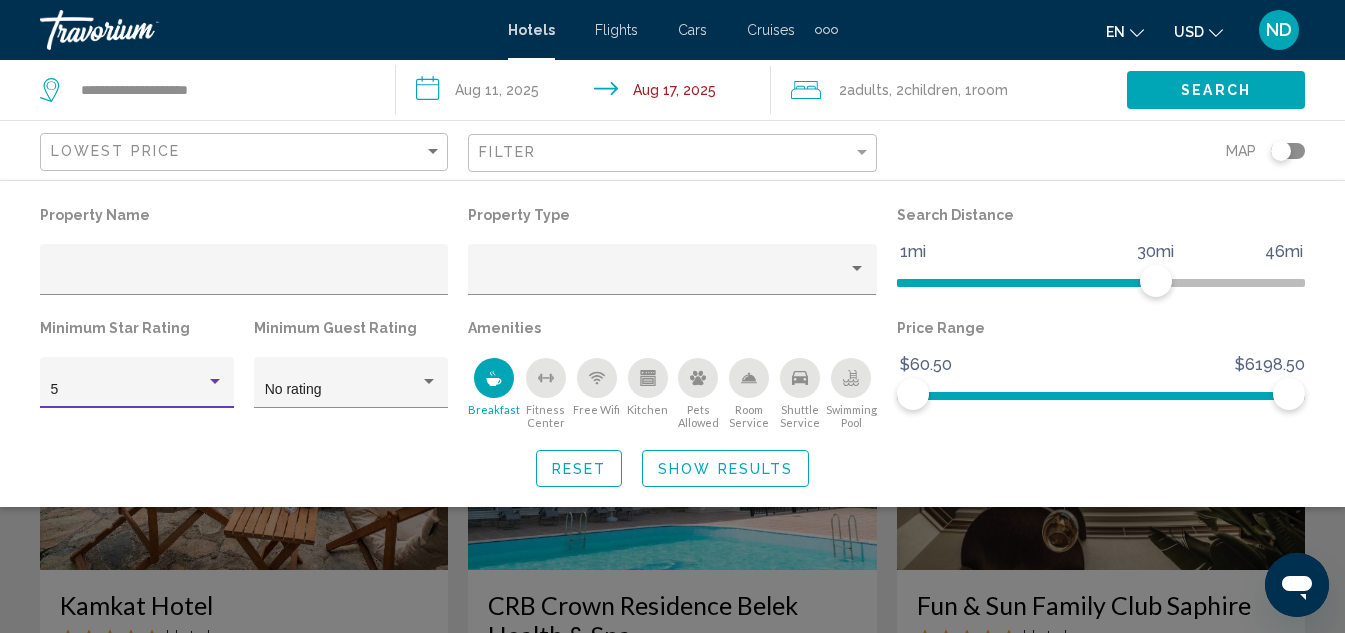click on "Show Results" 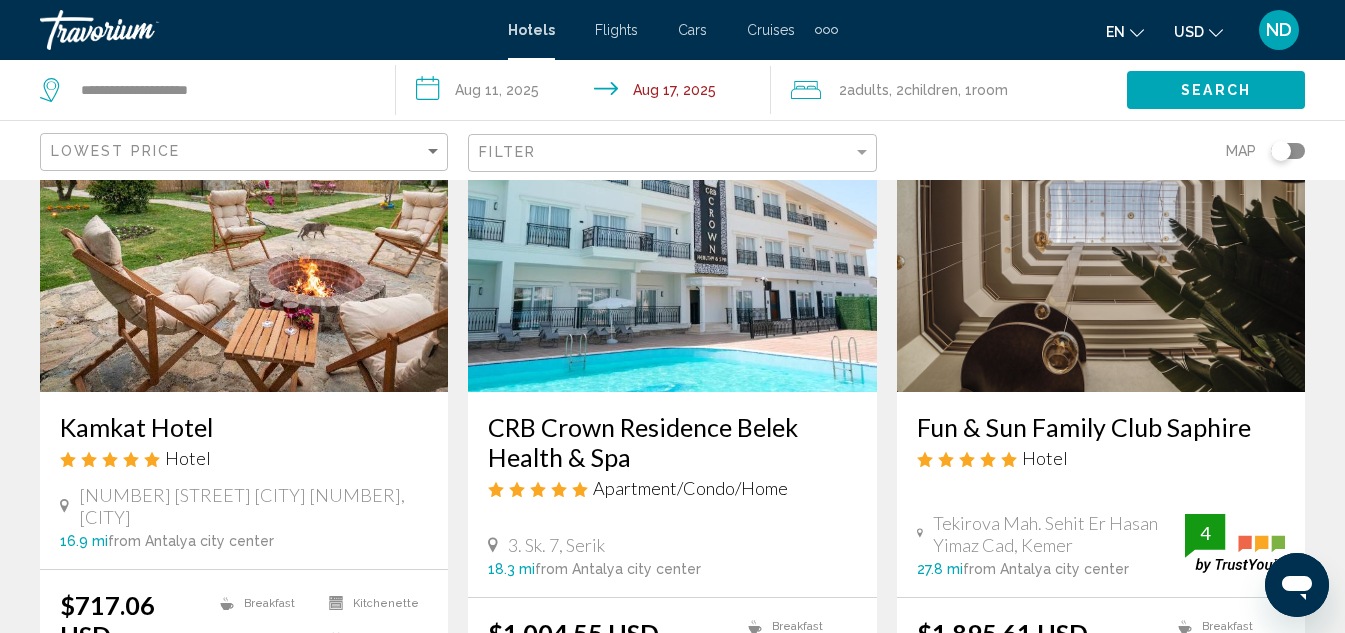 scroll, scrollTop: 201, scrollLeft: 0, axis: vertical 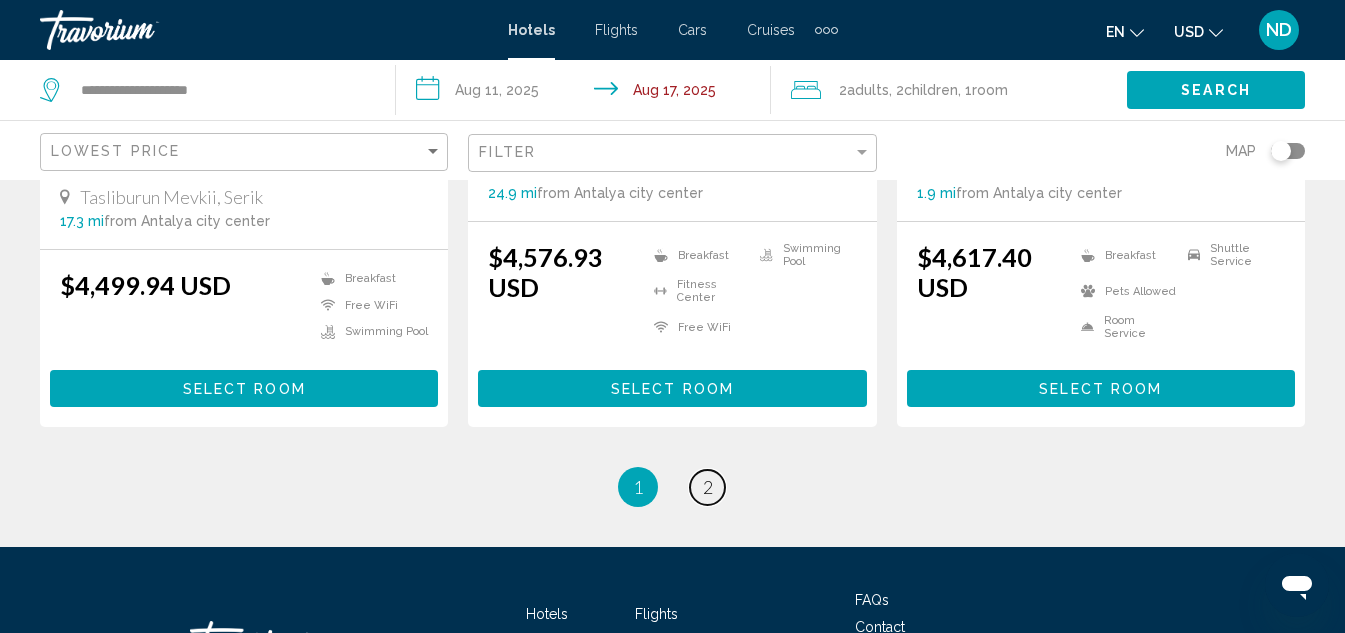 click on "page  2" at bounding box center (707, 487) 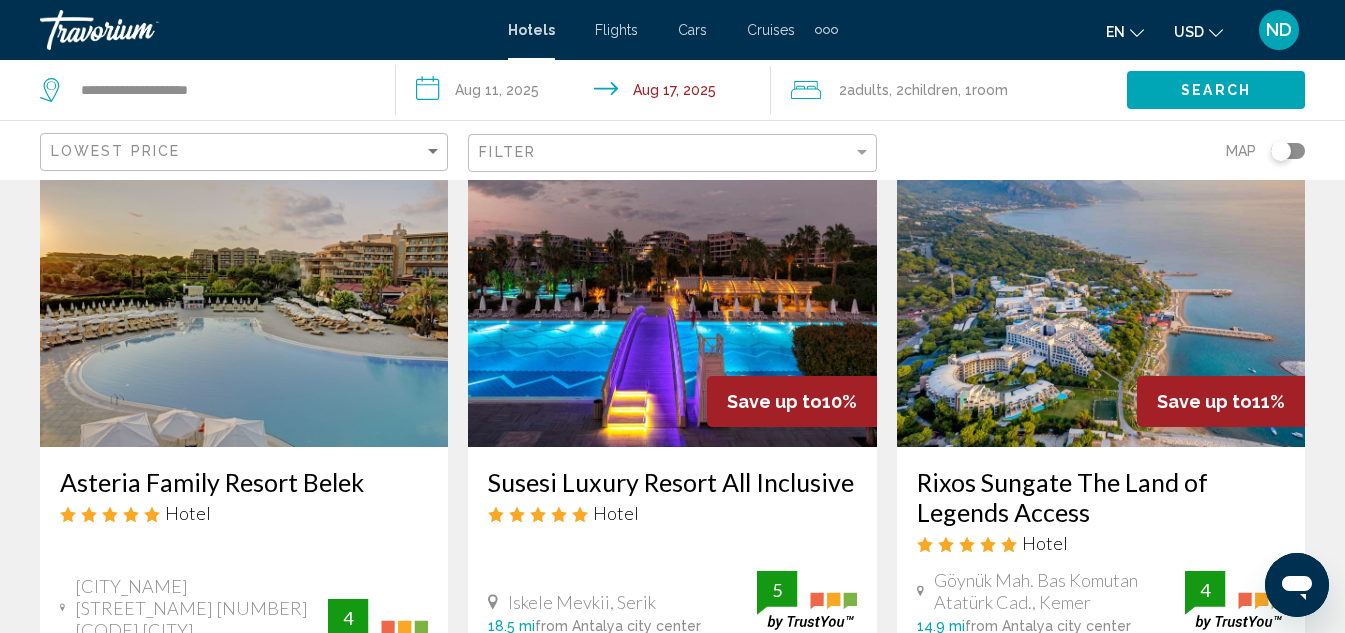 scroll, scrollTop: 0, scrollLeft: 0, axis: both 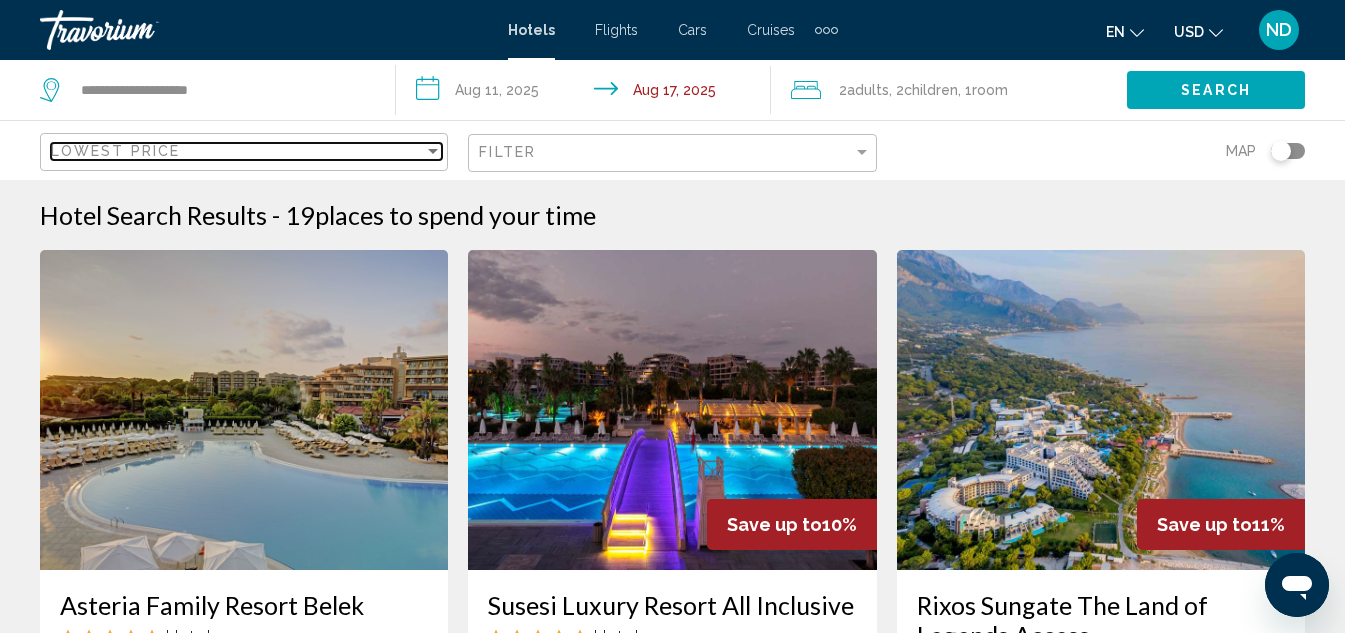 click on "Lowest Price" at bounding box center [237, 151] 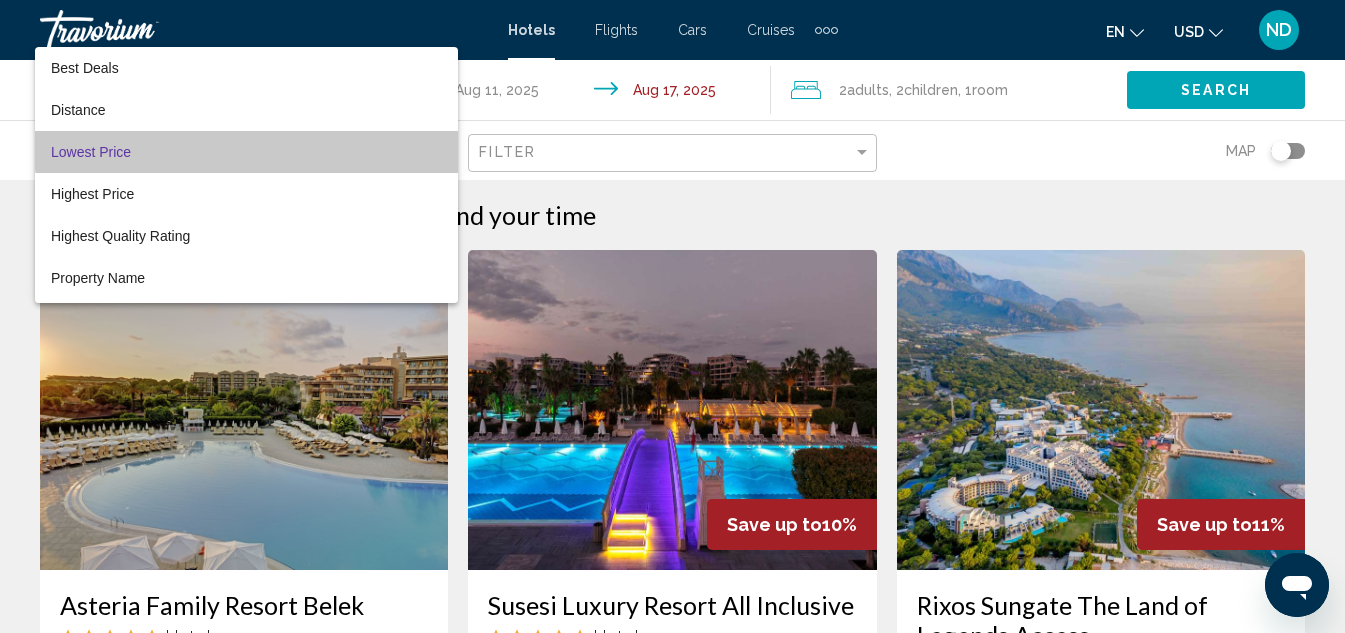click on "Lowest Price" at bounding box center [246, 152] 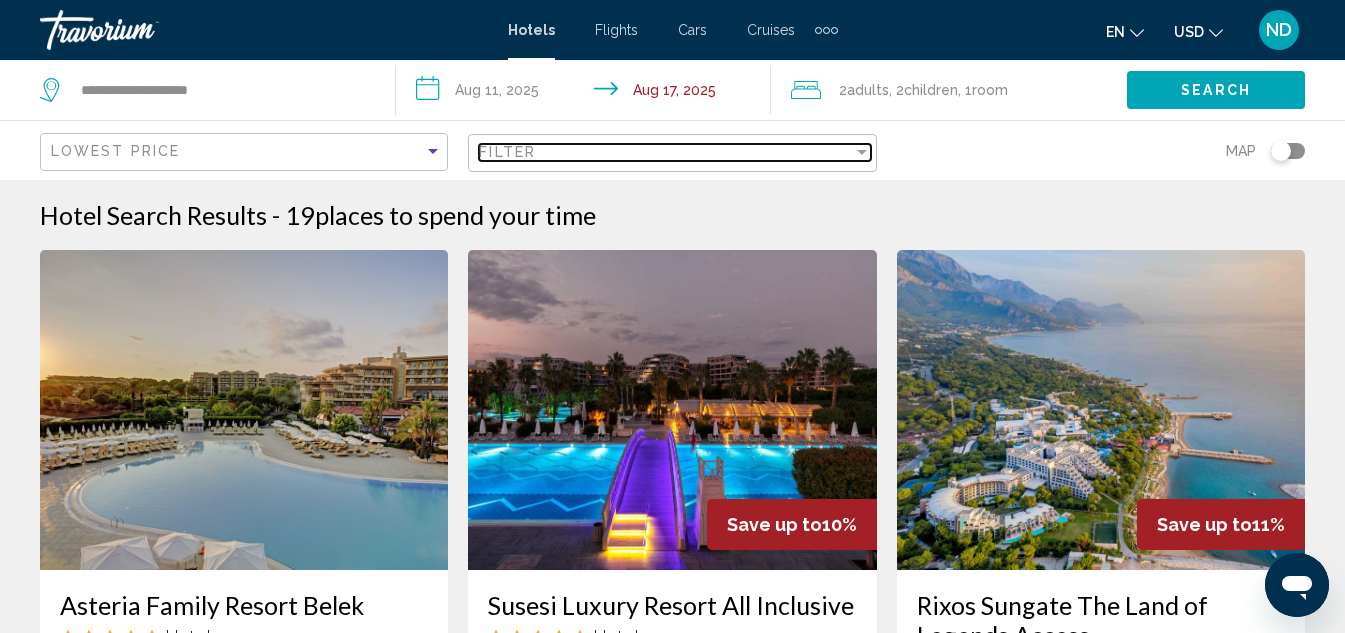 click on "Filter" at bounding box center (665, 152) 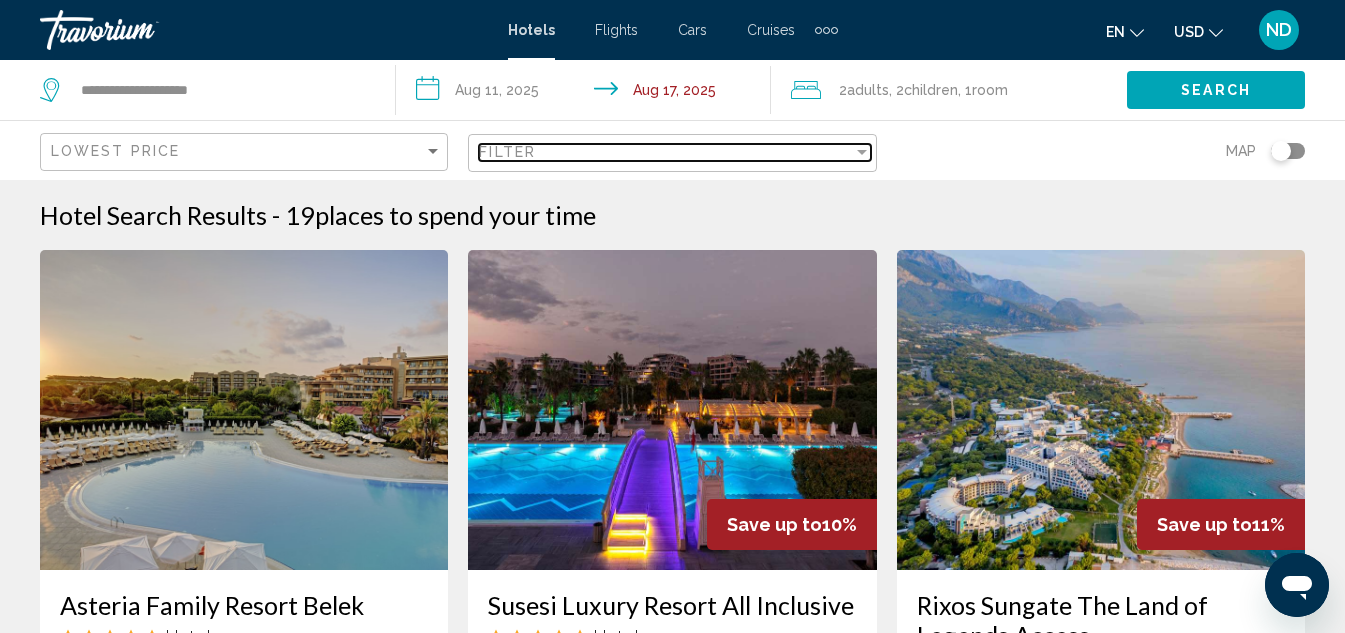 click on "Filter" at bounding box center (665, 152) 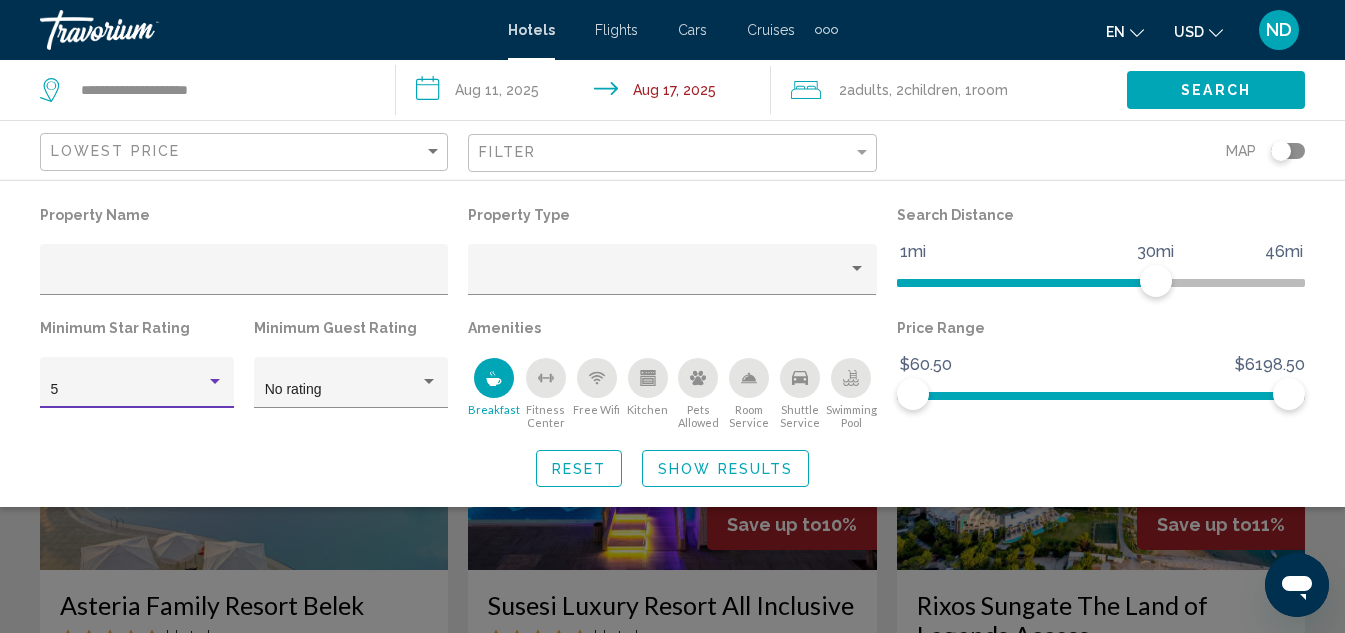 click at bounding box center [215, 382] 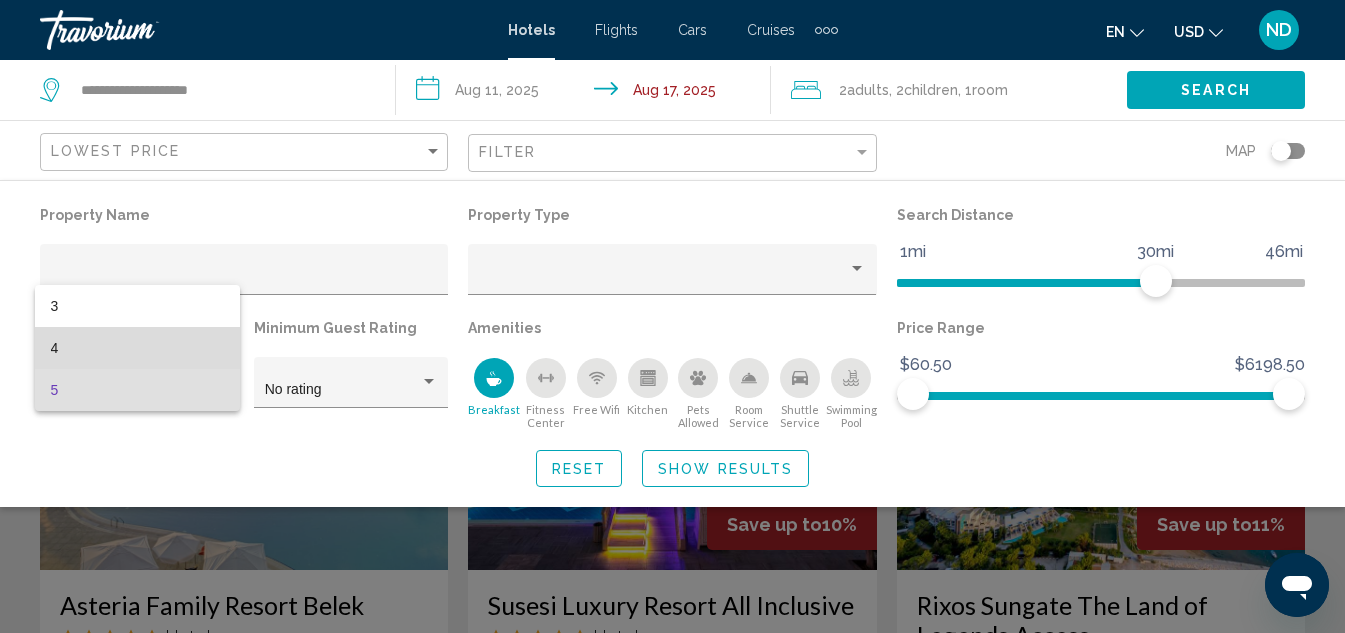 click on "4" at bounding box center (137, 348) 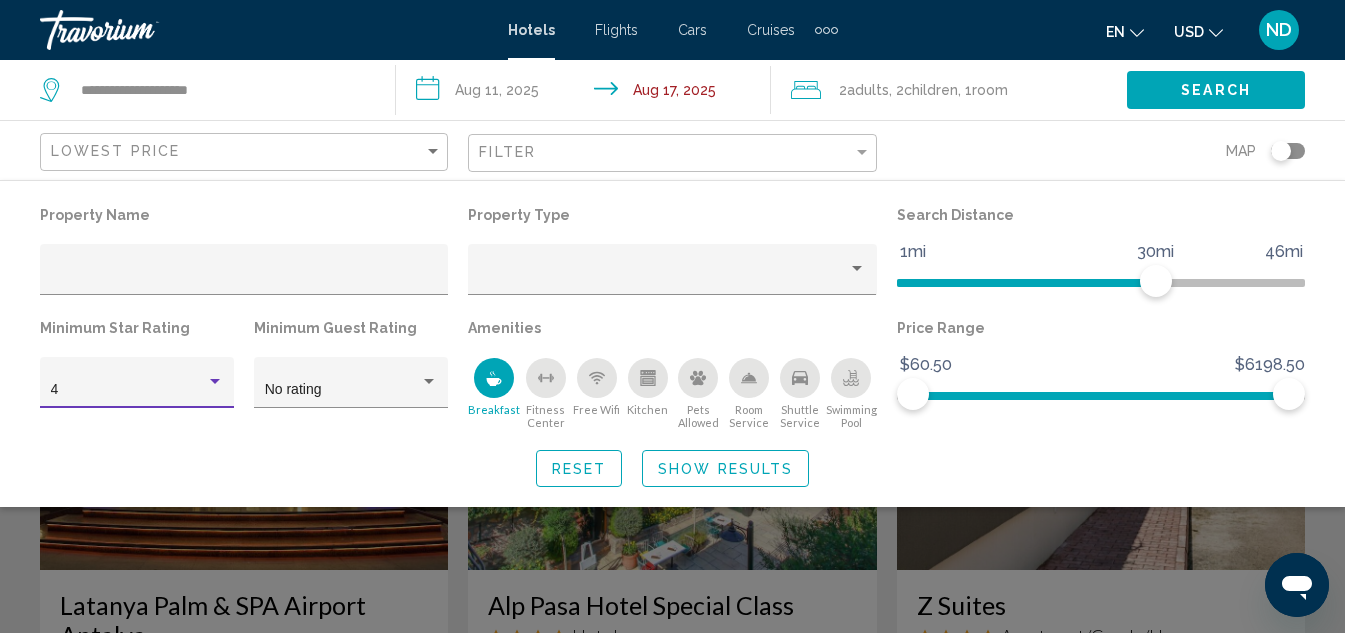 click on "Show Results" 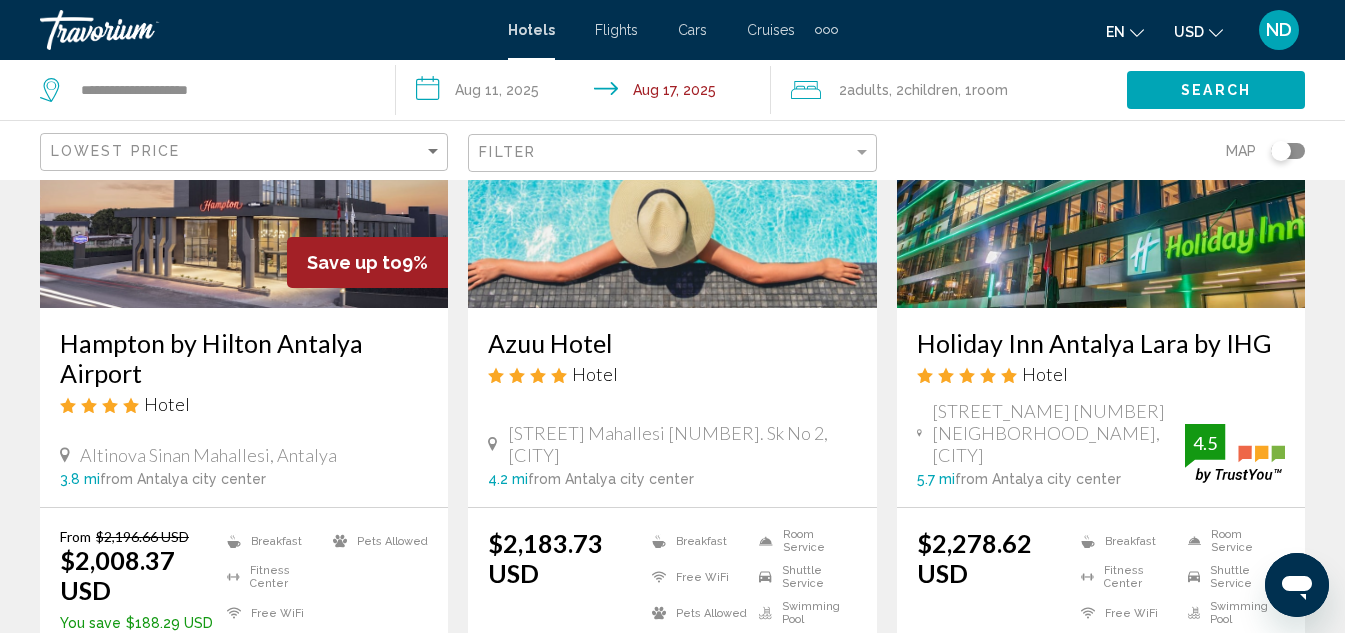 scroll, scrollTop: 2982, scrollLeft: 0, axis: vertical 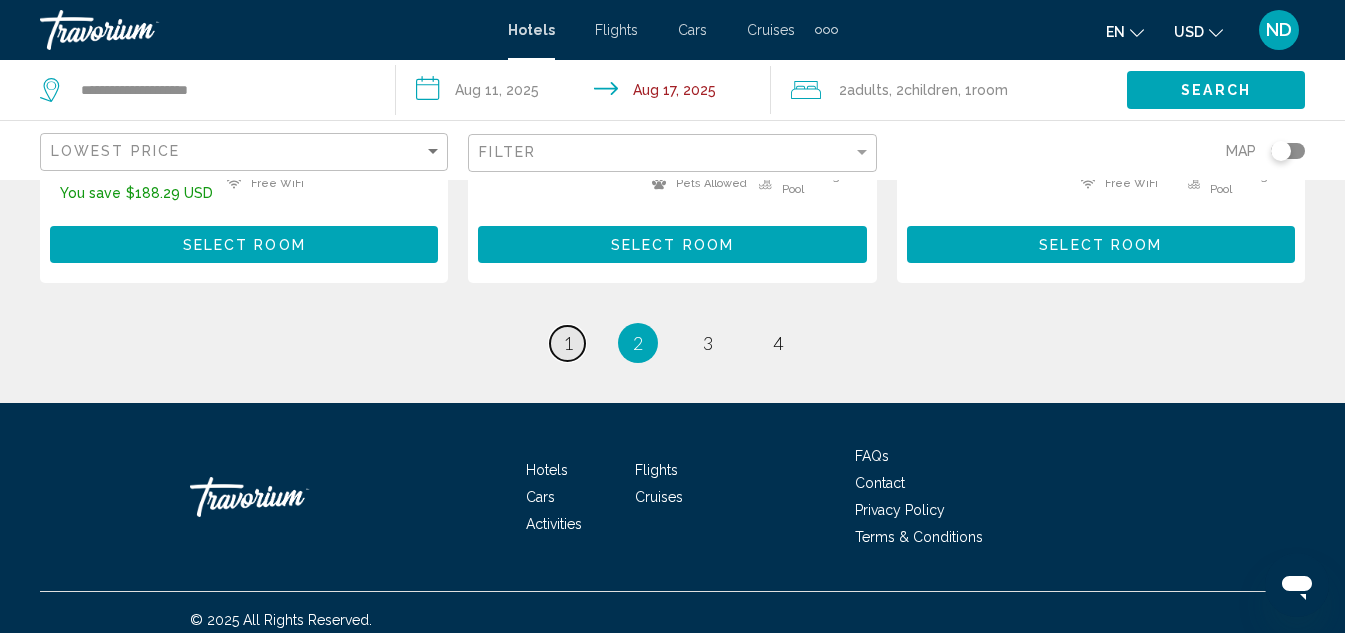 click on "1" at bounding box center [568, 343] 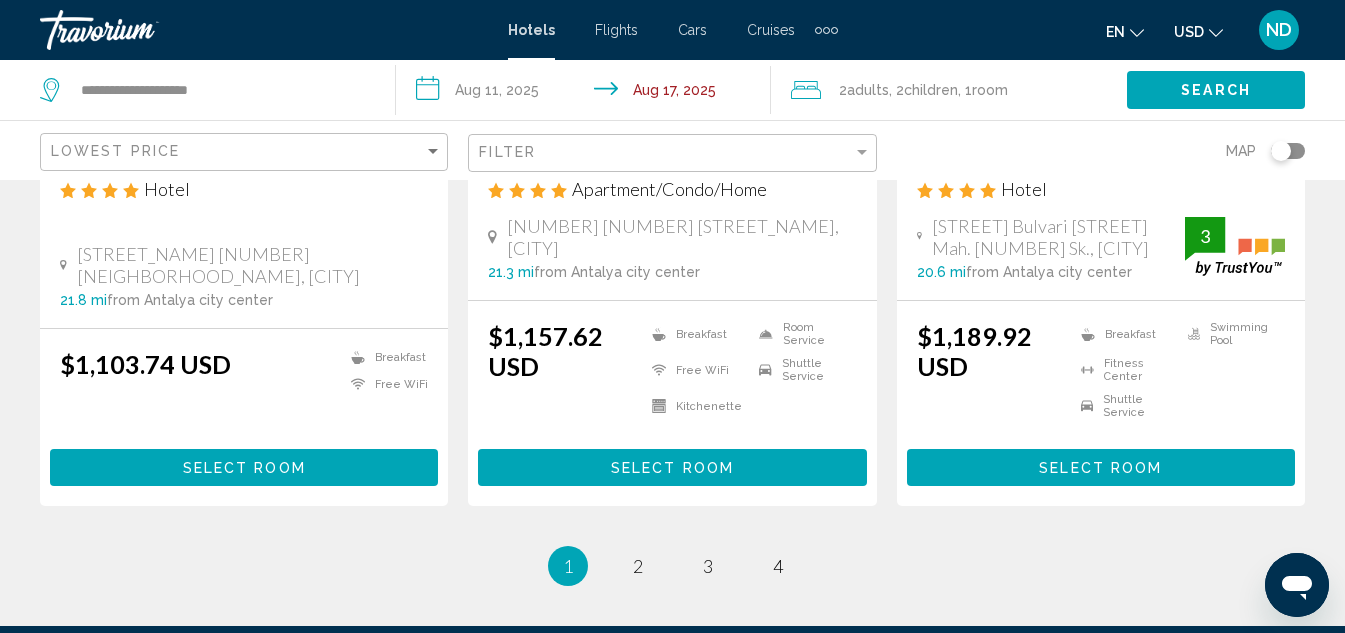 scroll, scrollTop: 2895, scrollLeft: 0, axis: vertical 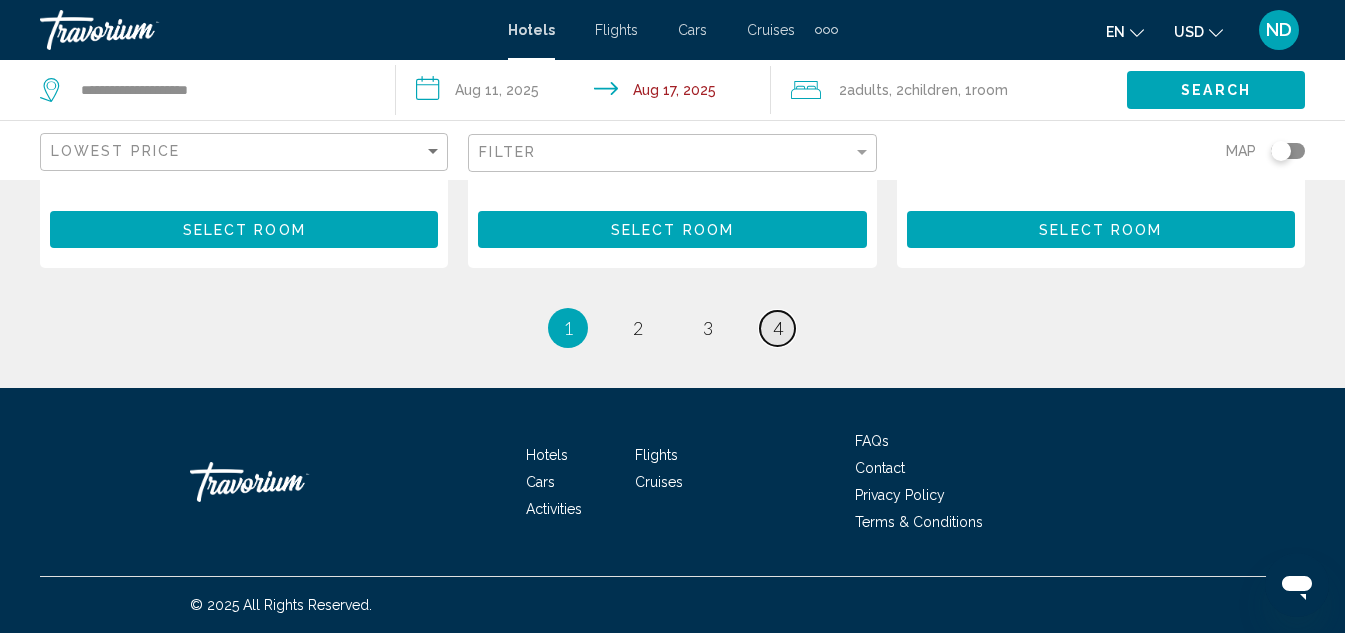 click on "4" at bounding box center (778, 328) 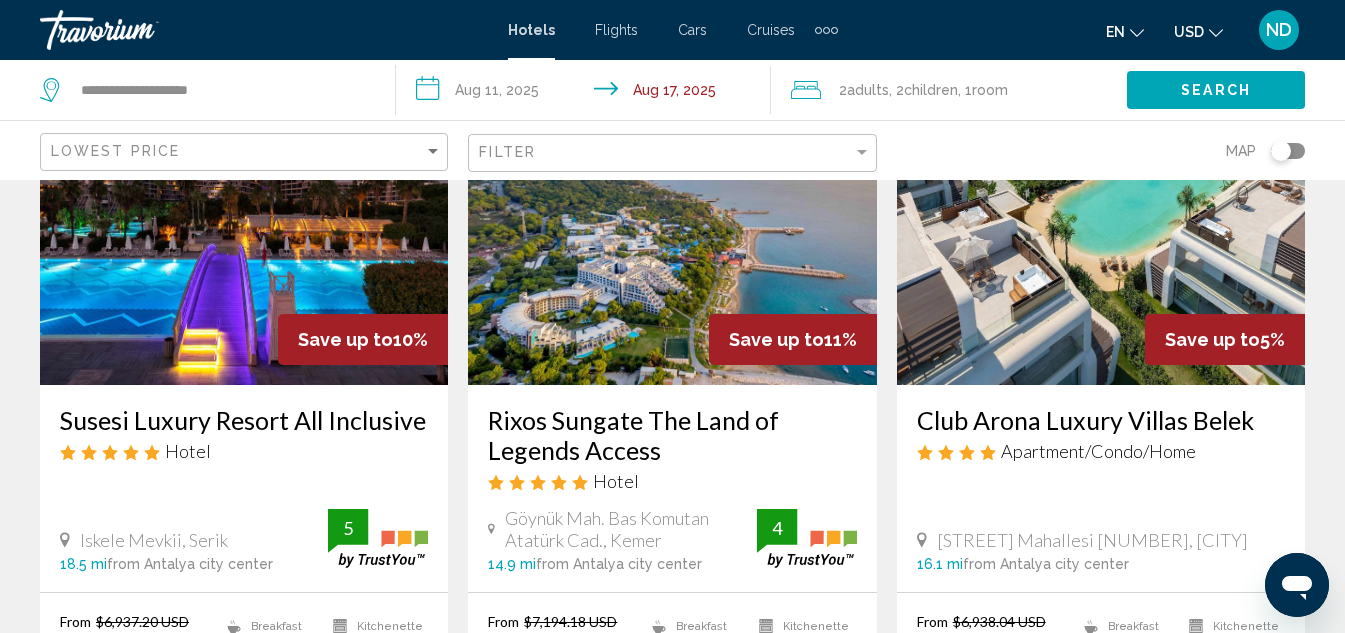 scroll, scrollTop: 0, scrollLeft: 0, axis: both 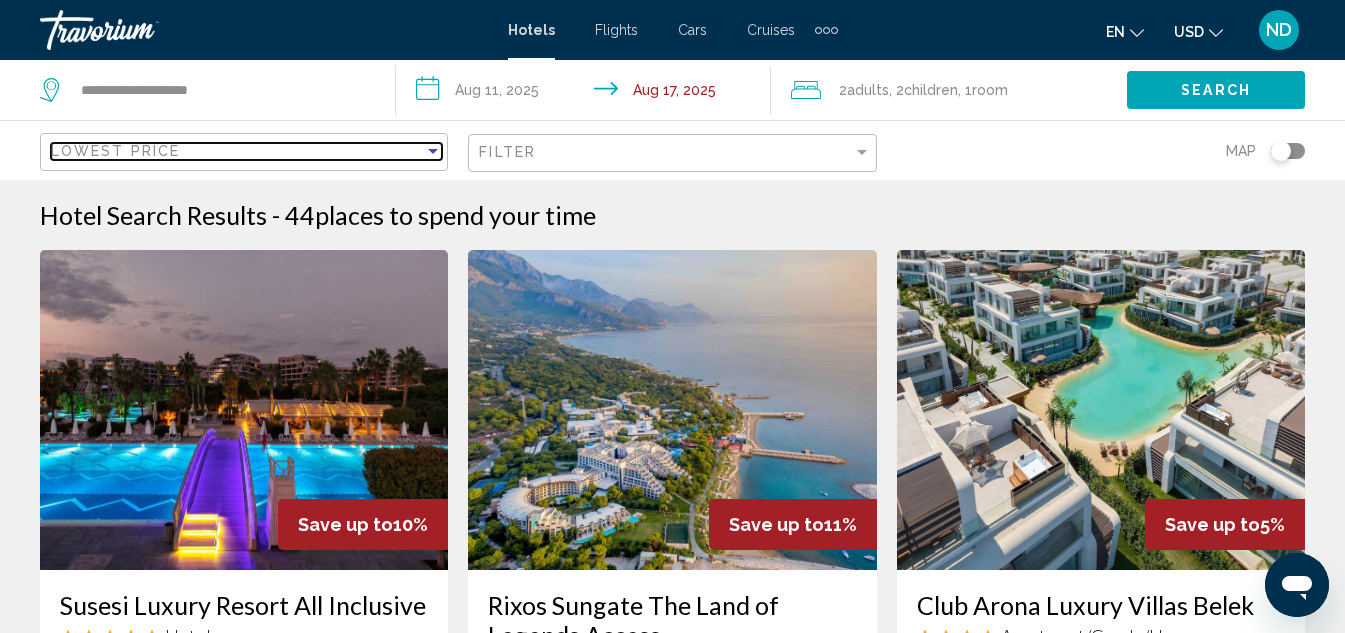 click at bounding box center [433, 151] 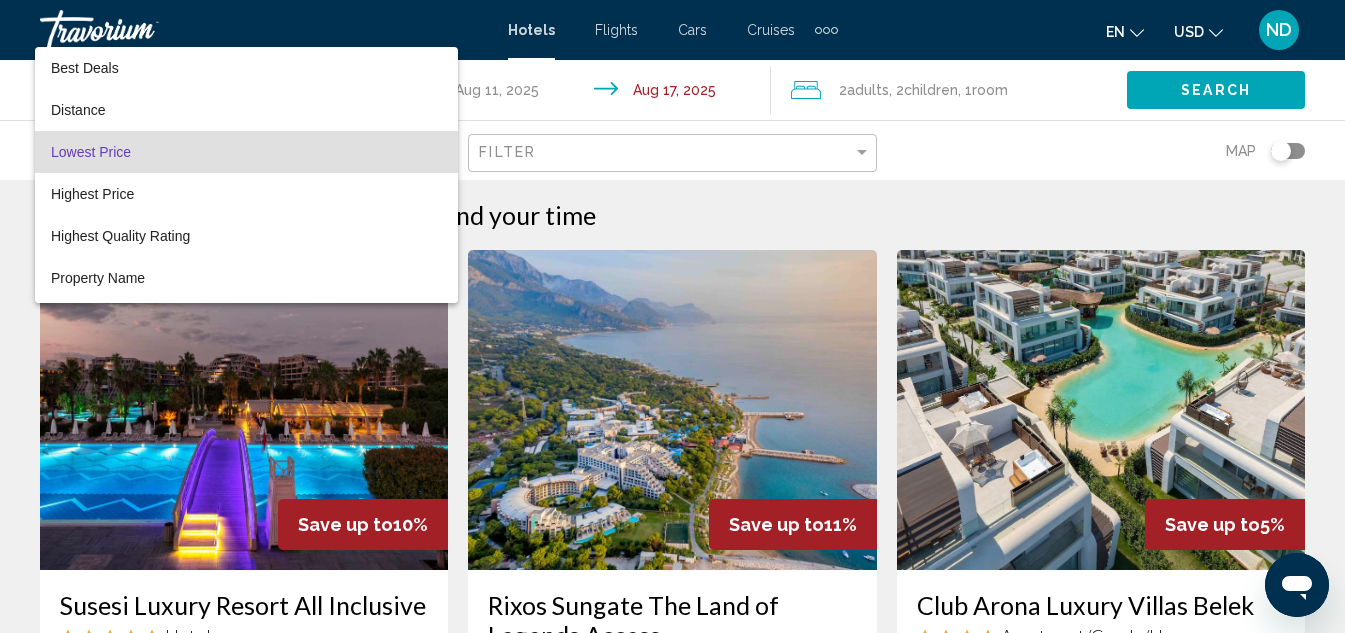 click at bounding box center [672, 316] 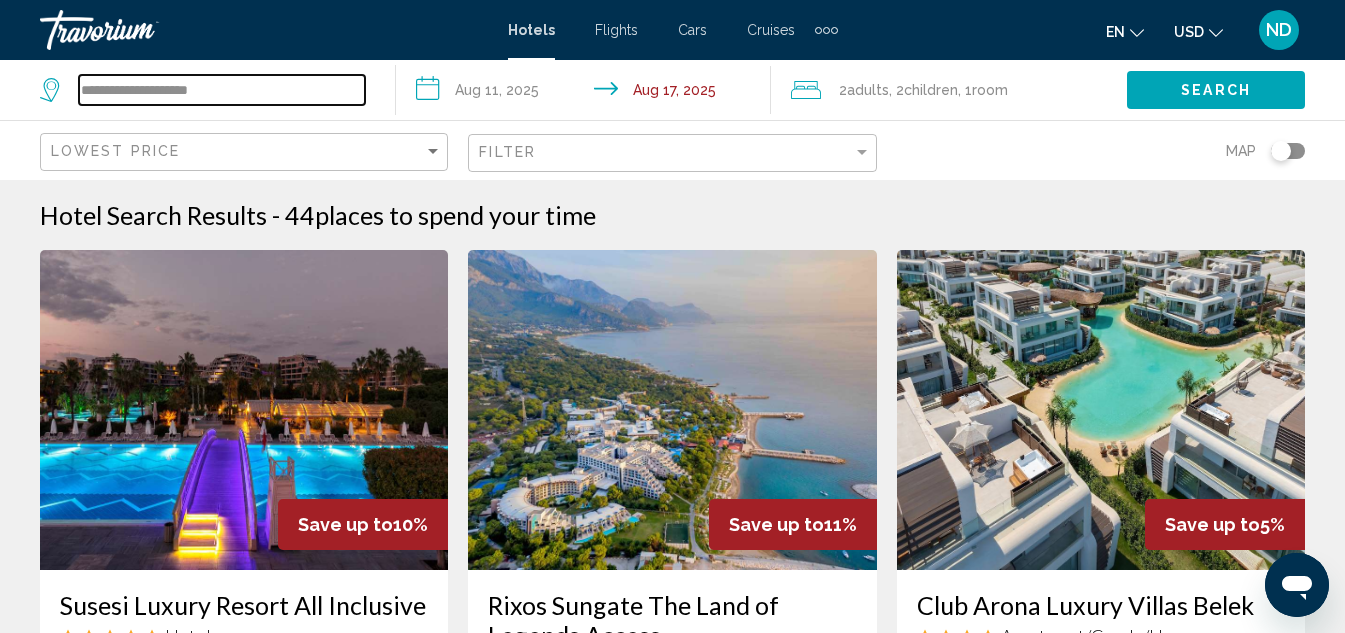 click on "**********" at bounding box center [222, 90] 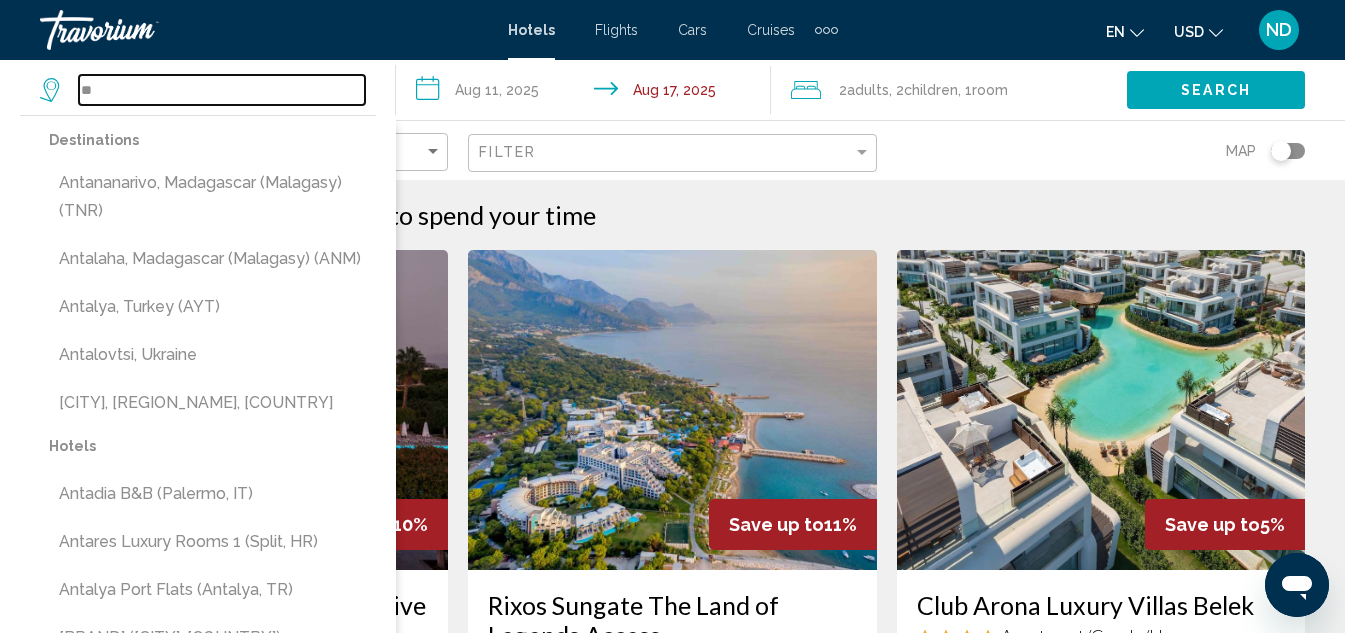 type on "*" 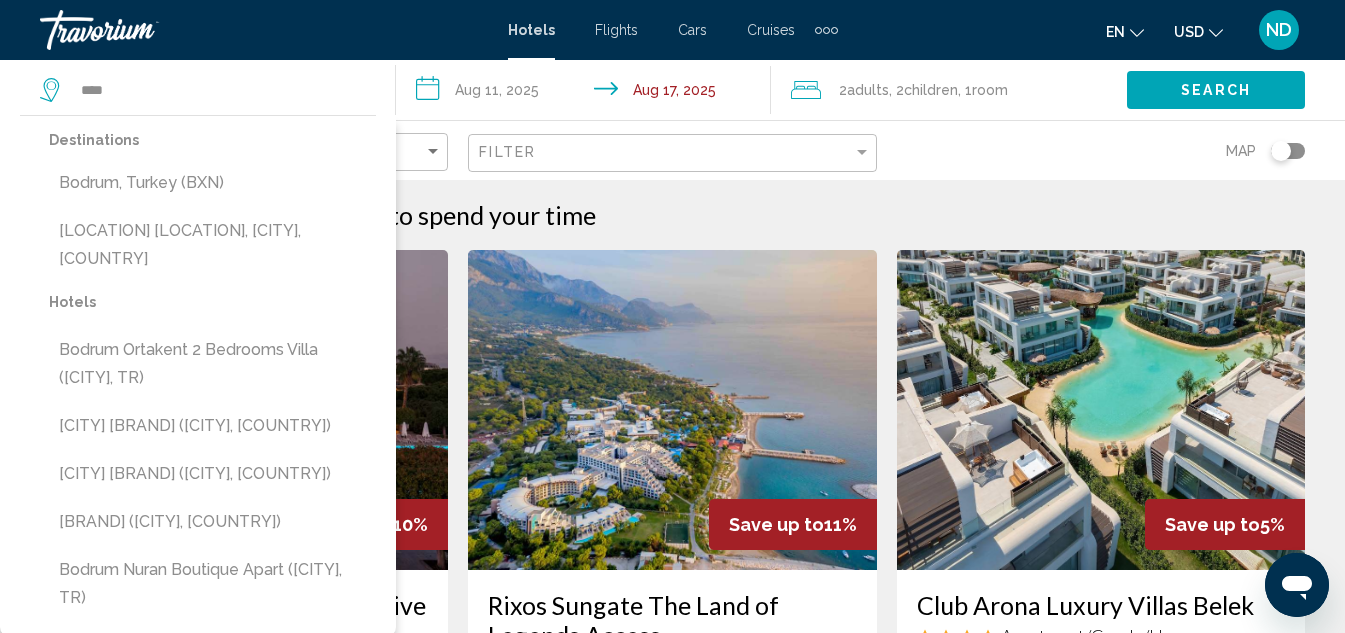 click on "Bodrum, Turkey (BXN)" at bounding box center [212, 183] 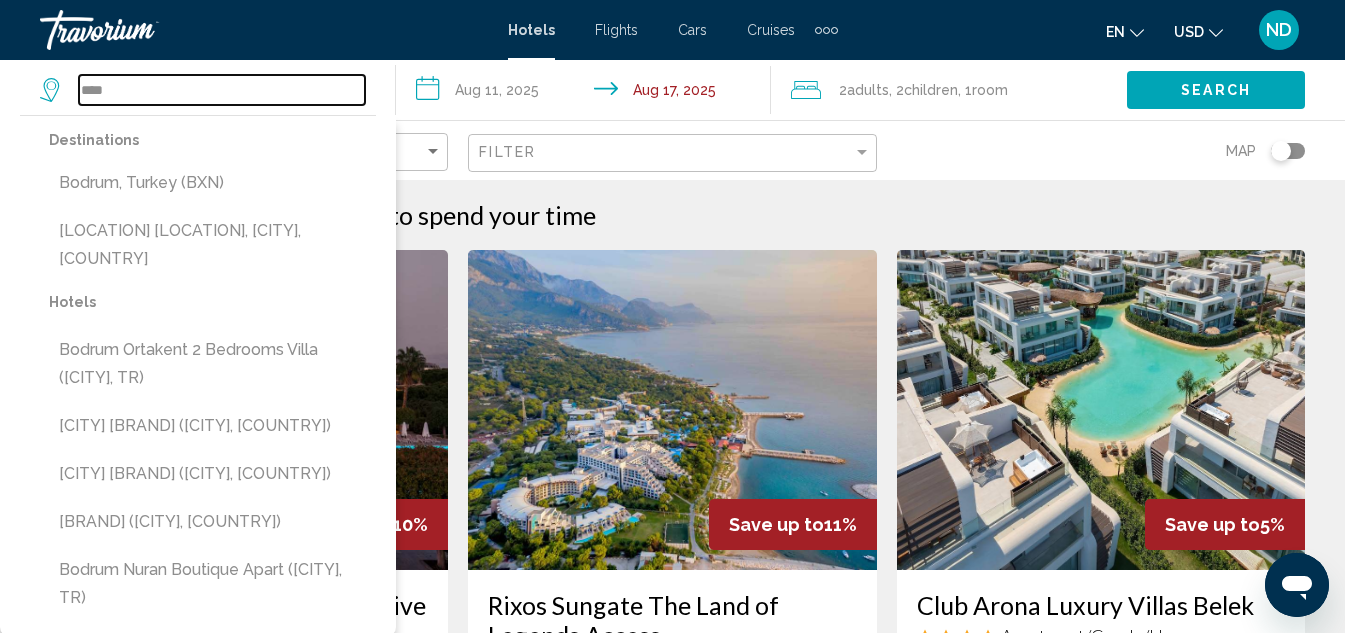 type on "**********" 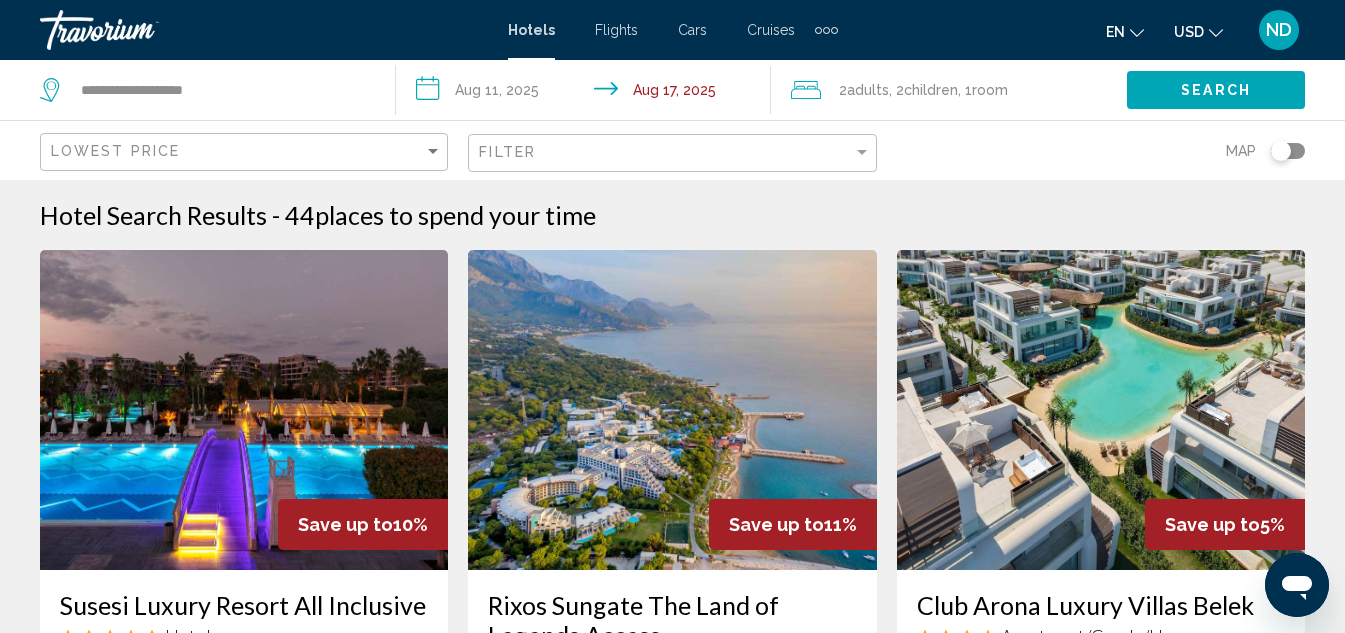 click on "Search" 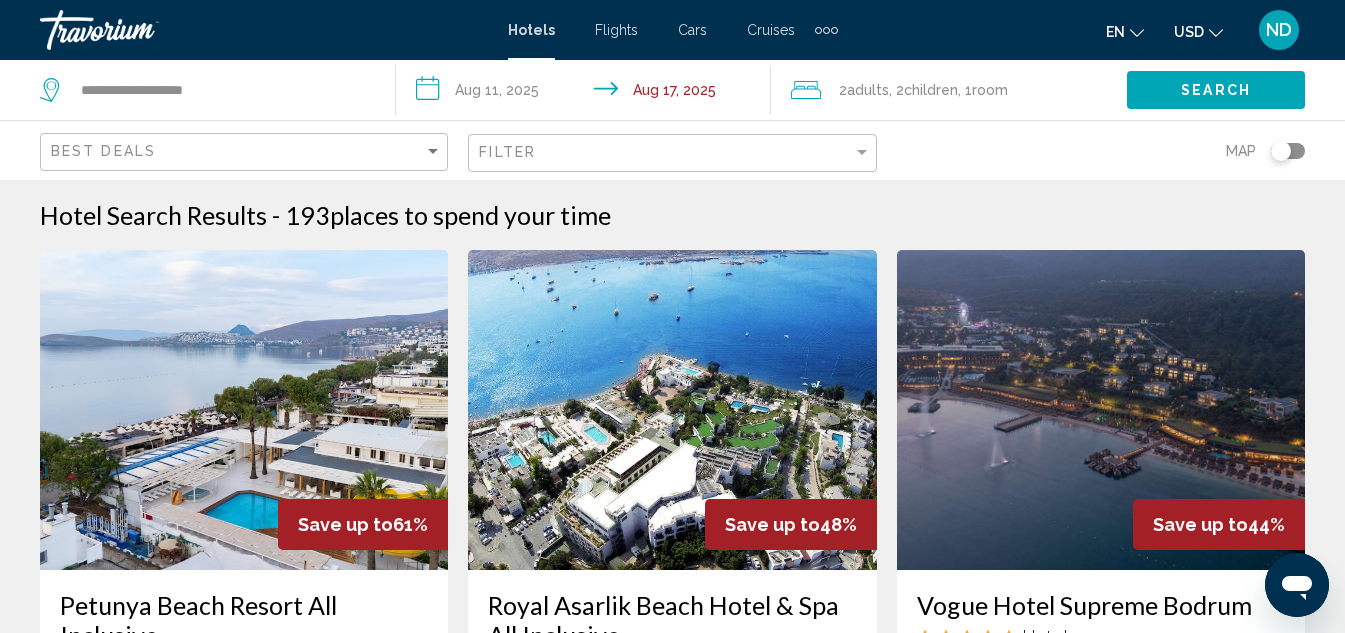 scroll, scrollTop: 1618, scrollLeft: 0, axis: vertical 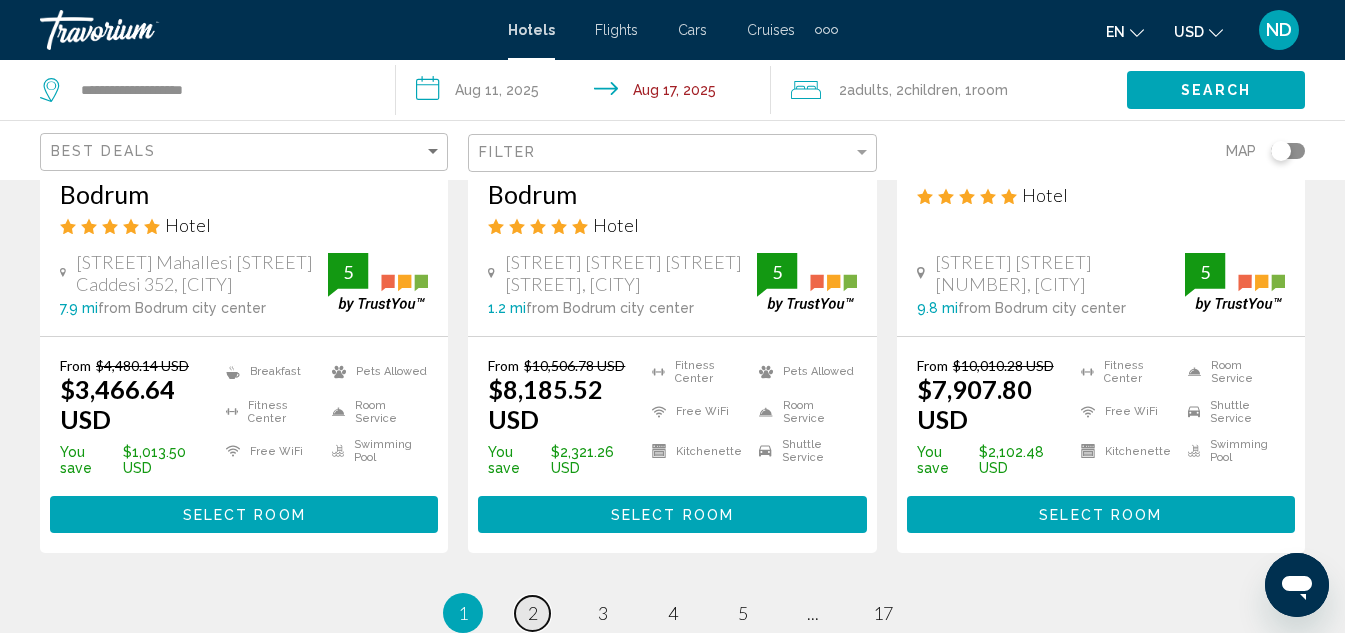 click on "page  2" at bounding box center (532, 613) 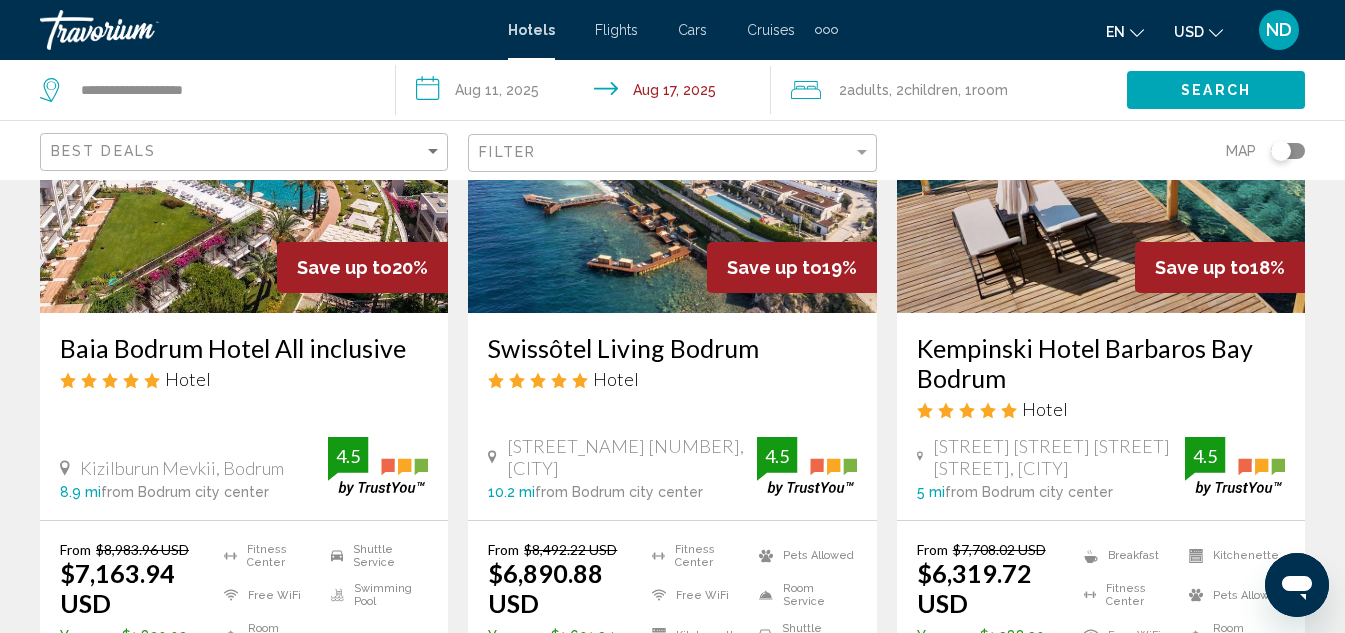 scroll, scrollTop: 0, scrollLeft: 0, axis: both 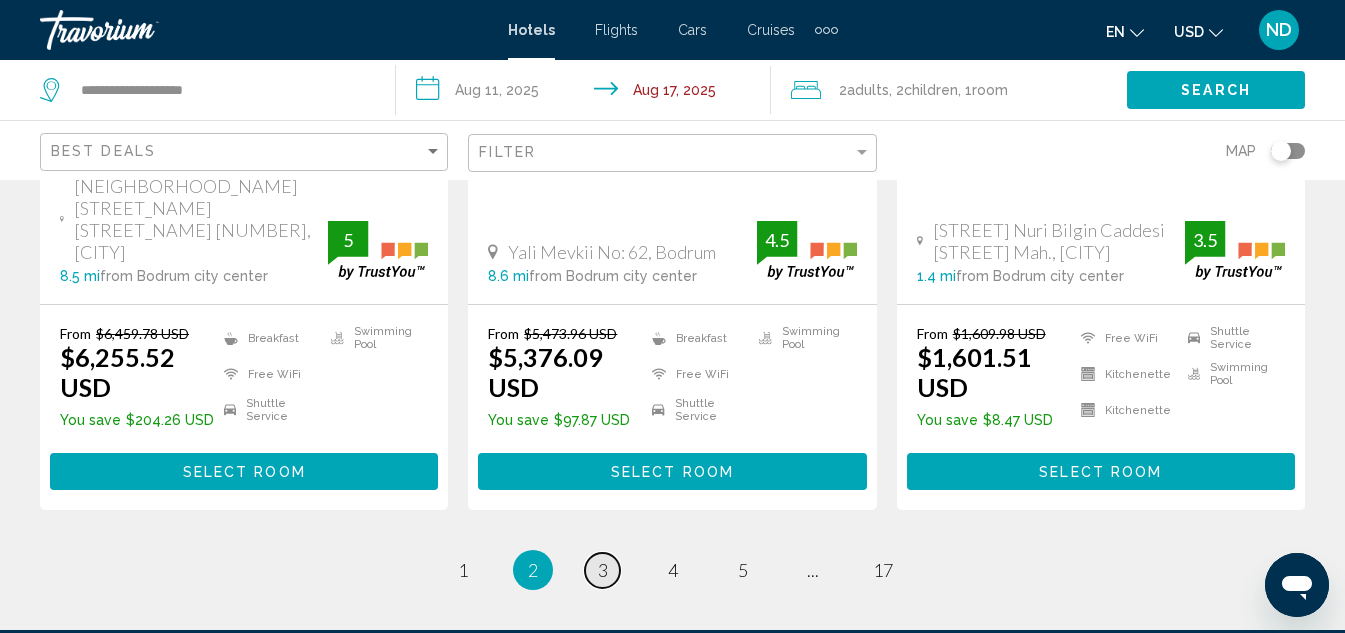 click on "page  3" at bounding box center [602, 570] 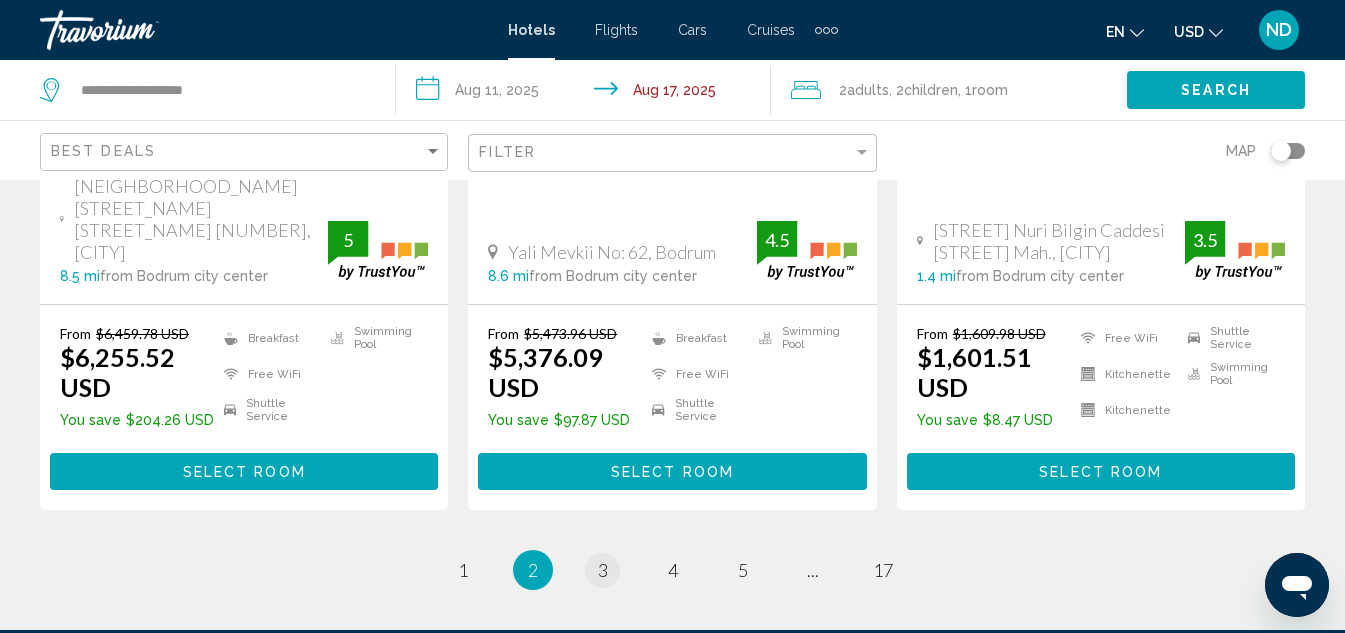 click on "Save up to  20%   Baia Bodrum Hotel All inclusive
Hotel
[NEIGHBORHOOD_NAME], [CITY] [DISTANCE]  from Bodrum city center from hotel 4.5 From $[PRICE] USD $[PRICE] USD  You save  $[PRICE] USD
Fitness Center
Free WiFi
Room Service
Shuttle Service
Swimming Pool  4.5 Select Room Save up to  19%   Swissôtel Living Bodrum
Hotel
[STREET_NAME] [NUMBER], [CITY] [DISTANCE]  from Bodrum city center from hotel 4.5 From $[PRICE] USD $[PRICE] USD  You save  $[PRICE] USD  4.5" at bounding box center [672, -1020] 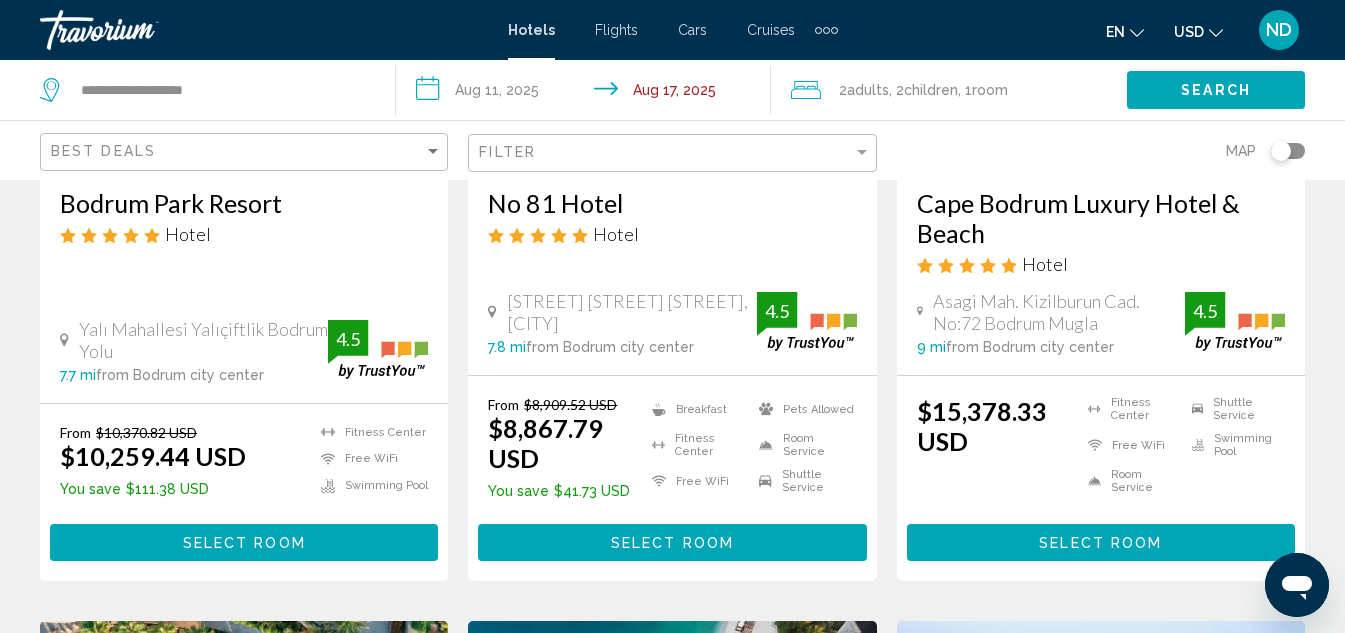 scroll, scrollTop: 0, scrollLeft: 0, axis: both 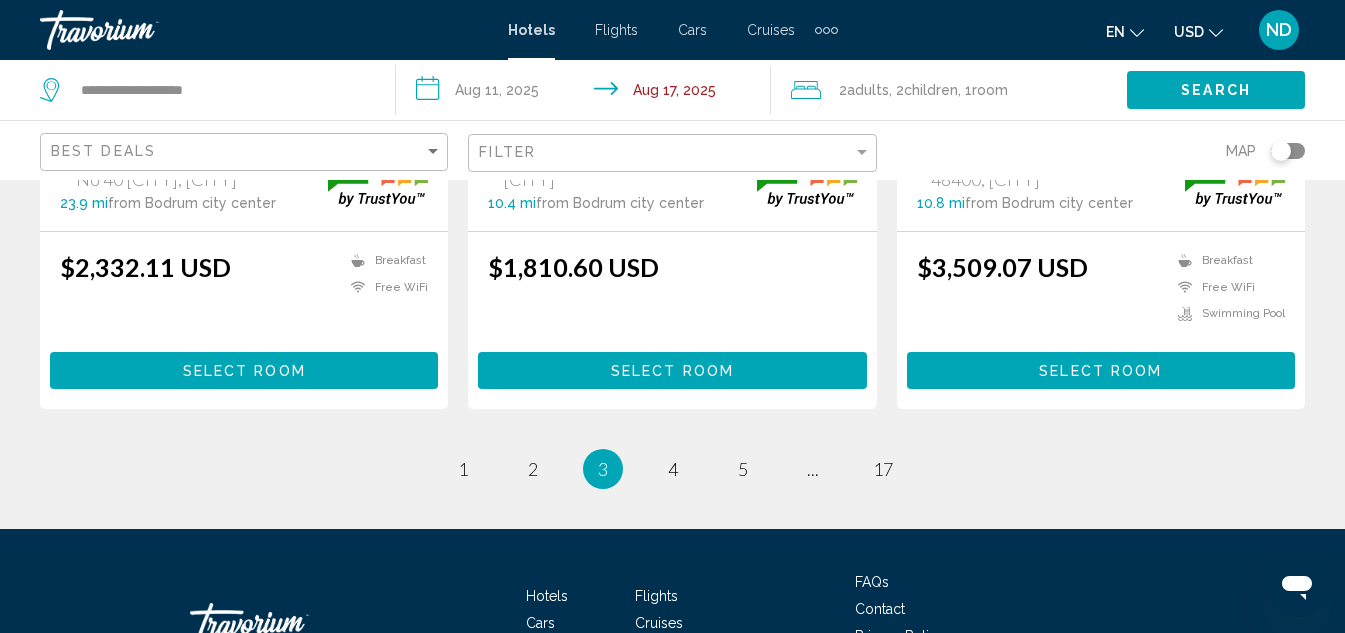 drag, startPoint x: 1351, startPoint y: 87, endPoint x: 22, endPoint y: 2, distance: 1331.7155 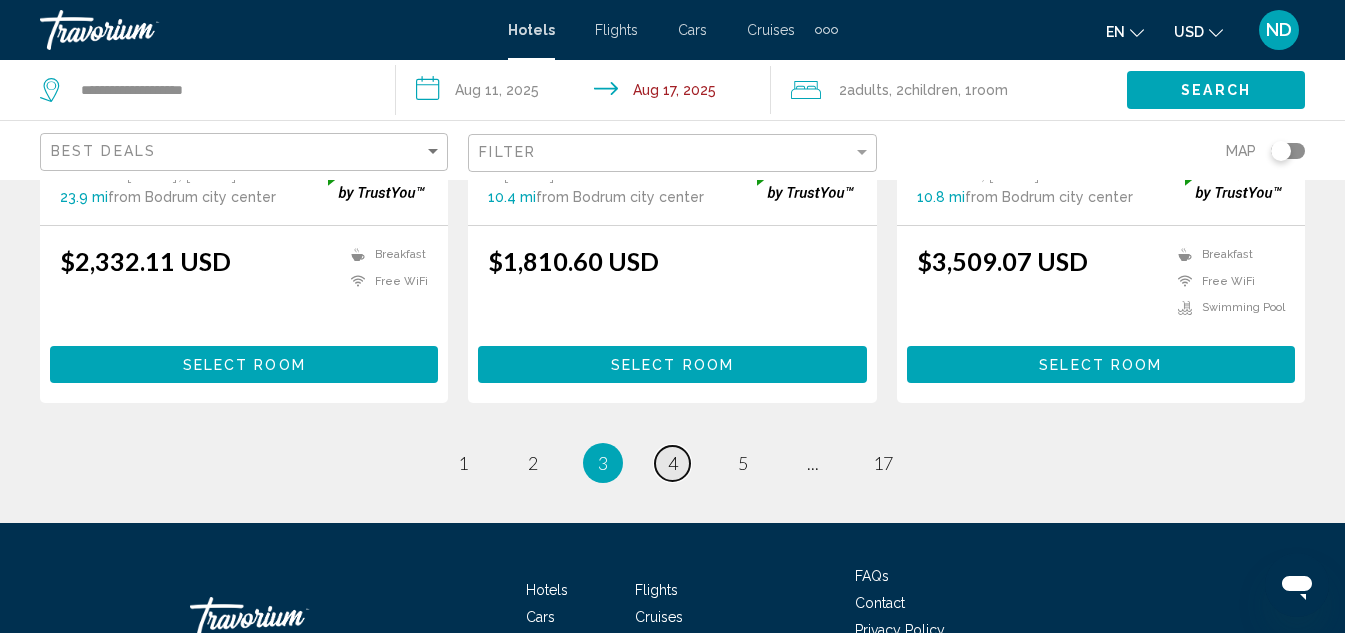 click on "page  4" at bounding box center [672, 463] 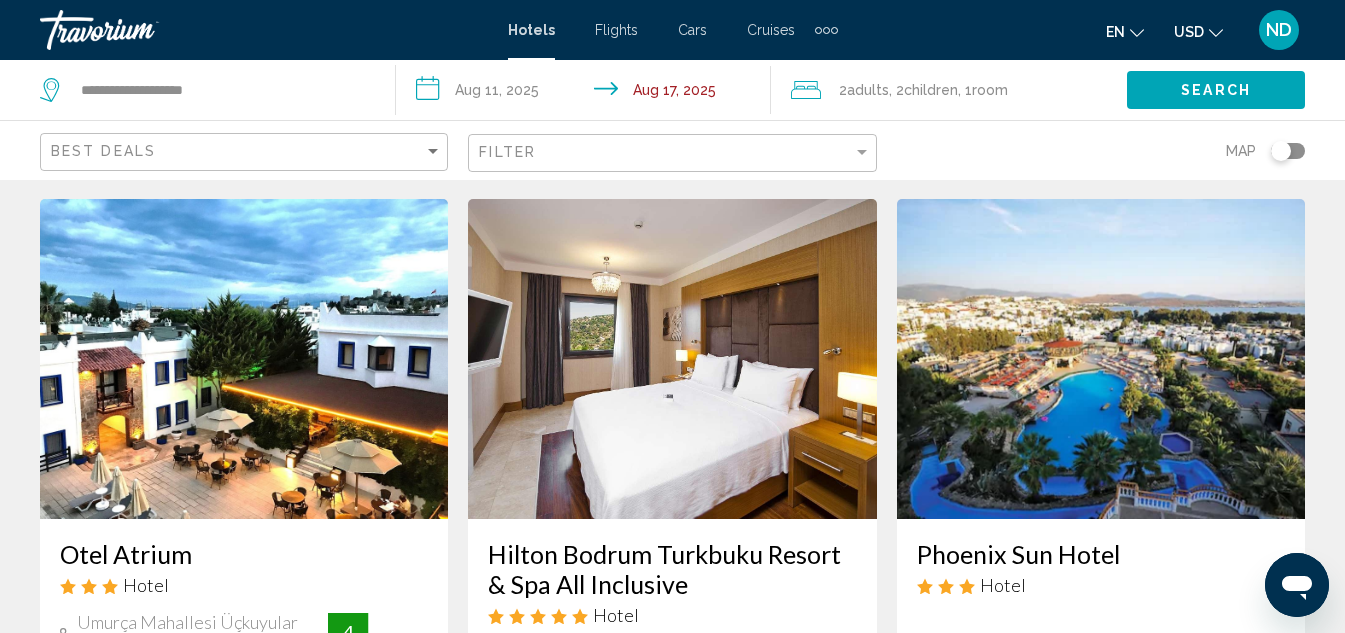 scroll, scrollTop: 0, scrollLeft: 0, axis: both 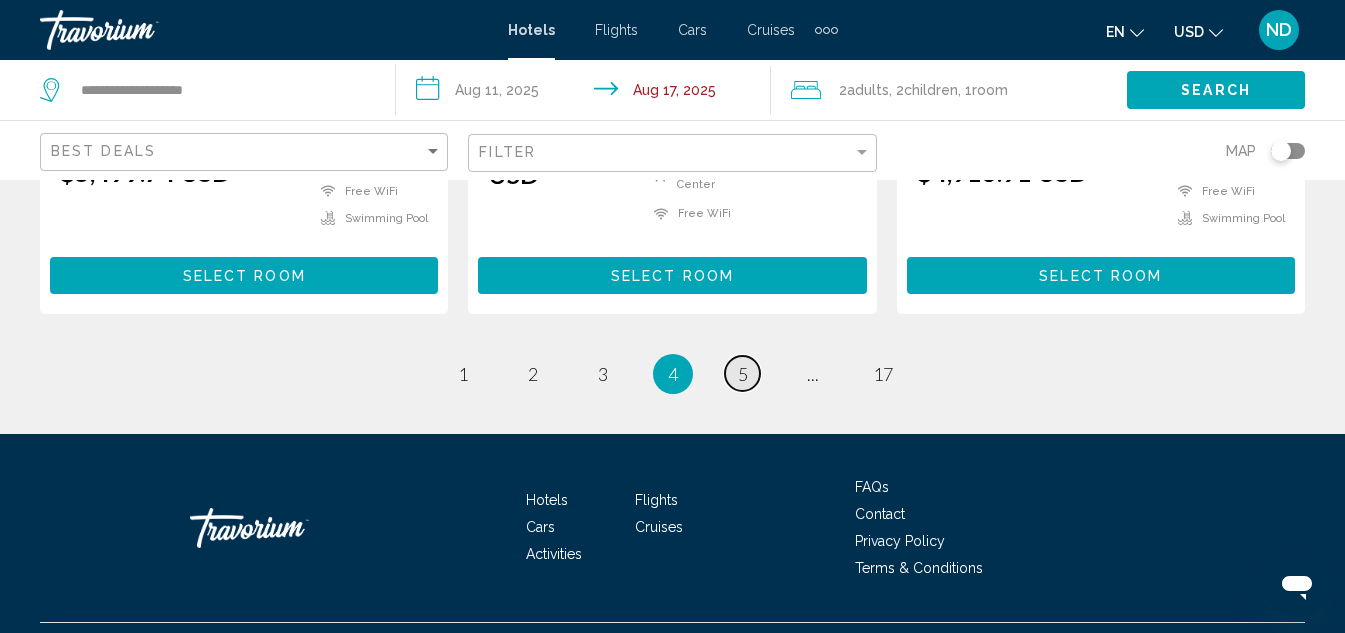 click on "page  5" at bounding box center [742, 373] 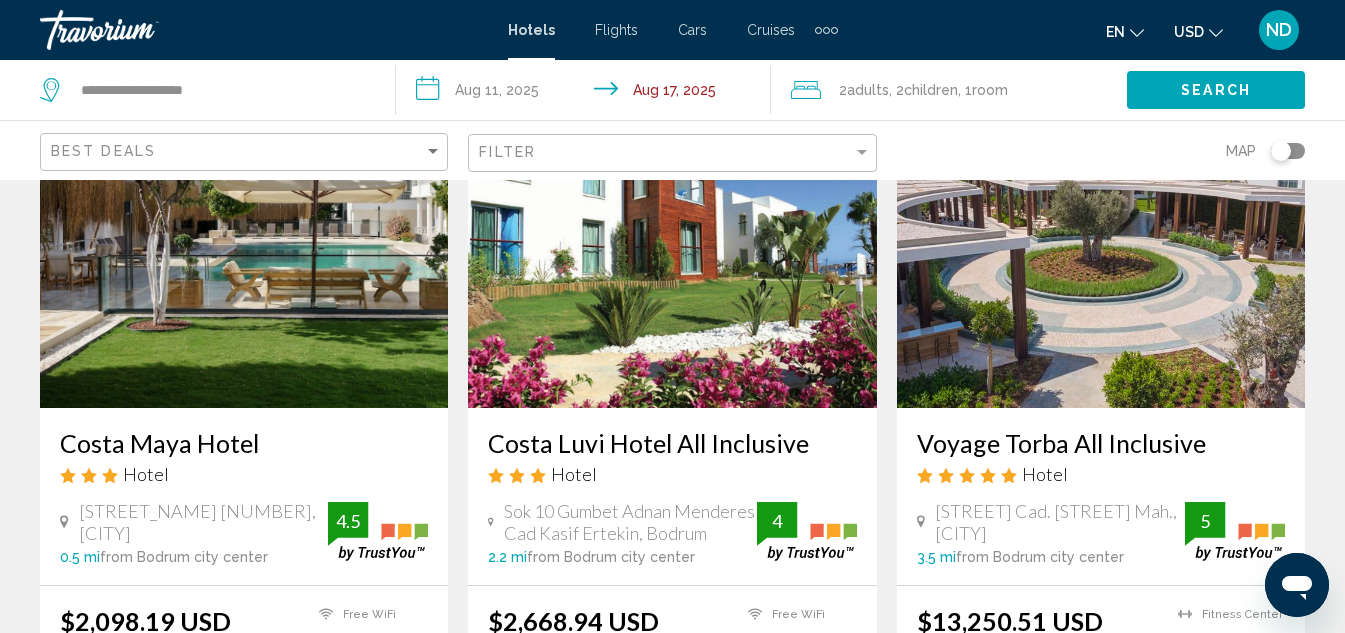 scroll, scrollTop: 0, scrollLeft: 0, axis: both 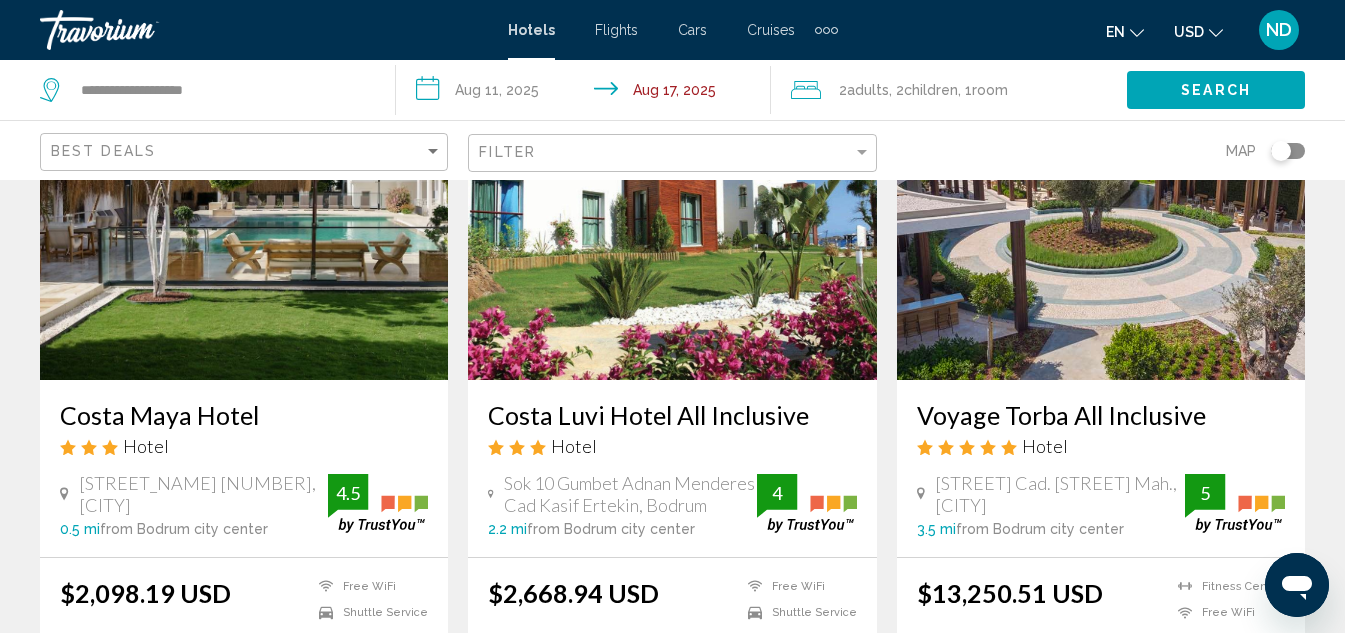click on ", 1  Room rooms" 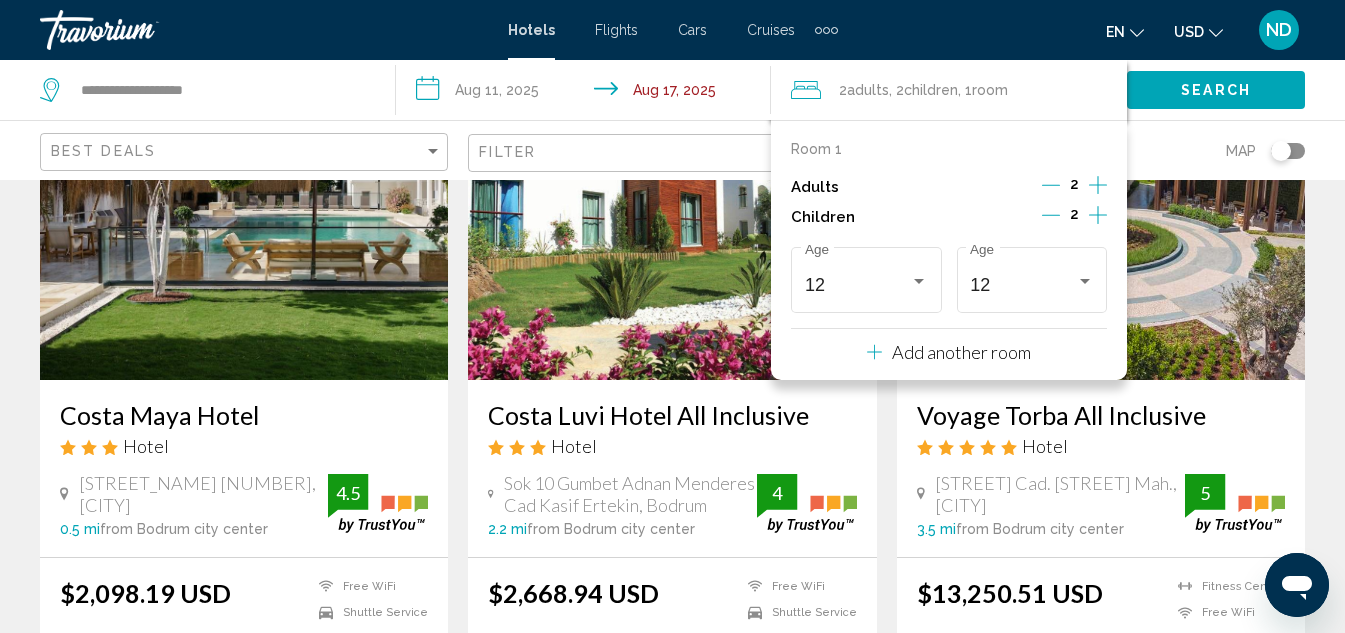 click 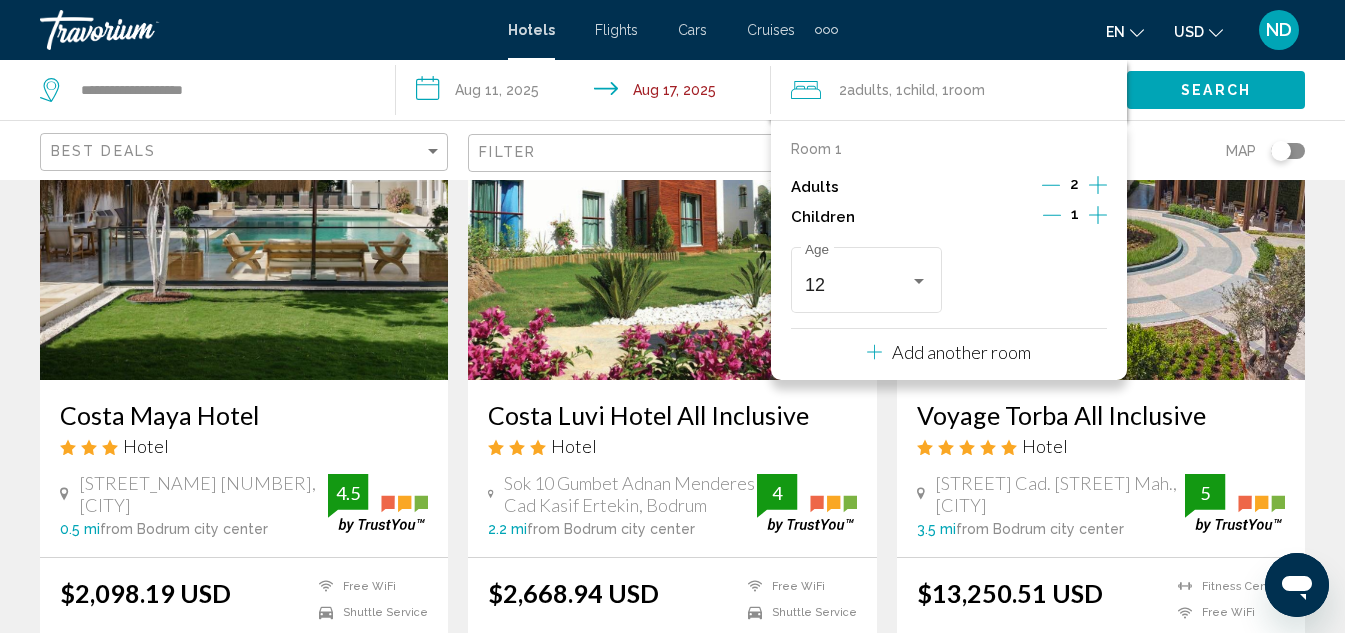 click on "Hotel Search Results  -   193  places to spend your time  Costa Maya Hotel
Hotel
[STREET_NAME] [NUMBER], [CITY] [DISTANCE]  from Bodrum city center from hotel 4.5 $[PRICE] USD
Free WiFi
Shuttle Service
Swimming Pool  4.5 Select Room  Costa Luvi Hotel All Inclusive
Hotel
[STREET_NAME] [NUMBER] [NEIGHBORHOOD_NAME] [STREET_NAME], [CITY] [DISTANCE]  from Bodrum city center from hotel 4 $[PRICE] USD
Free WiFi
Shuttle Service
Swimming Pool  4 Select Room  Voyage Torba All Inclusive
5 5" at bounding box center [672, 1528] 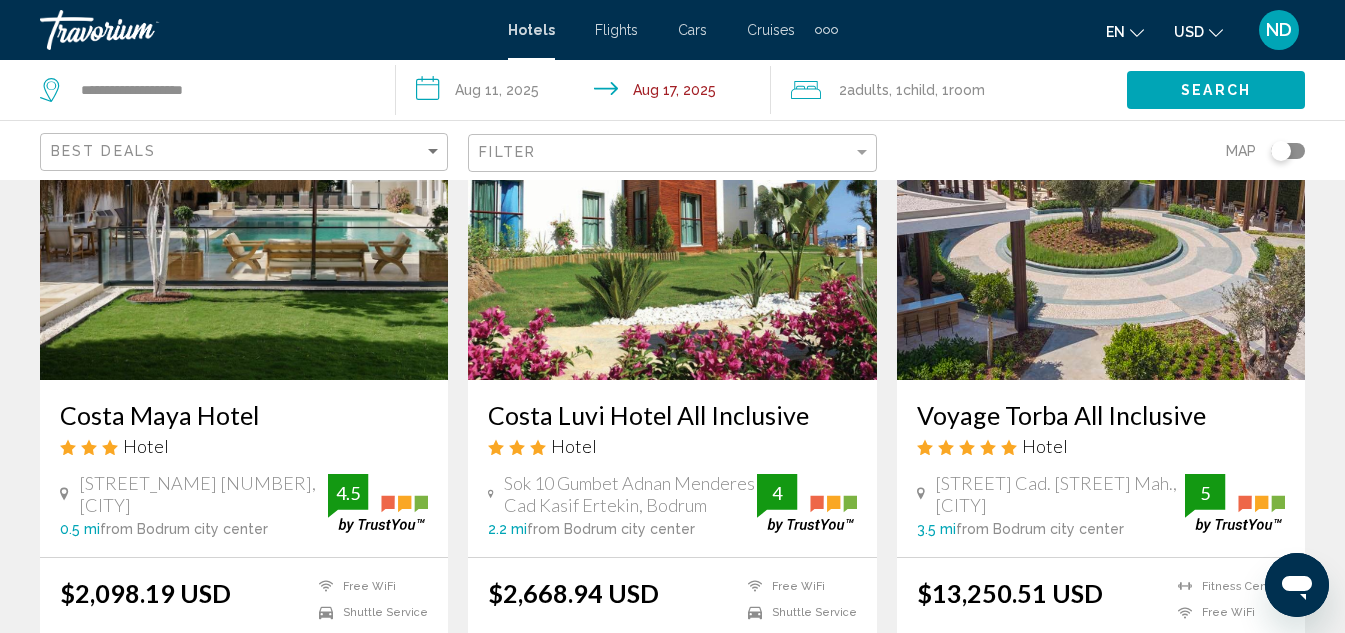click on "Search" 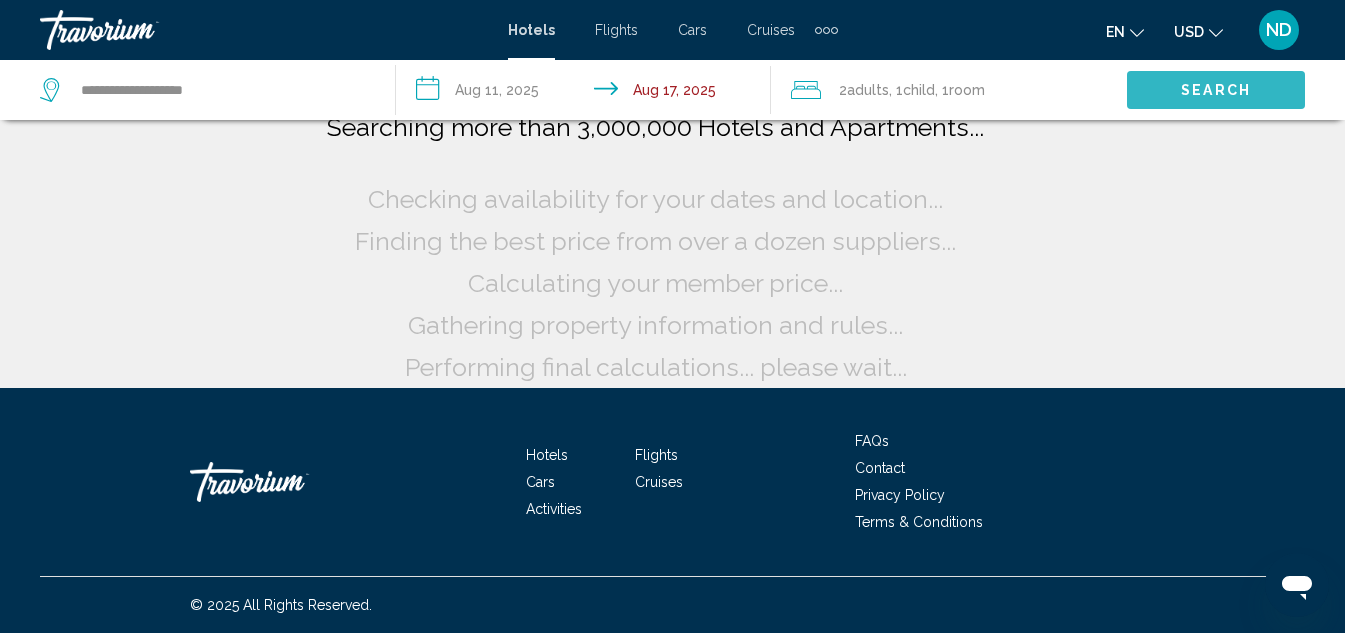 scroll, scrollTop: 24, scrollLeft: 0, axis: vertical 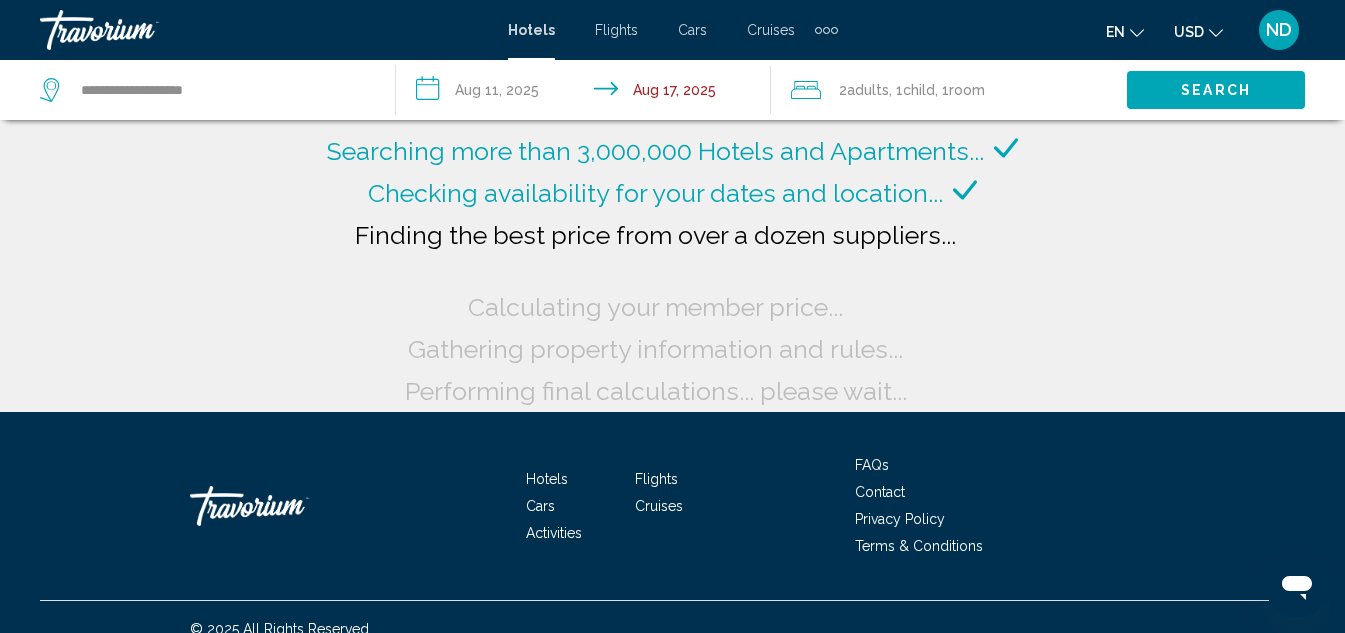 click on "Search" 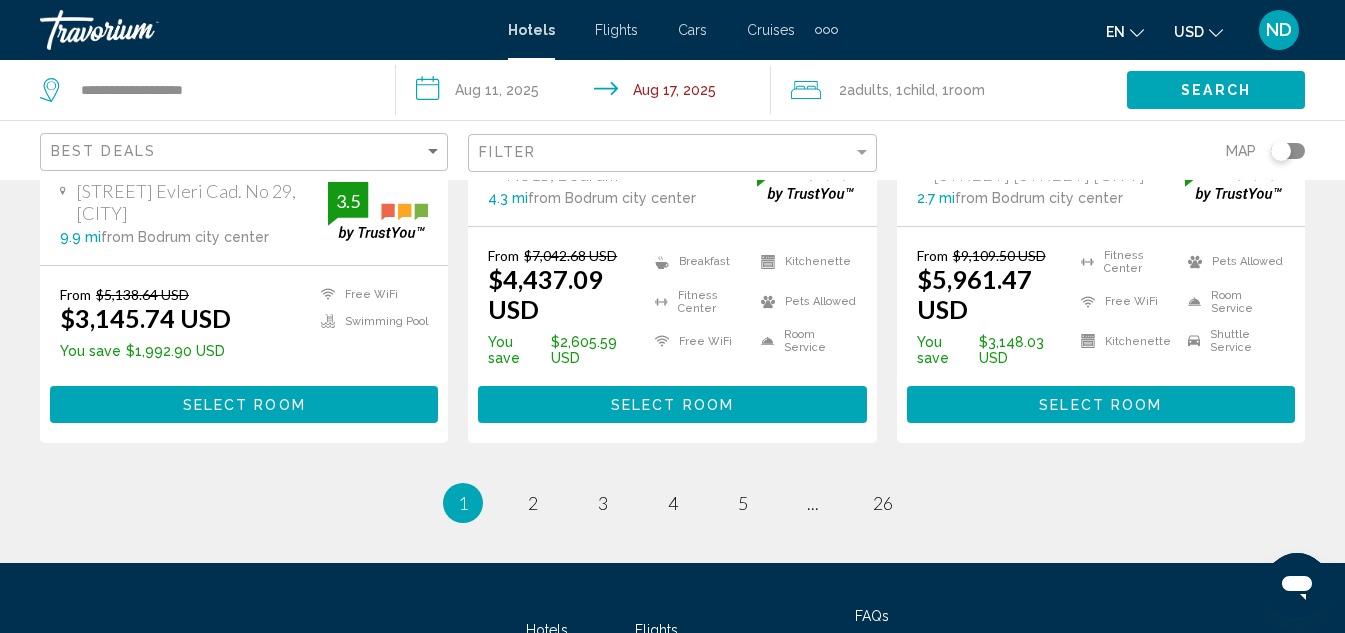 scroll, scrollTop: 2946, scrollLeft: 0, axis: vertical 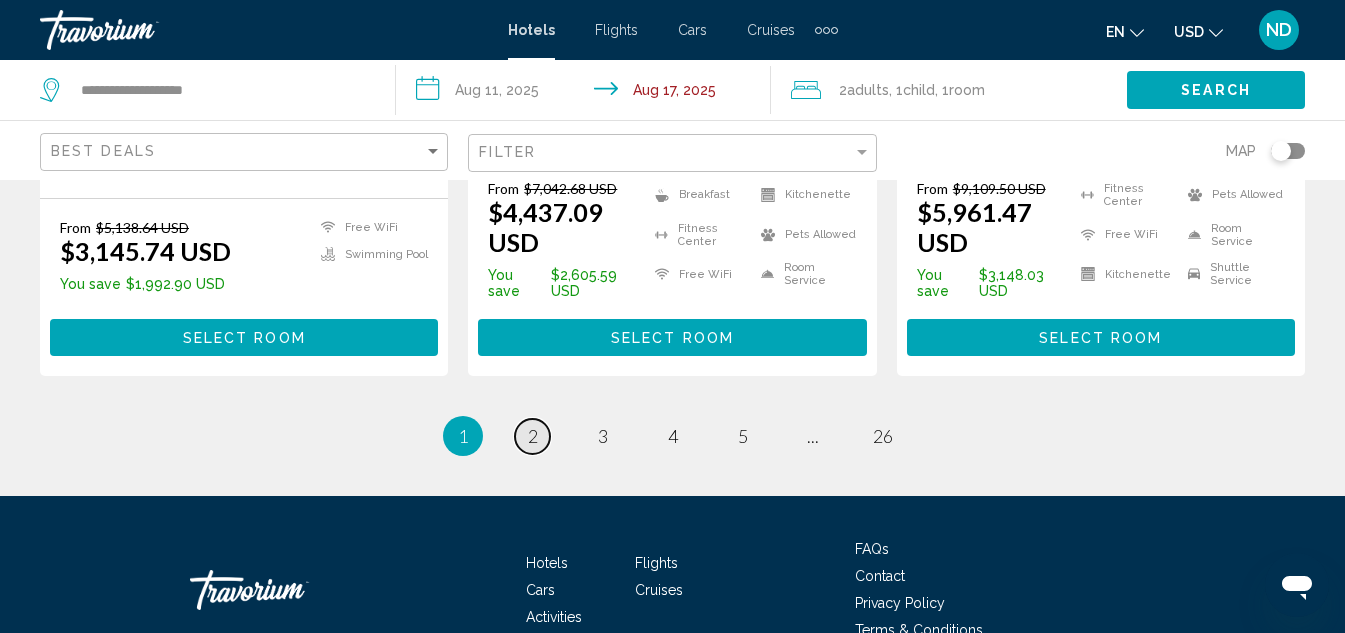 click on "page  2" at bounding box center (532, 436) 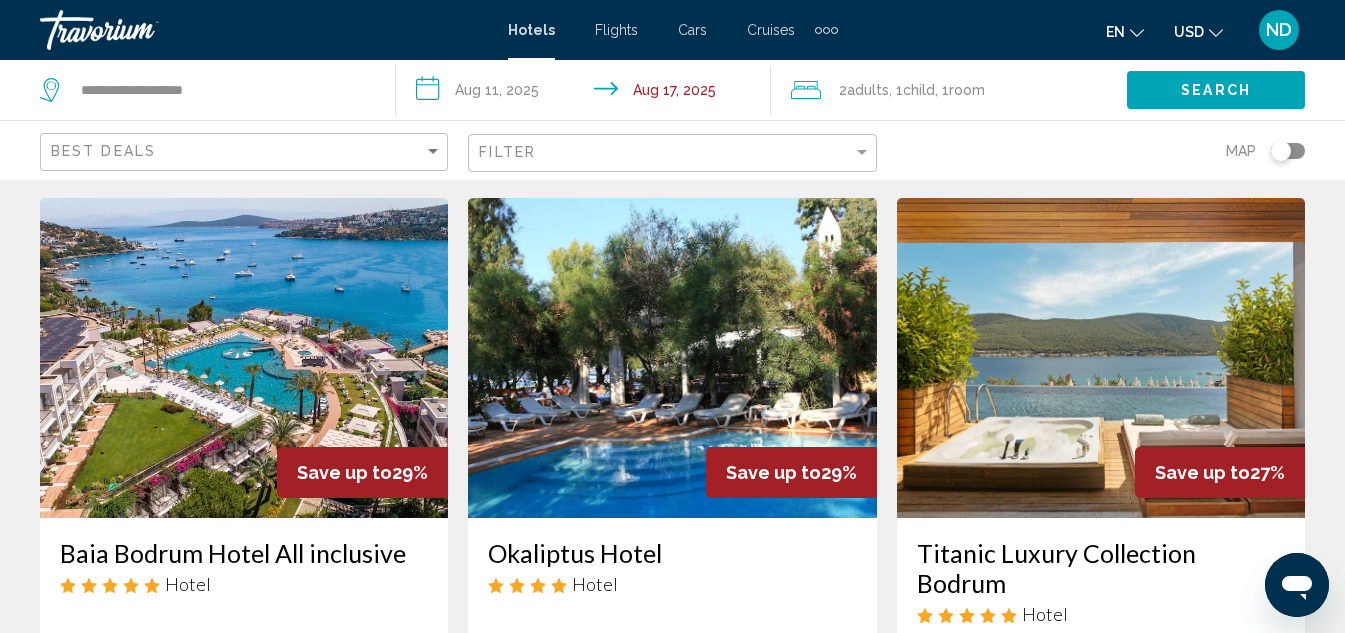scroll, scrollTop: 0, scrollLeft: 0, axis: both 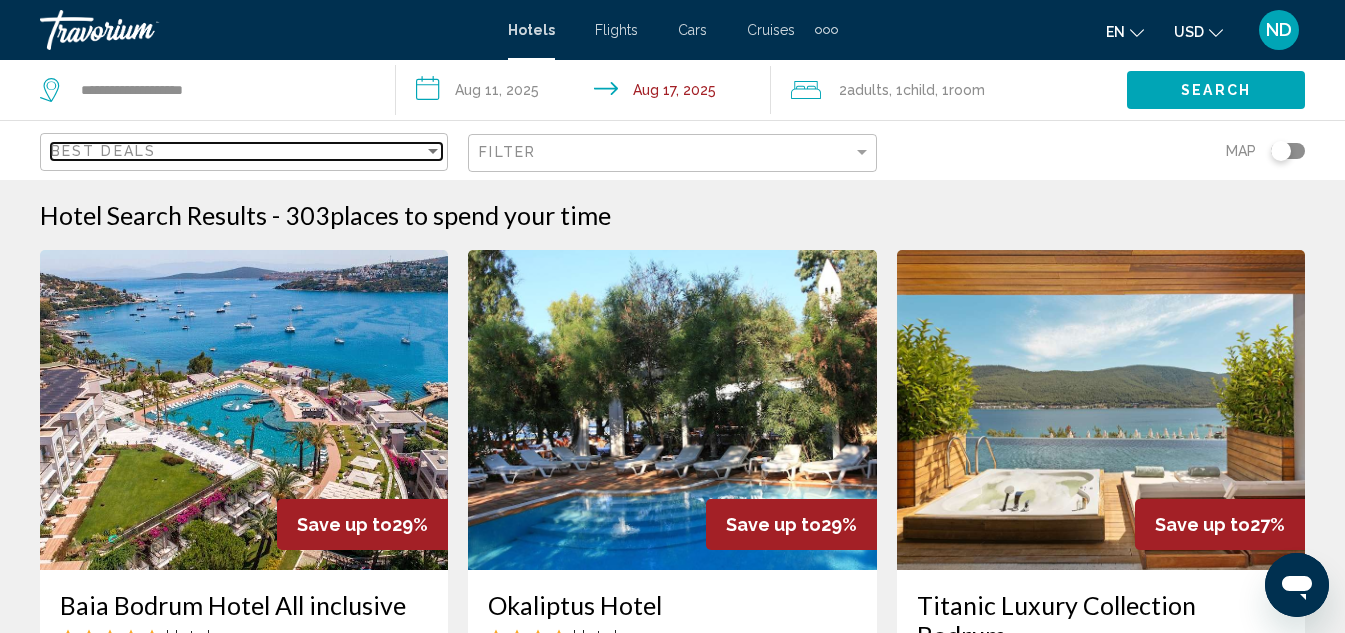 click at bounding box center [433, 151] 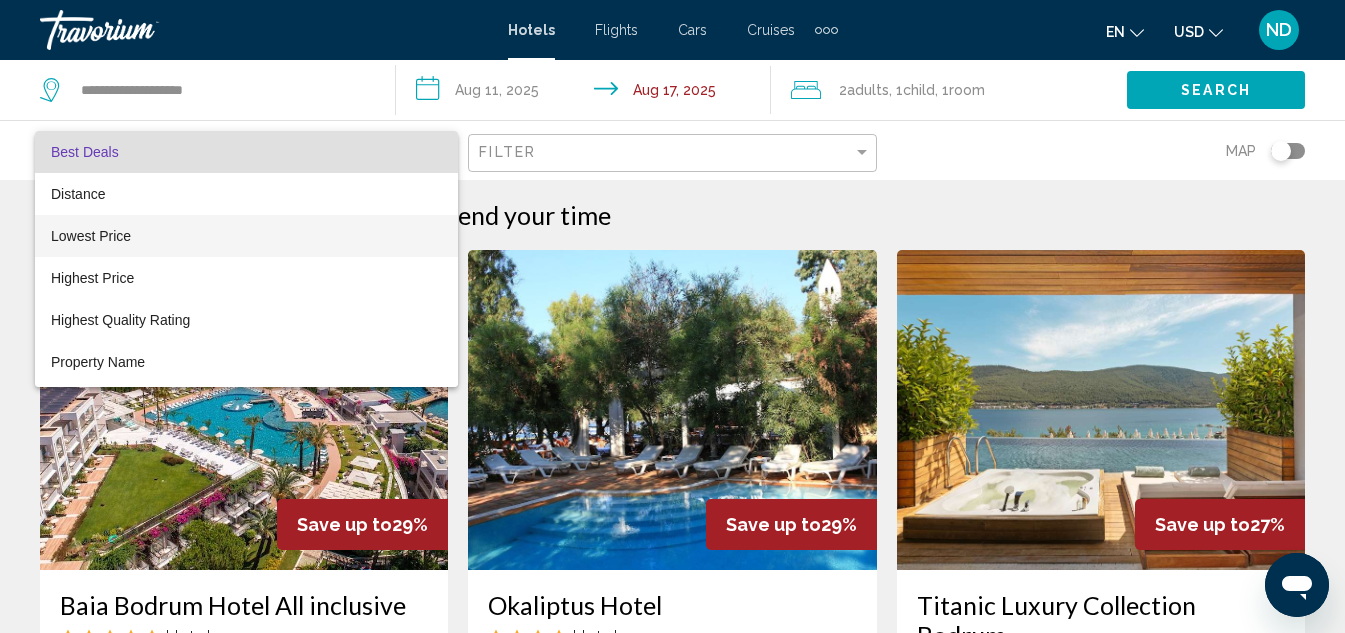 click on "Lowest Price" at bounding box center (246, 236) 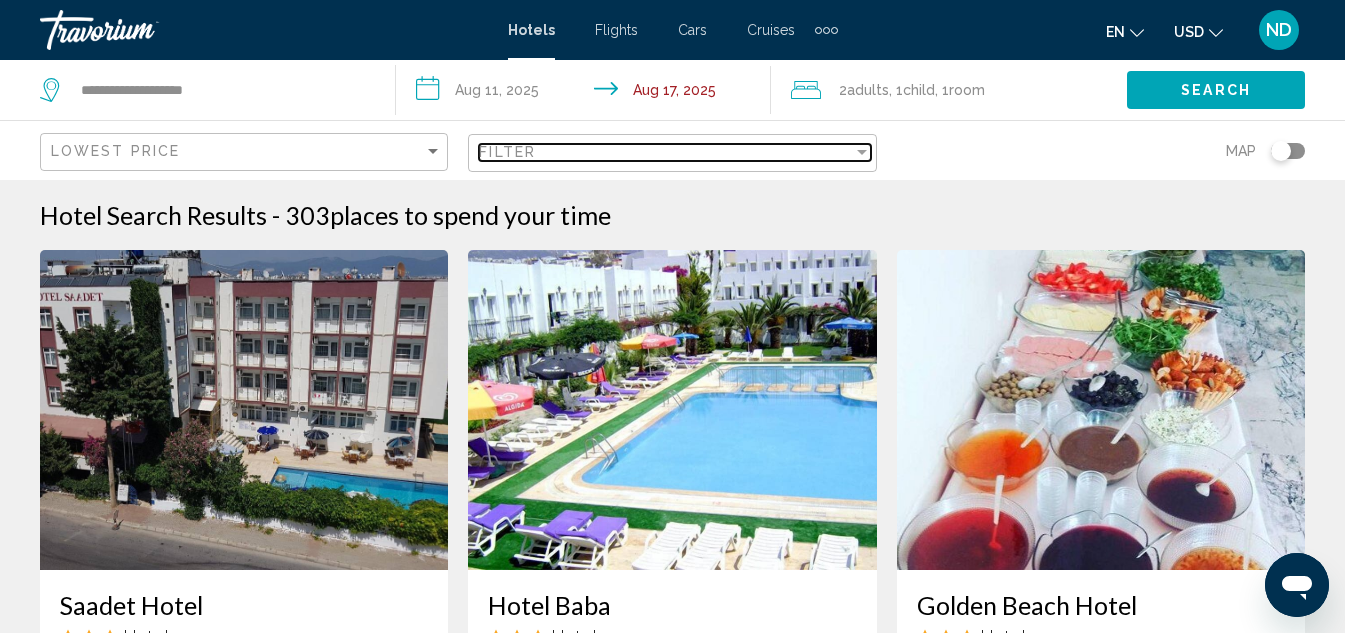 click on "Filter" at bounding box center (674, 153) 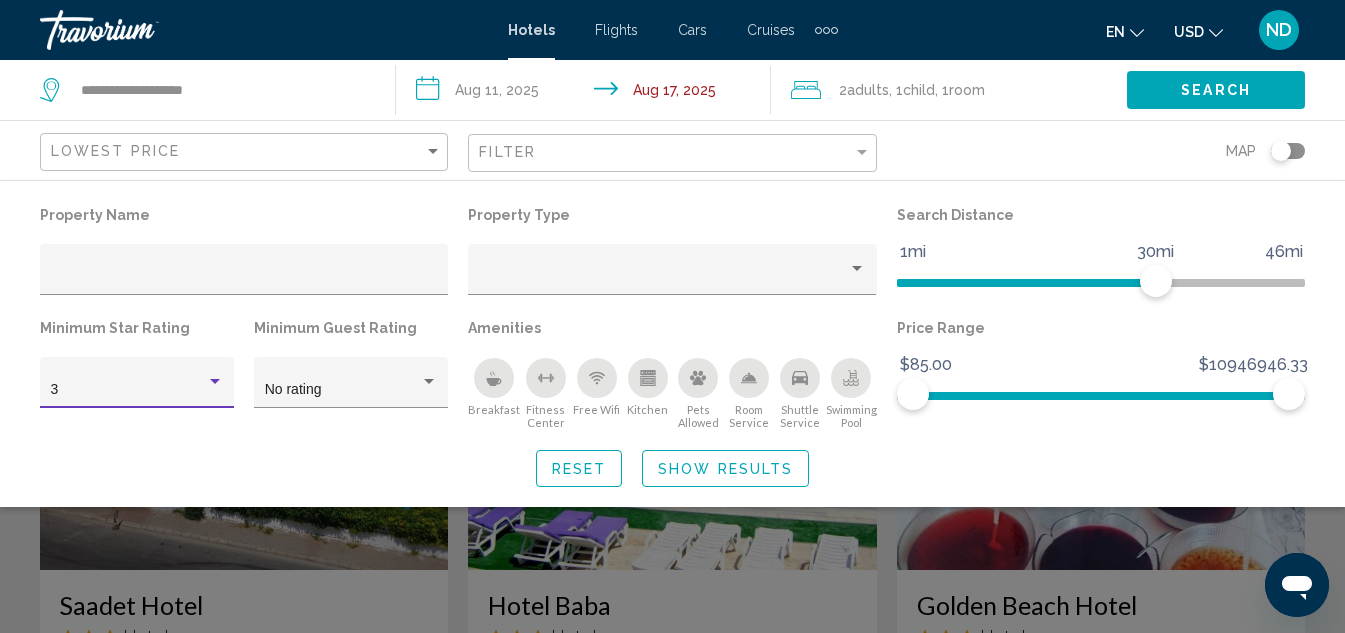 click at bounding box center [215, 382] 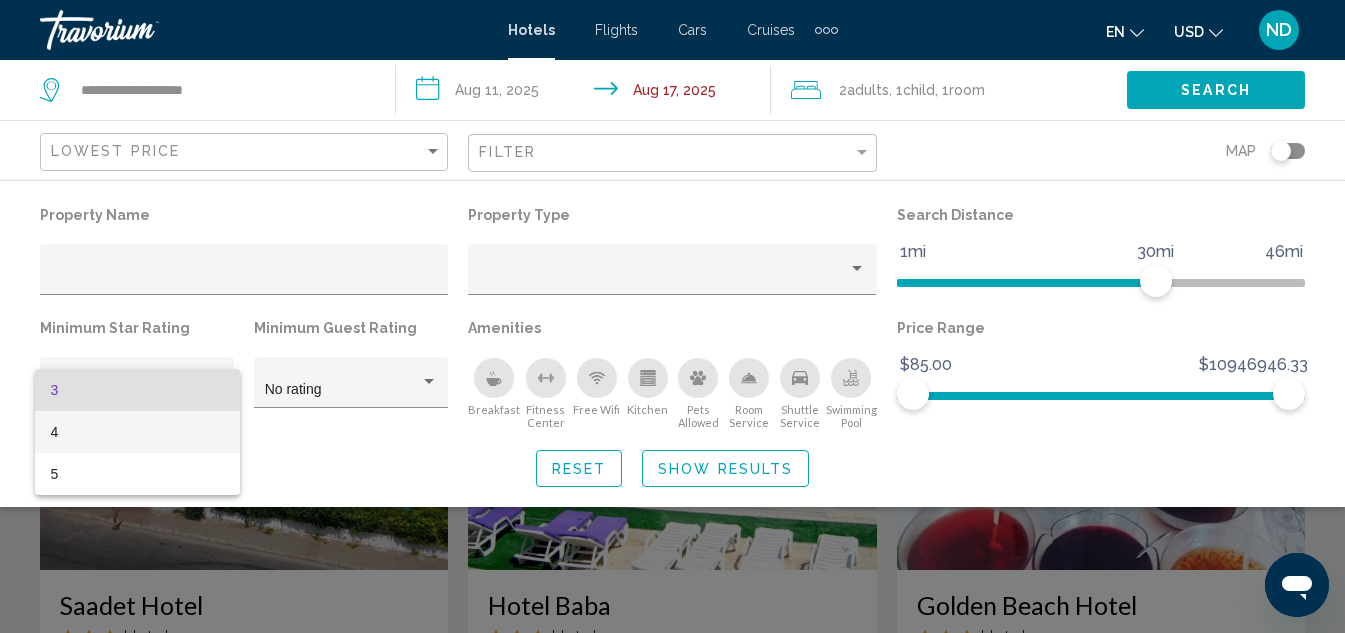click on "4" at bounding box center (137, 432) 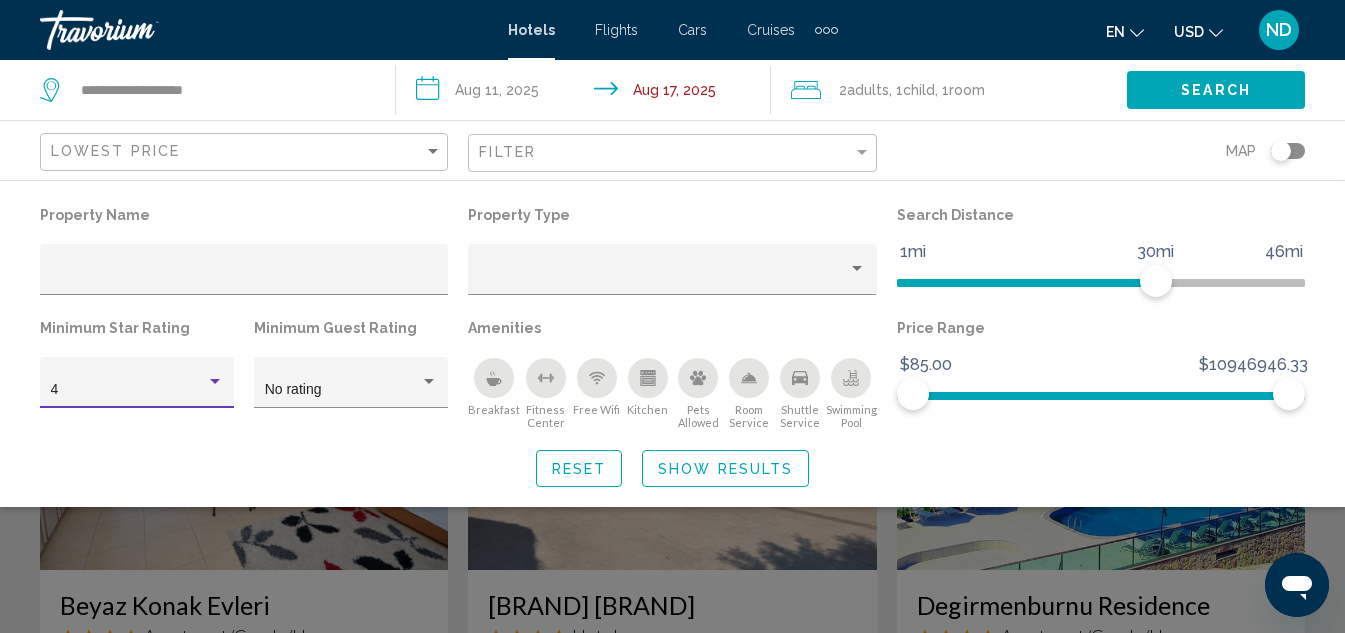 click 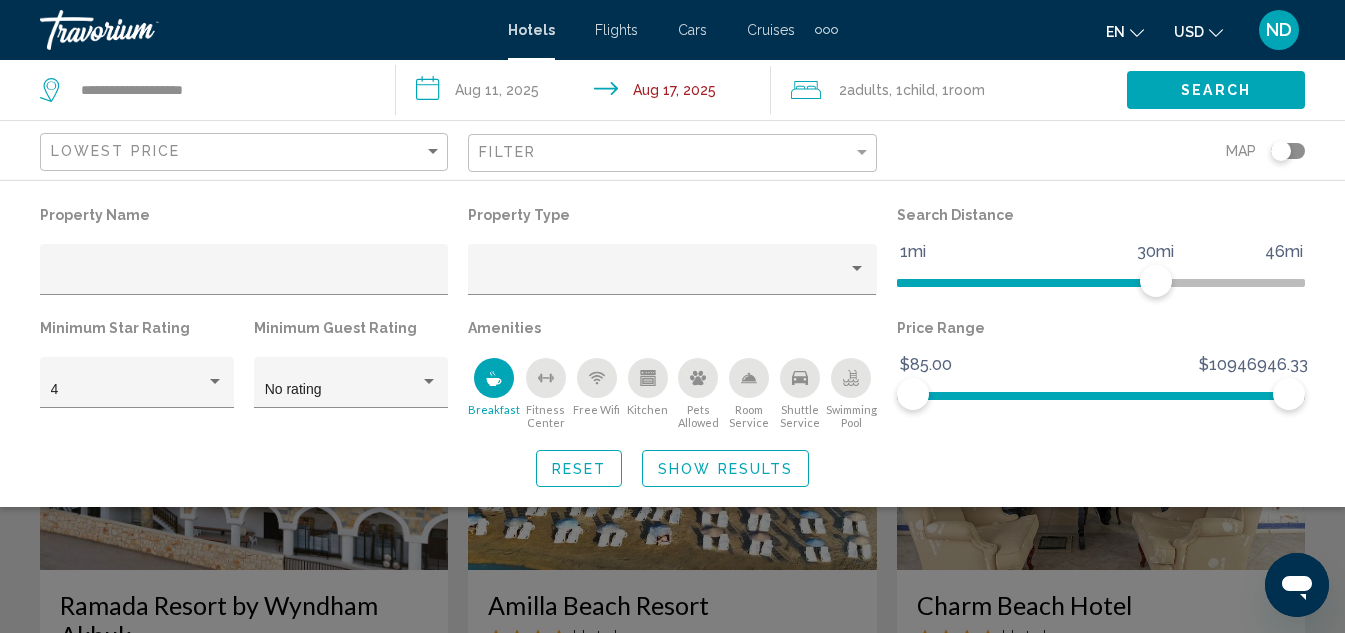 click on "Show Results" 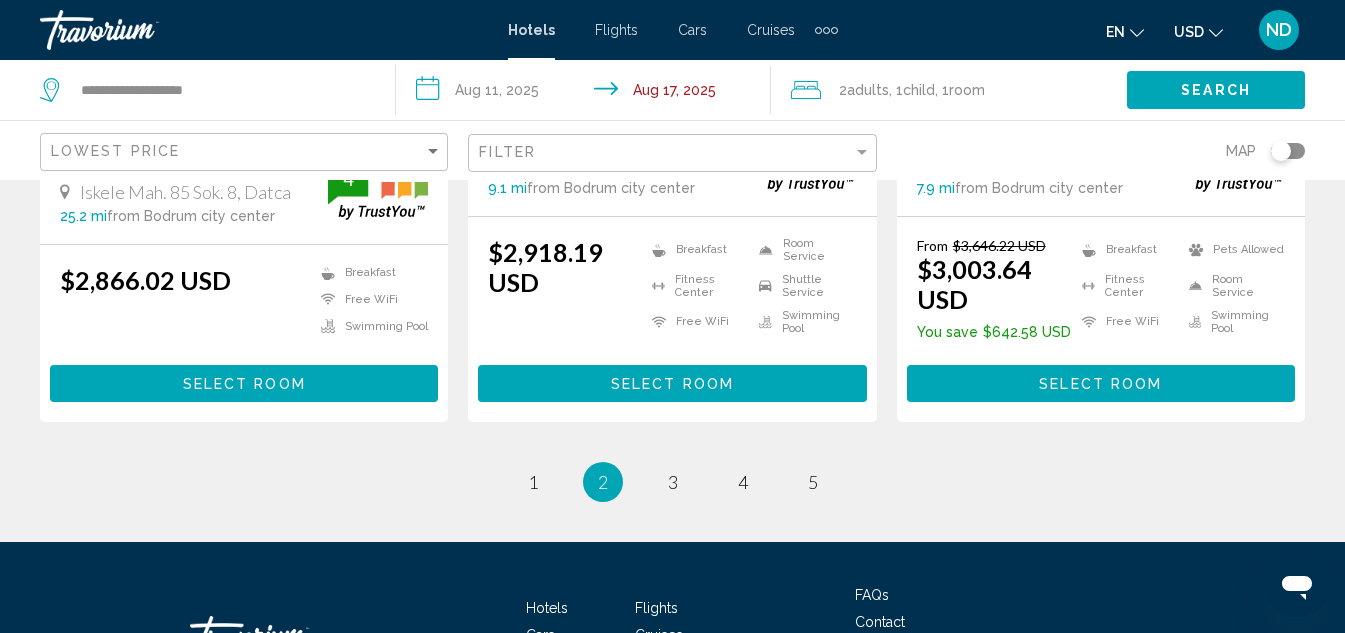scroll, scrollTop: 2881, scrollLeft: 0, axis: vertical 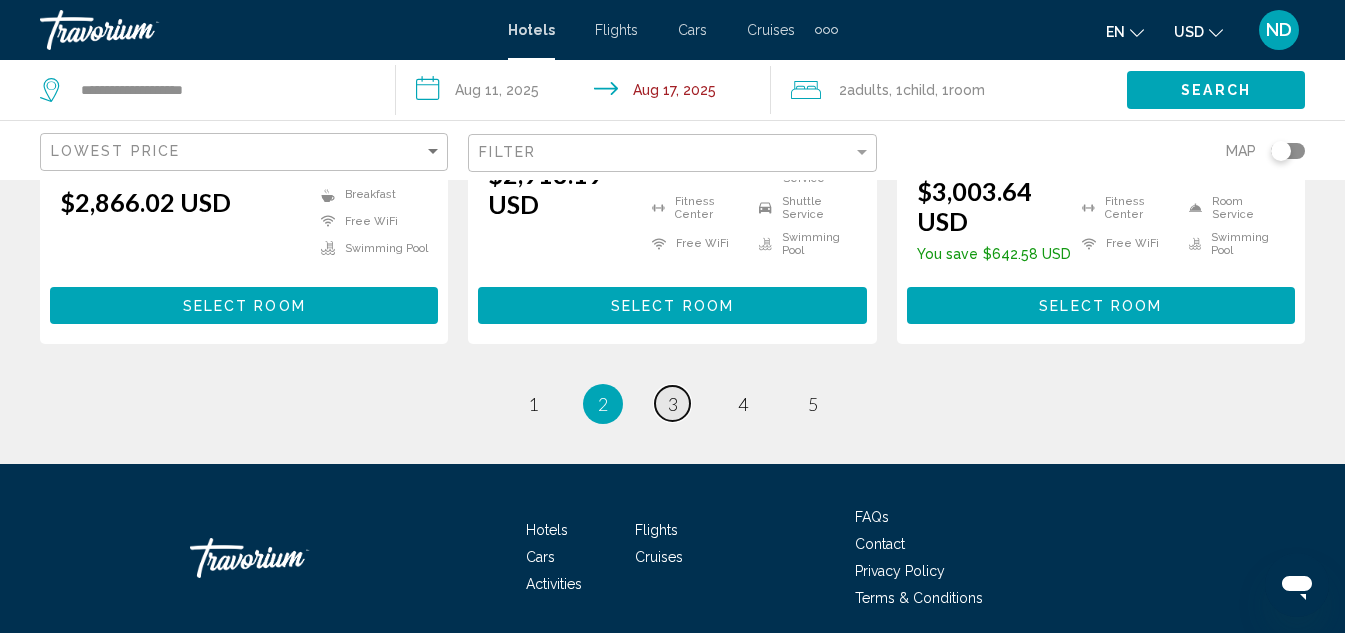 click on "page  3" at bounding box center (672, 403) 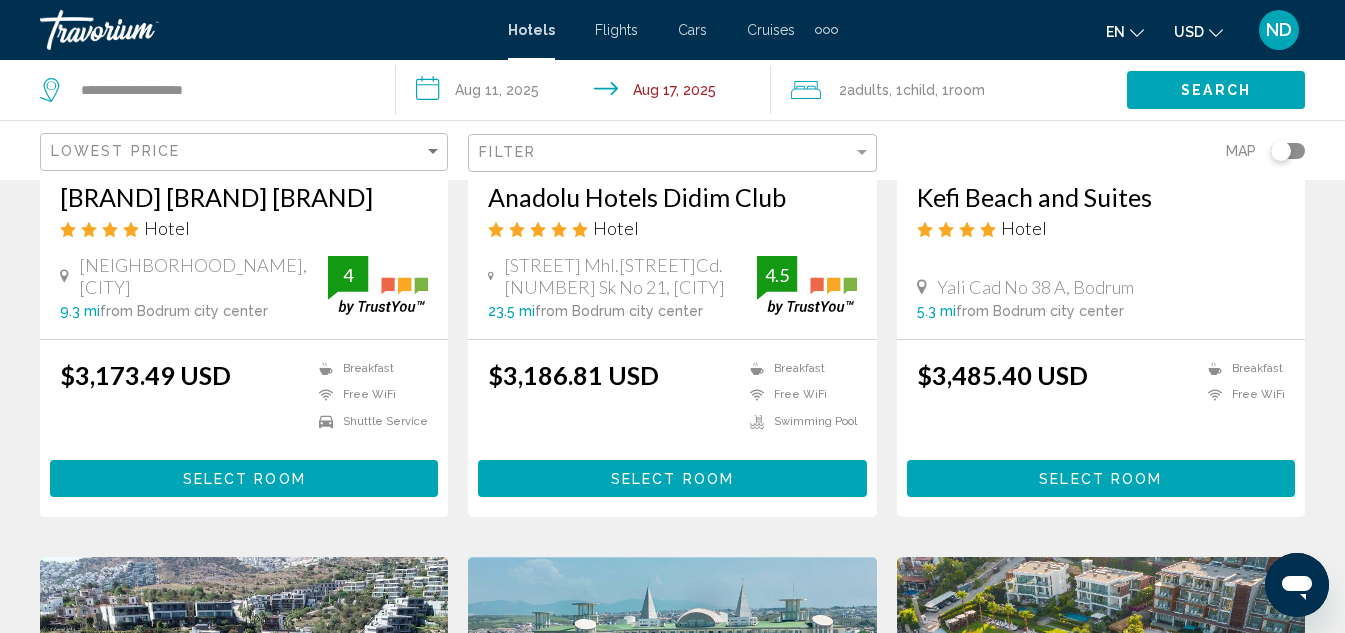 scroll, scrollTop: 0, scrollLeft: 0, axis: both 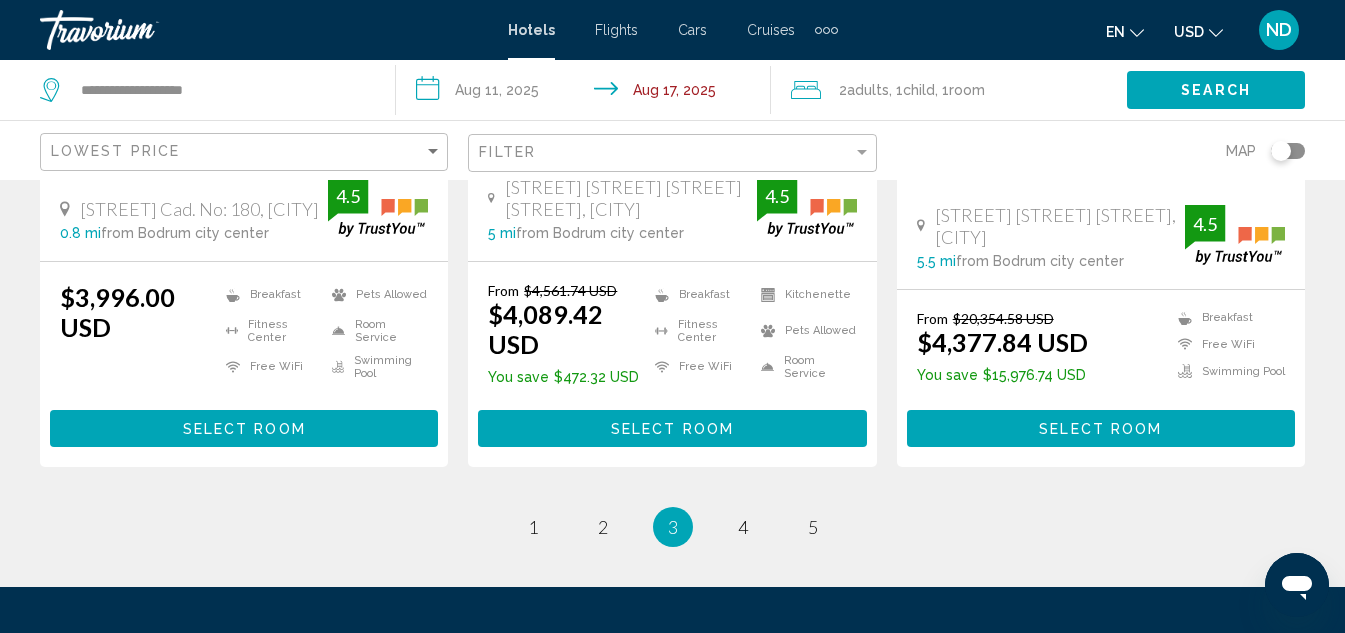 drag, startPoint x: 1355, startPoint y: 97, endPoint x: 51, endPoint y: 6, distance: 1307.1714 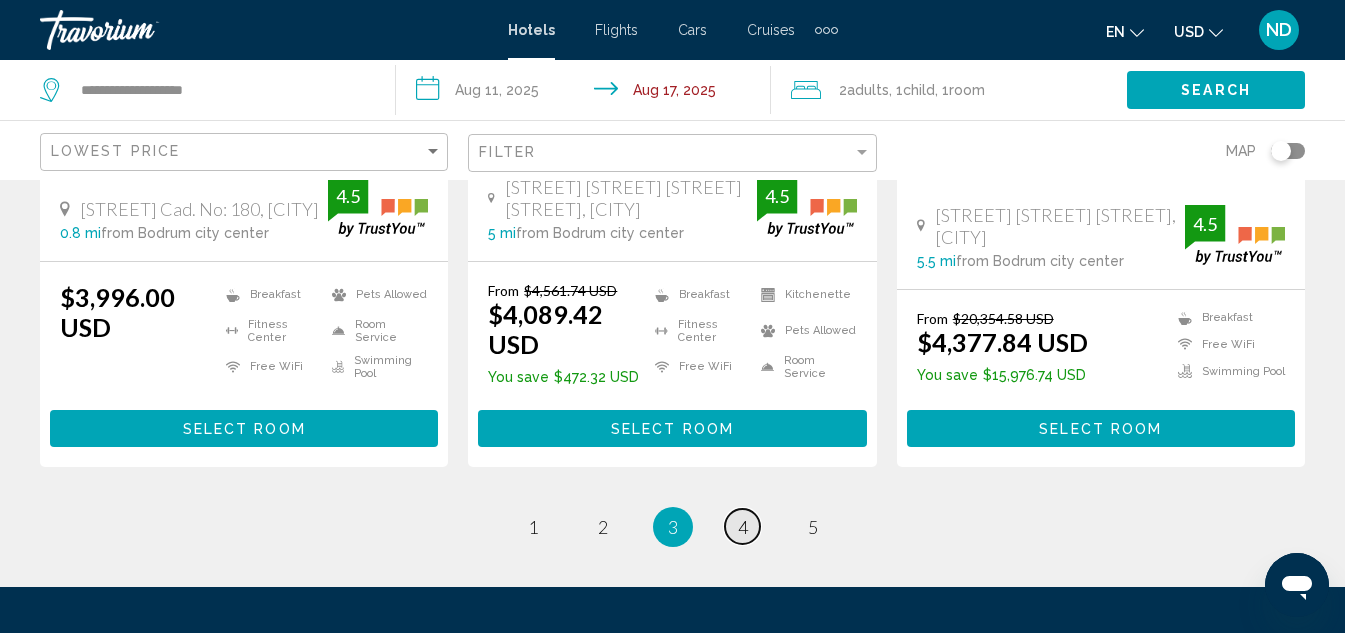 click on "page  4" at bounding box center [742, 526] 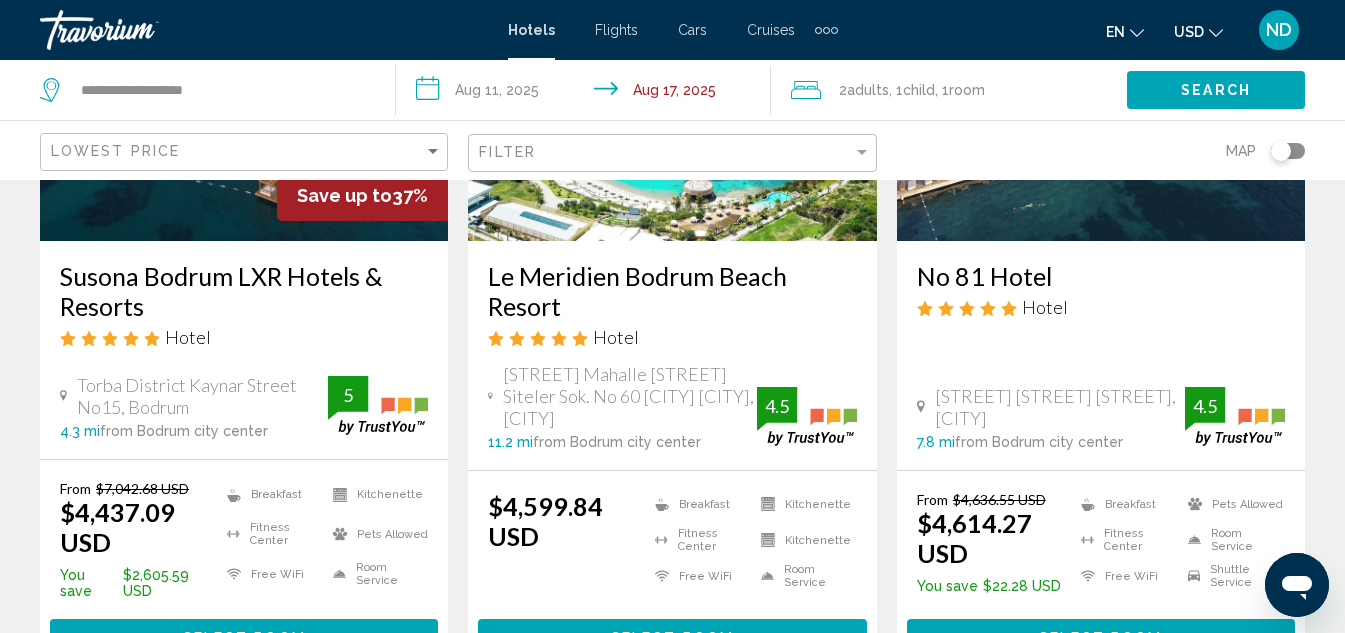 scroll, scrollTop: 0, scrollLeft: 0, axis: both 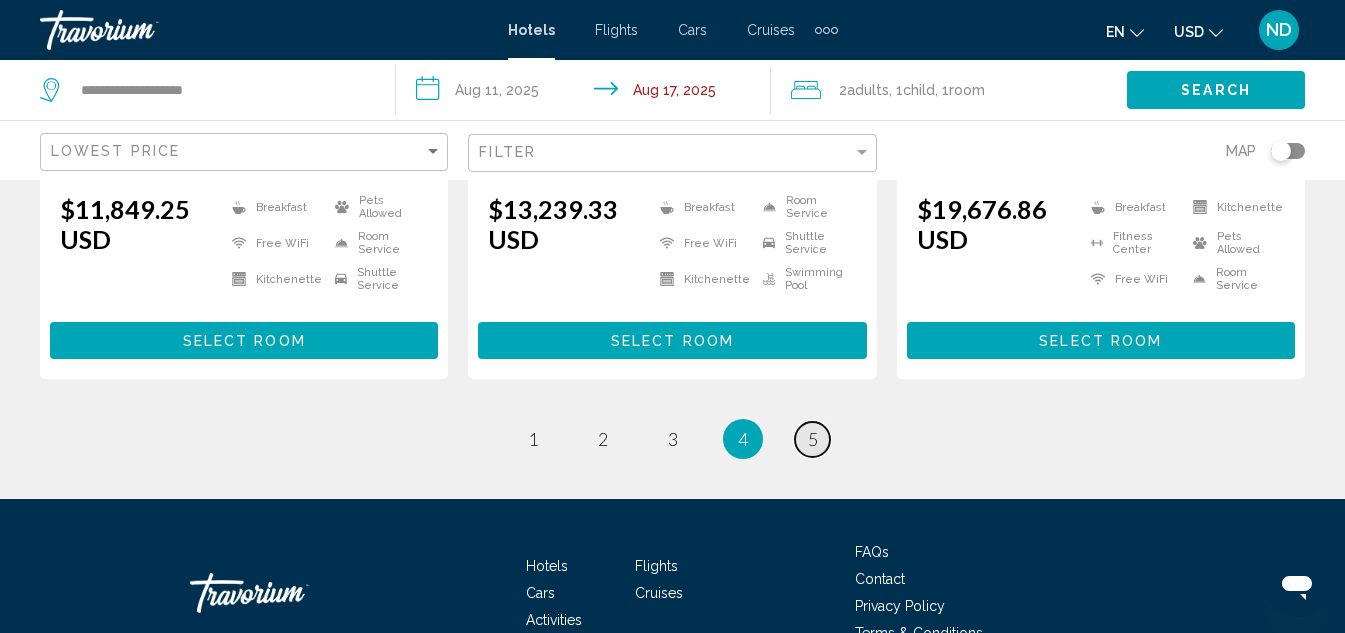 click on "page  5" at bounding box center (812, 439) 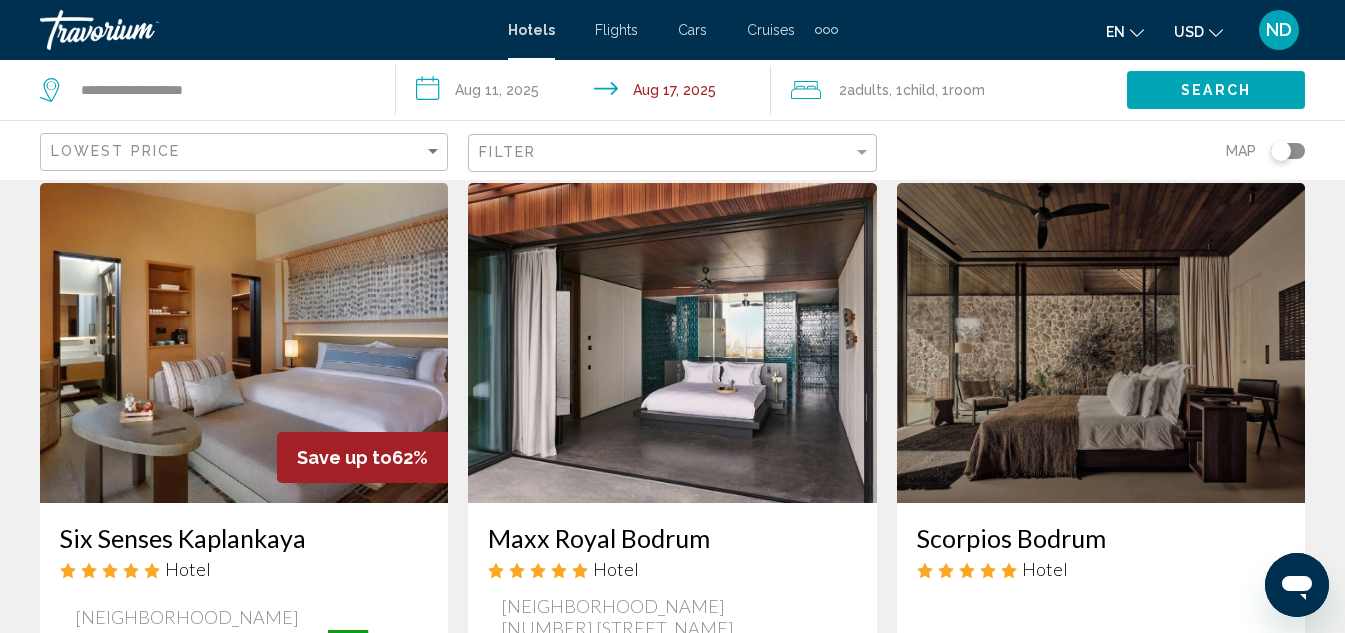 scroll, scrollTop: 0, scrollLeft: 0, axis: both 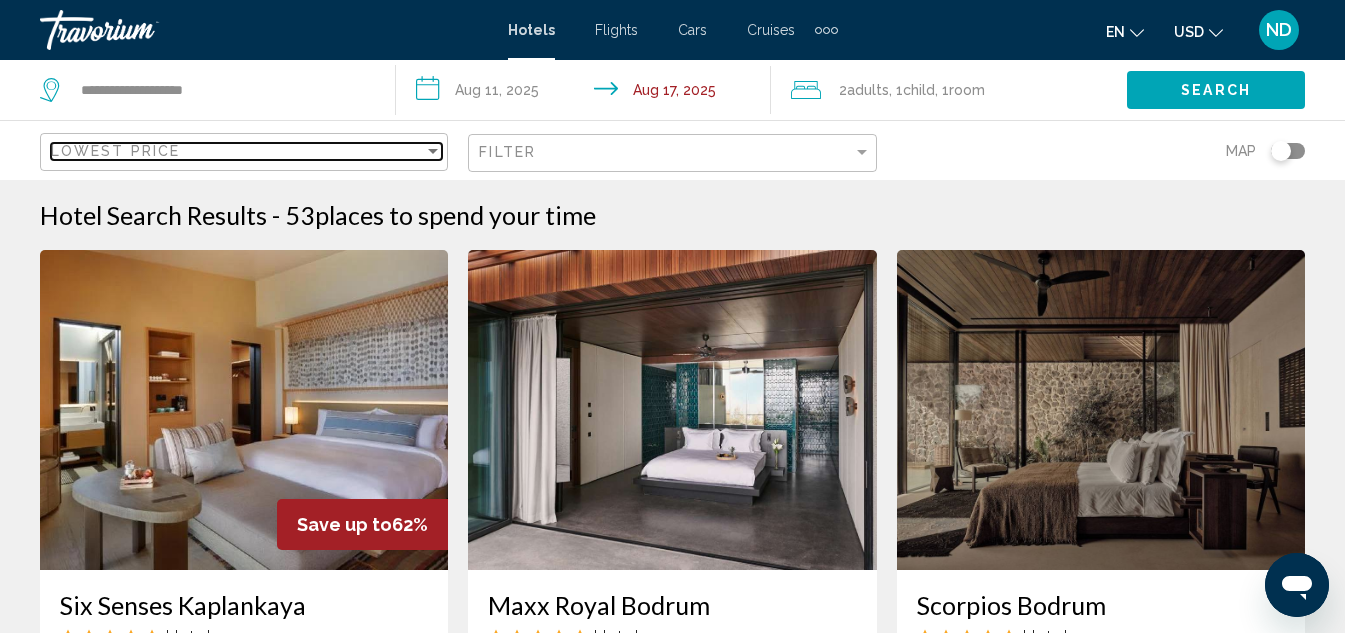 click on "Lowest Price" at bounding box center [237, 151] 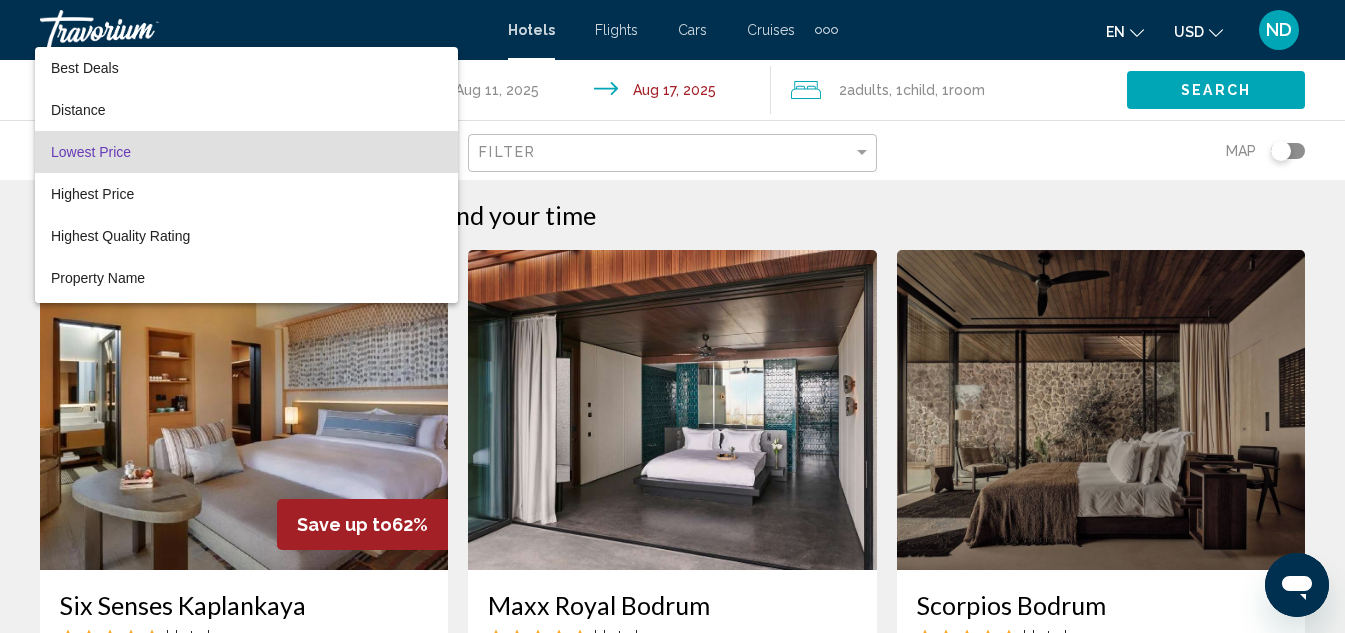 click at bounding box center (672, 316) 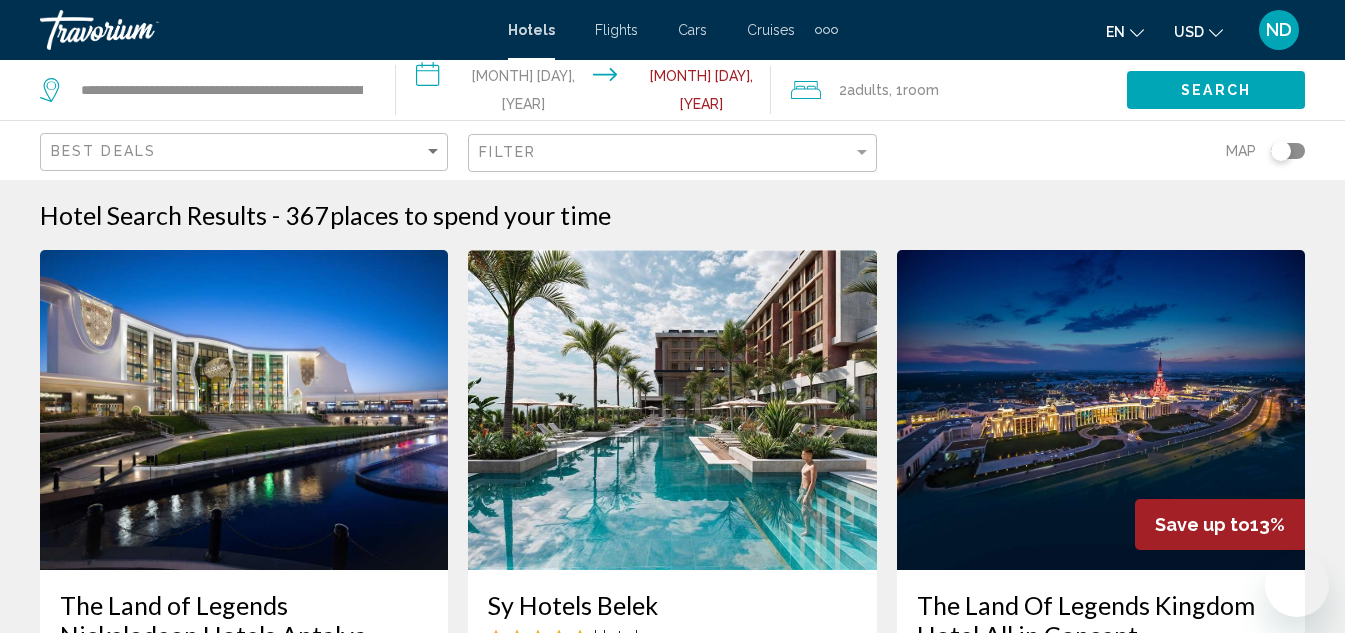 scroll, scrollTop: 0, scrollLeft: 0, axis: both 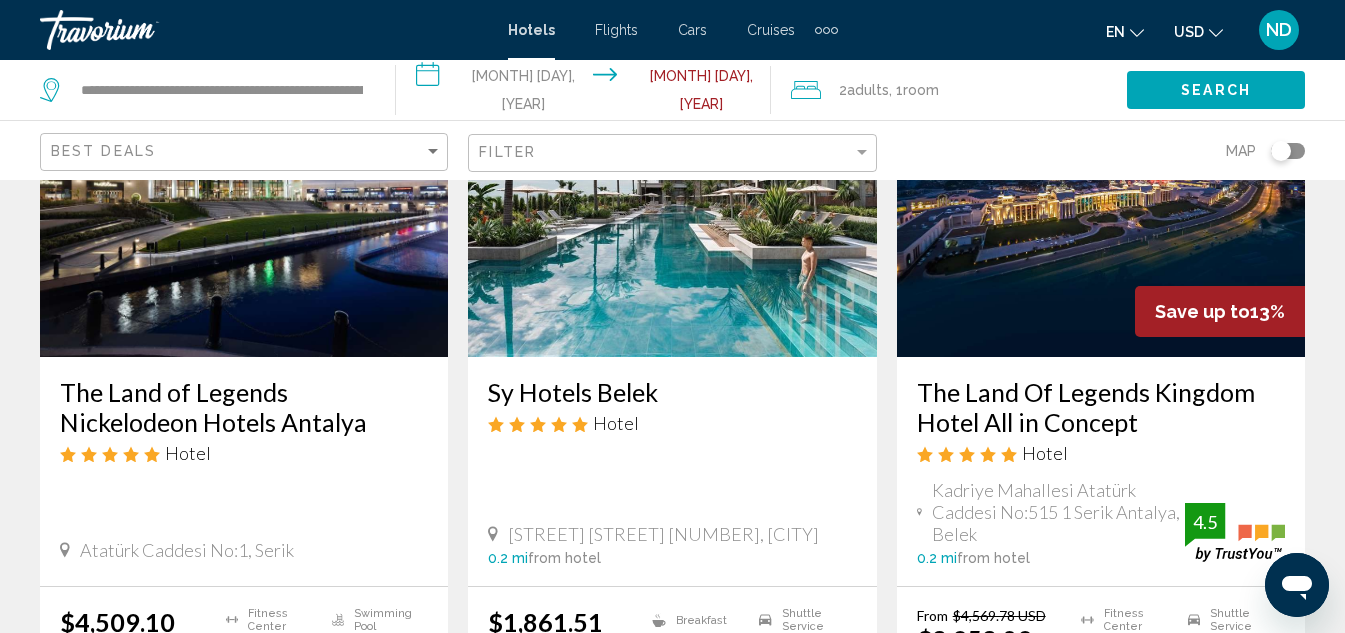 click on "**********" 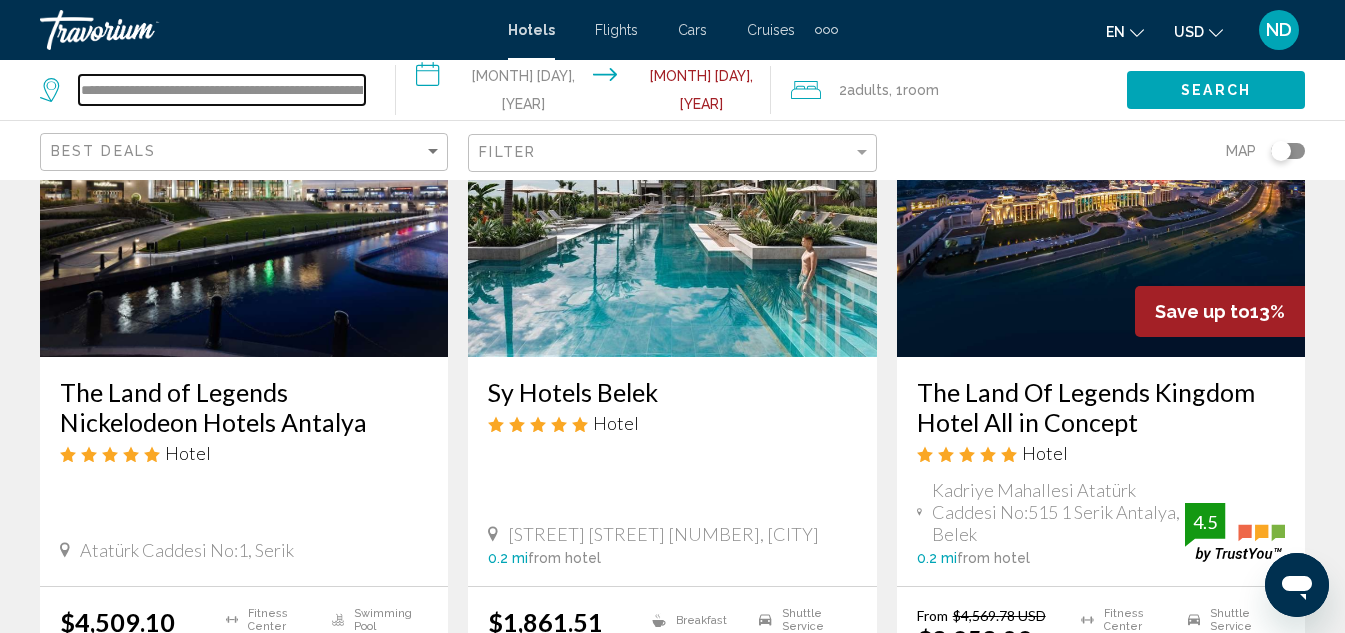 click on "**********" at bounding box center [222, 90] 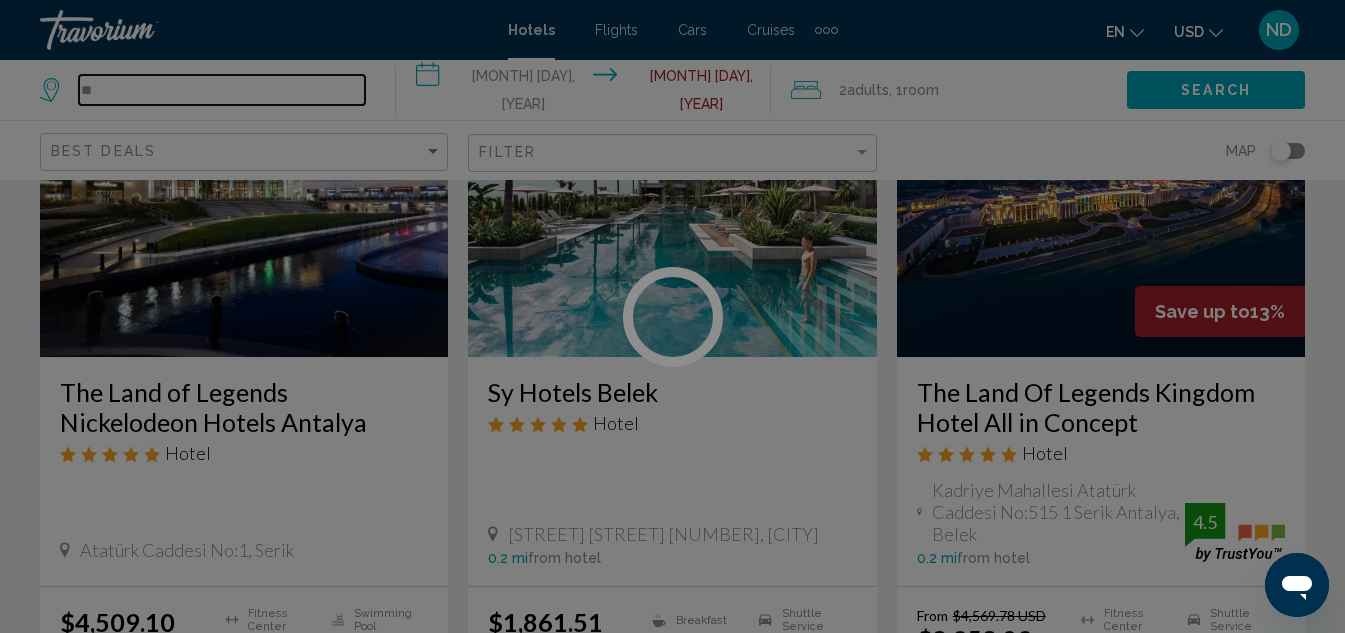 type on "*" 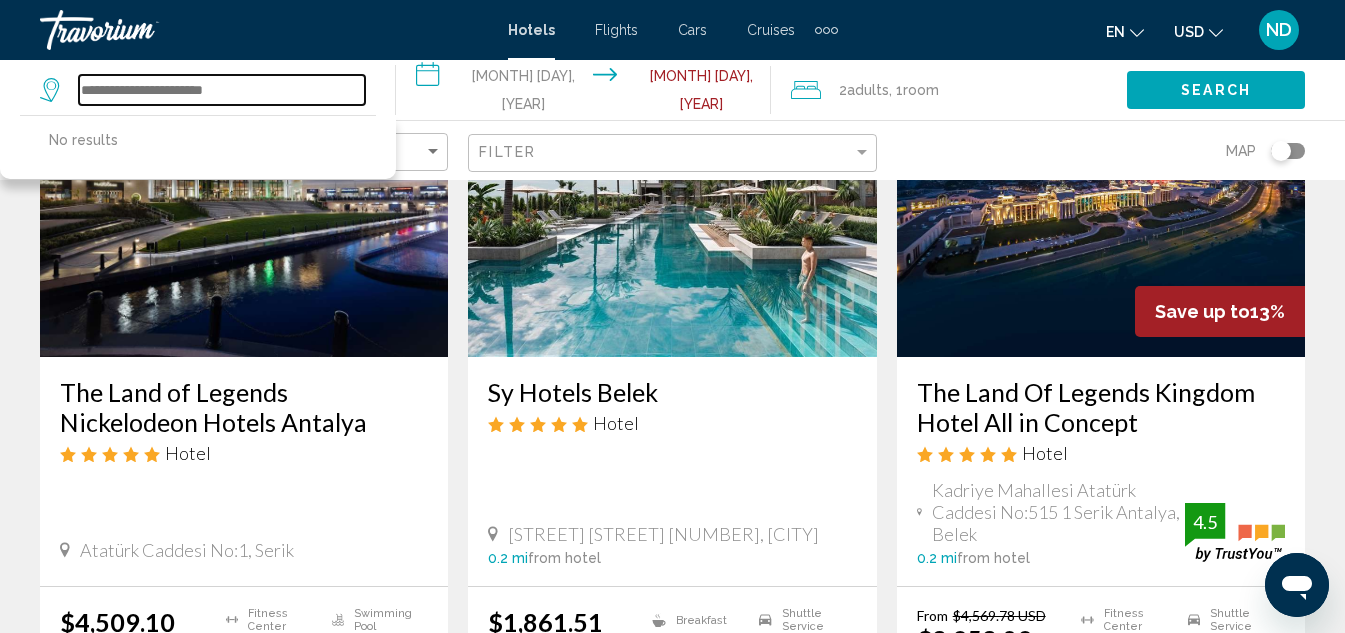 type on "*" 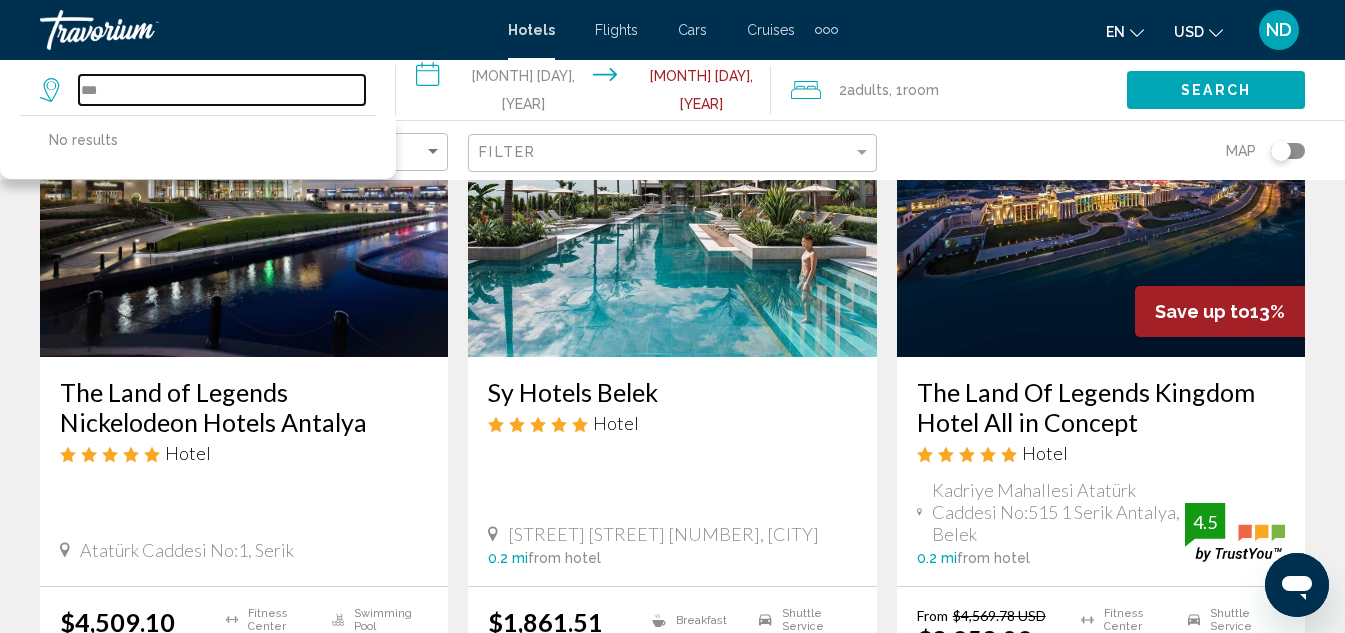 type on "***" 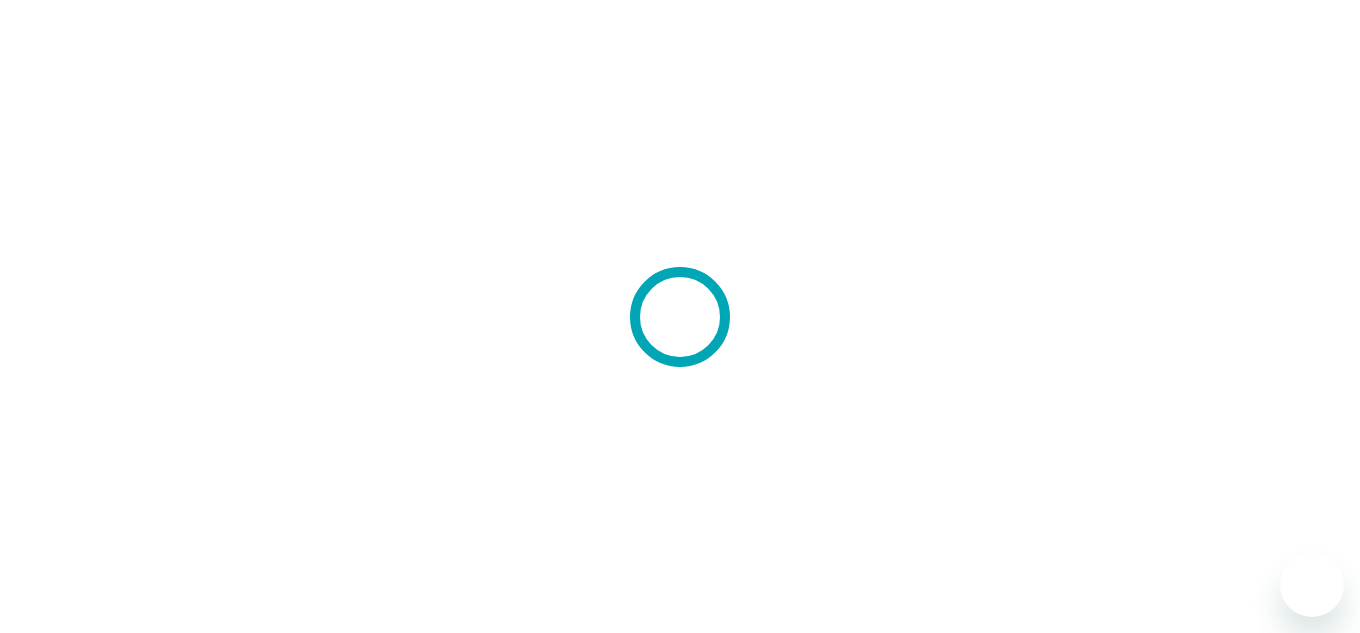 scroll, scrollTop: 0, scrollLeft: 0, axis: both 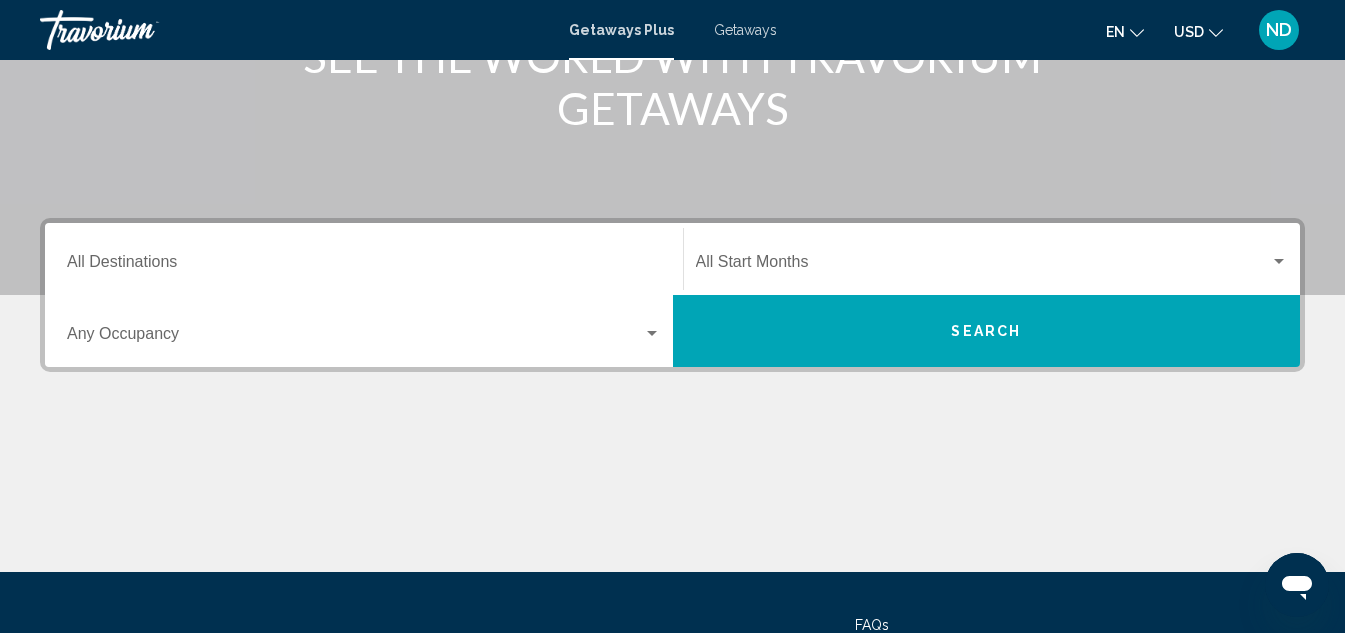 click on "Destination All Destinations" at bounding box center [364, 259] 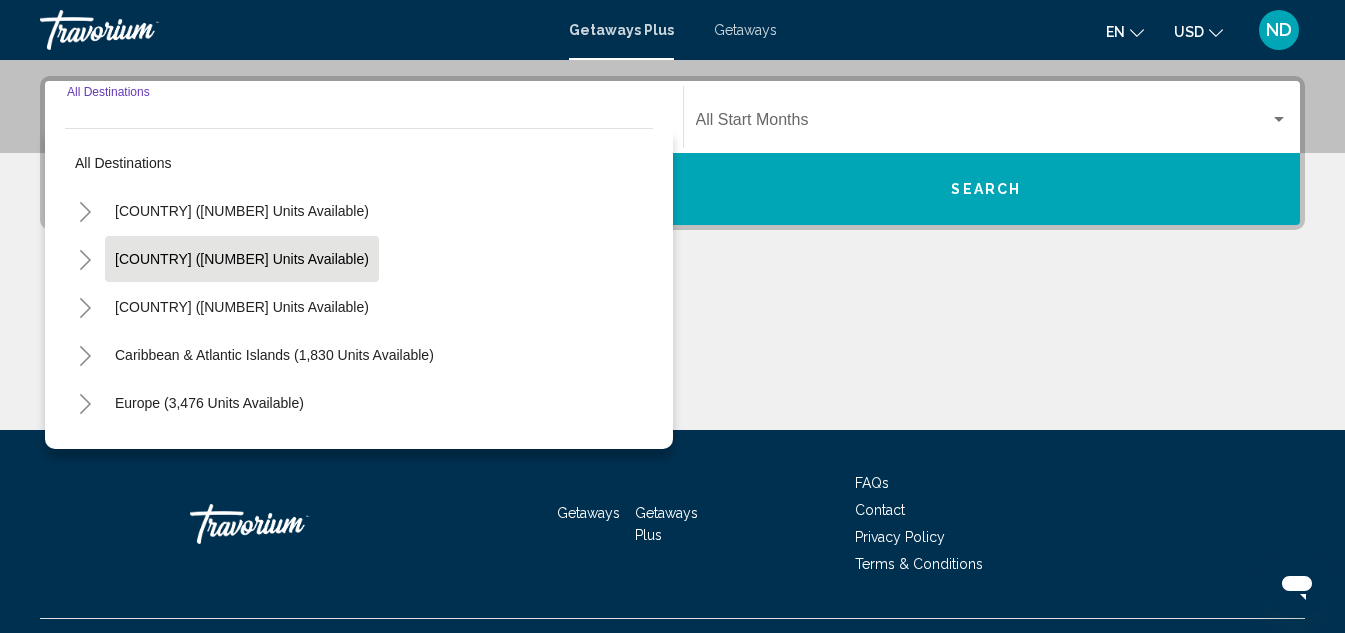scroll, scrollTop: 458, scrollLeft: 0, axis: vertical 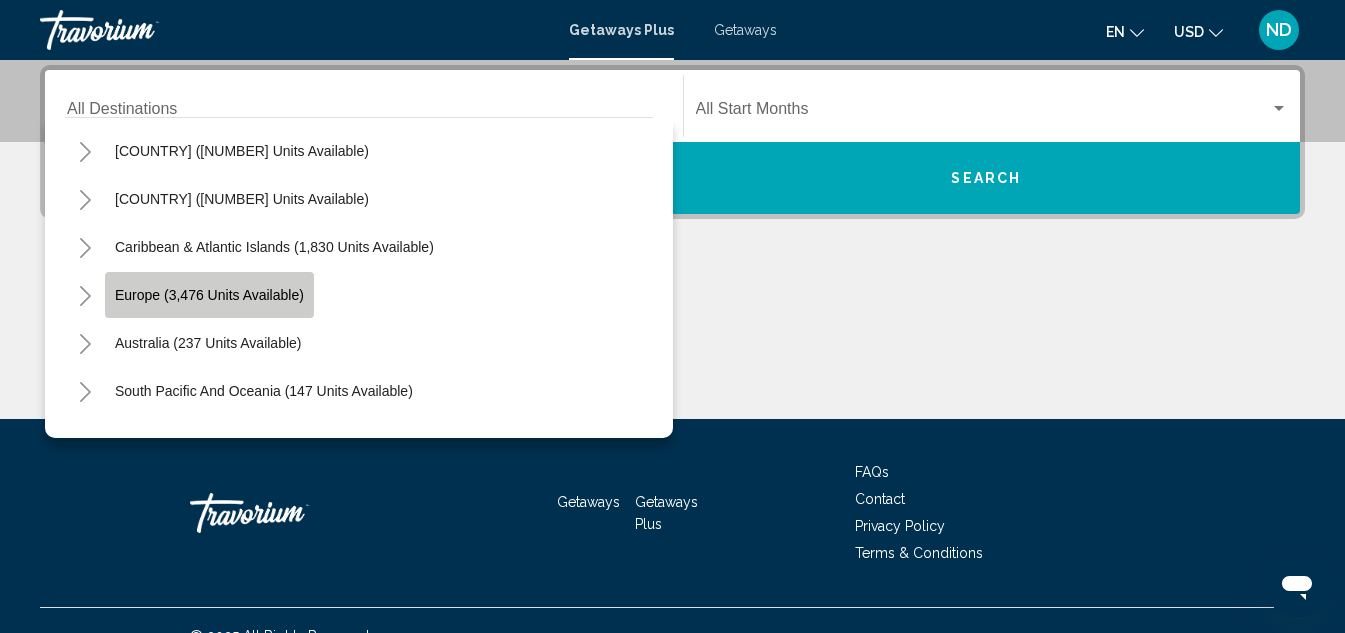 click on "Europe (3,476 units available)" 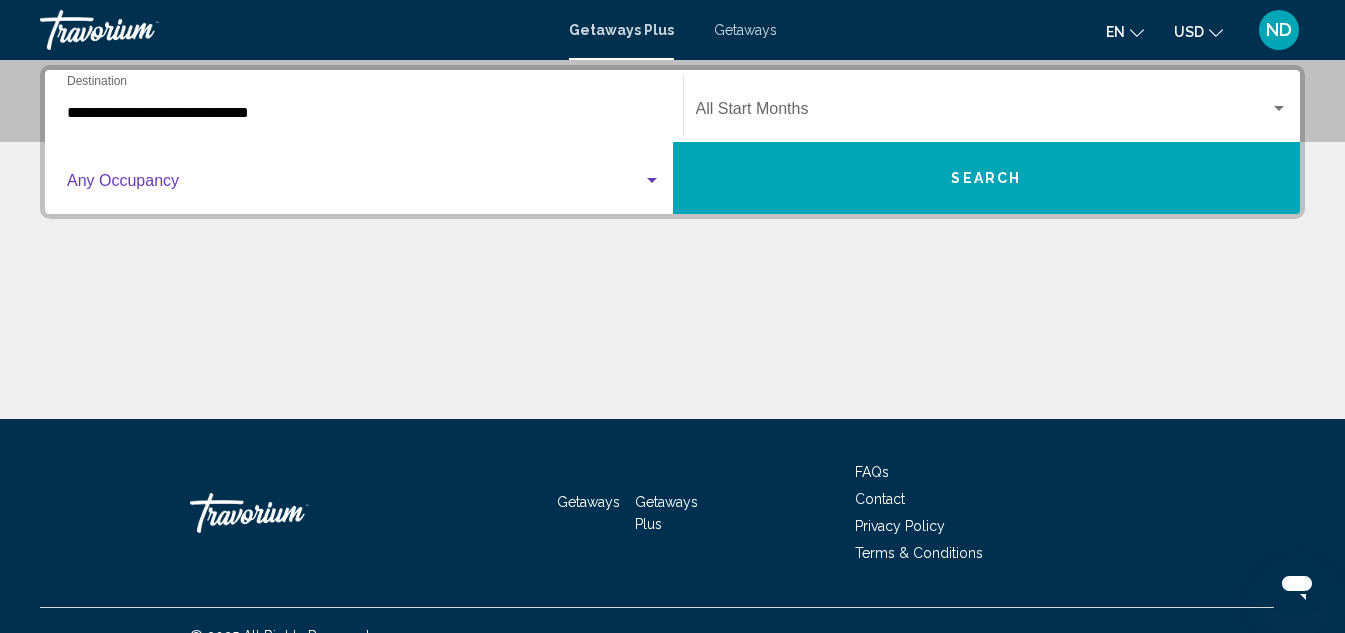 click at bounding box center [355, 185] 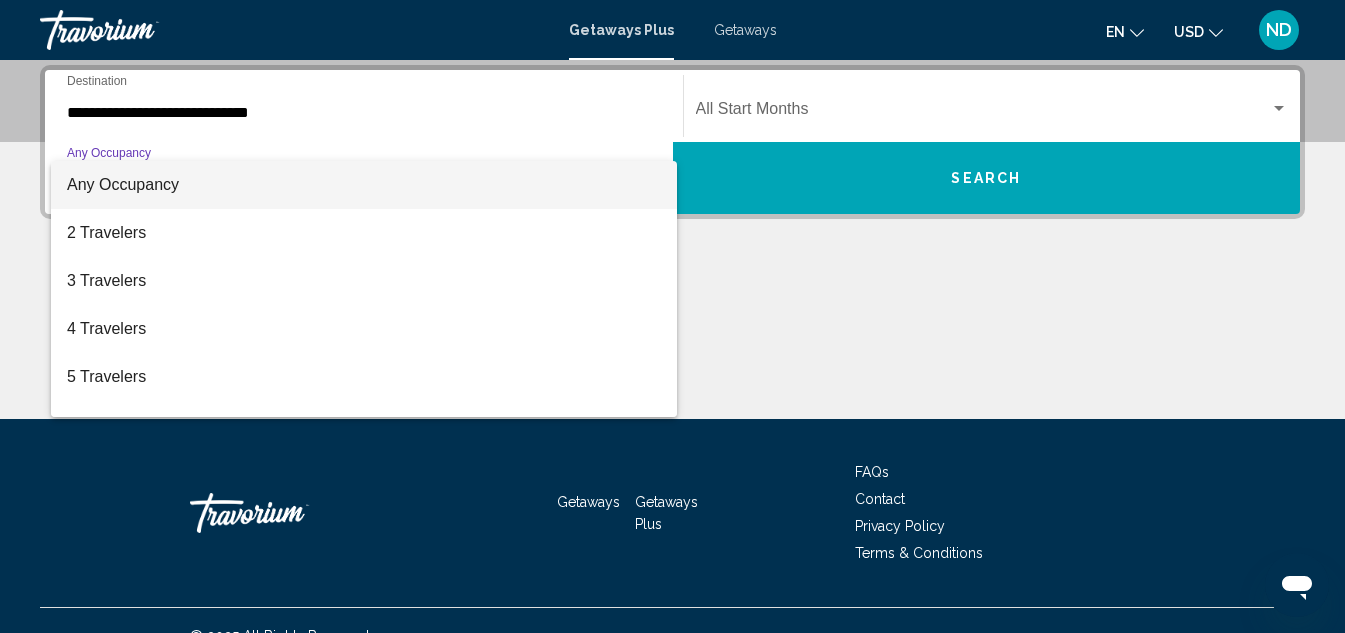 click at bounding box center (672, 316) 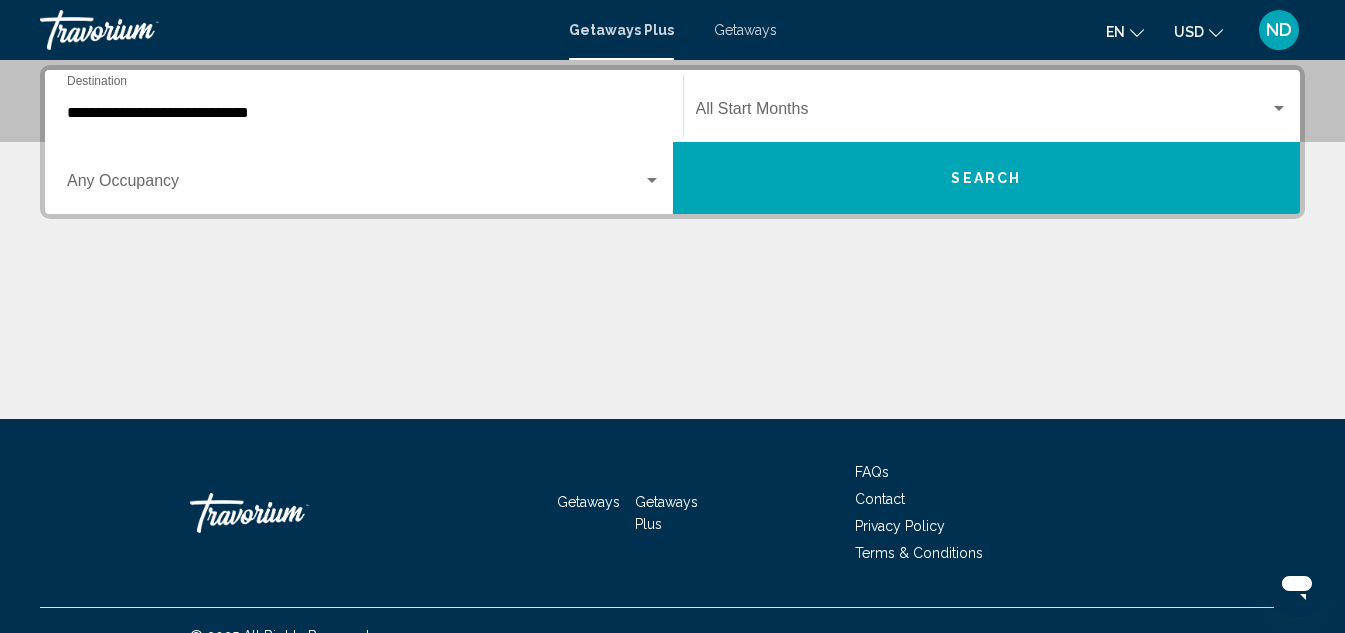 click on "**********" at bounding box center [364, 106] 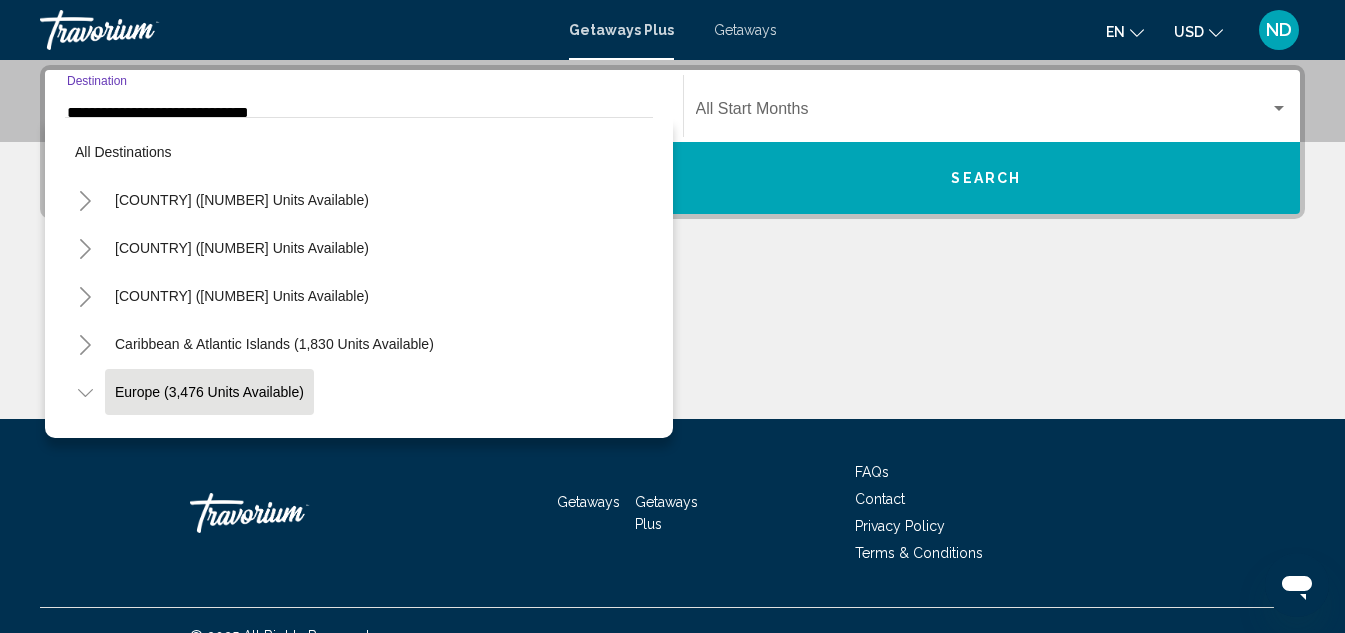 scroll, scrollTop: 415, scrollLeft: 0, axis: vertical 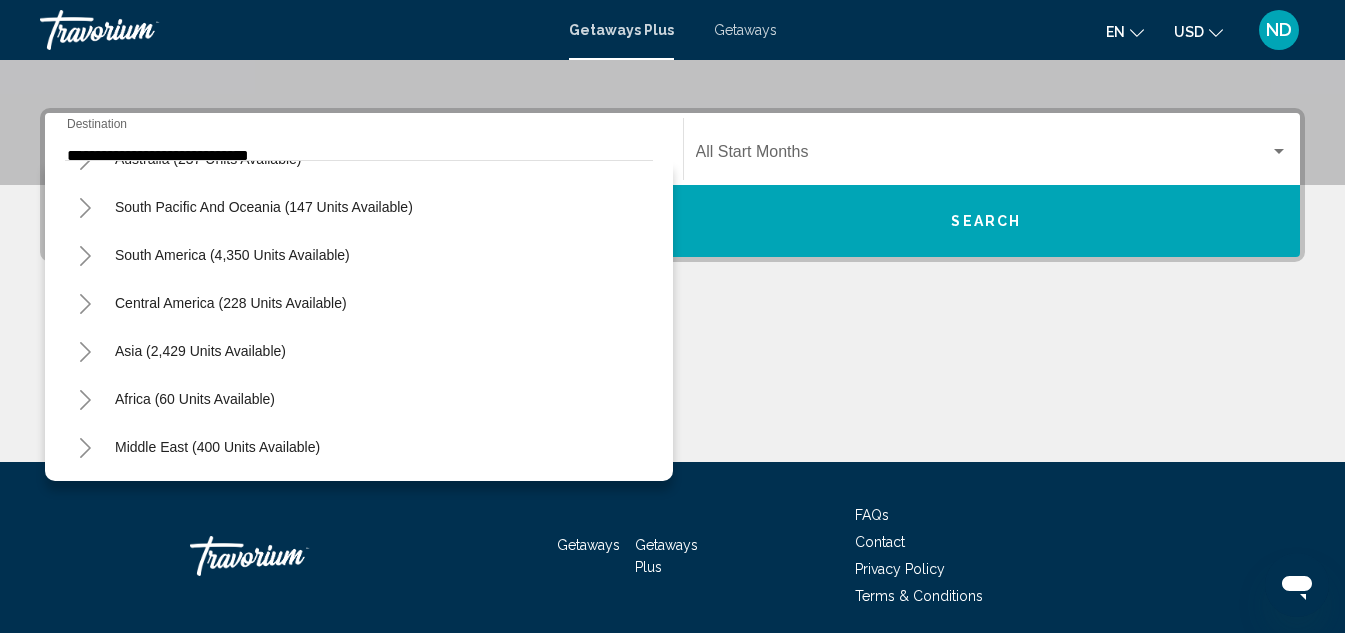 click on "Middle East (400 units available)" 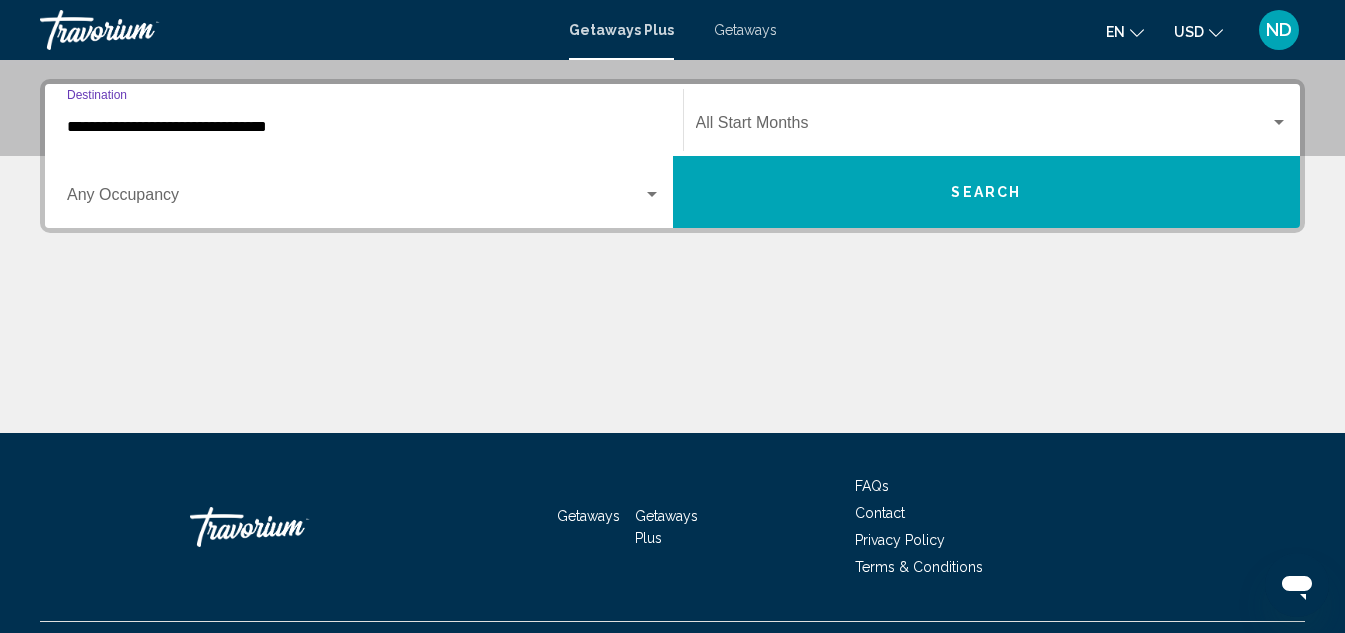scroll, scrollTop: 458, scrollLeft: 0, axis: vertical 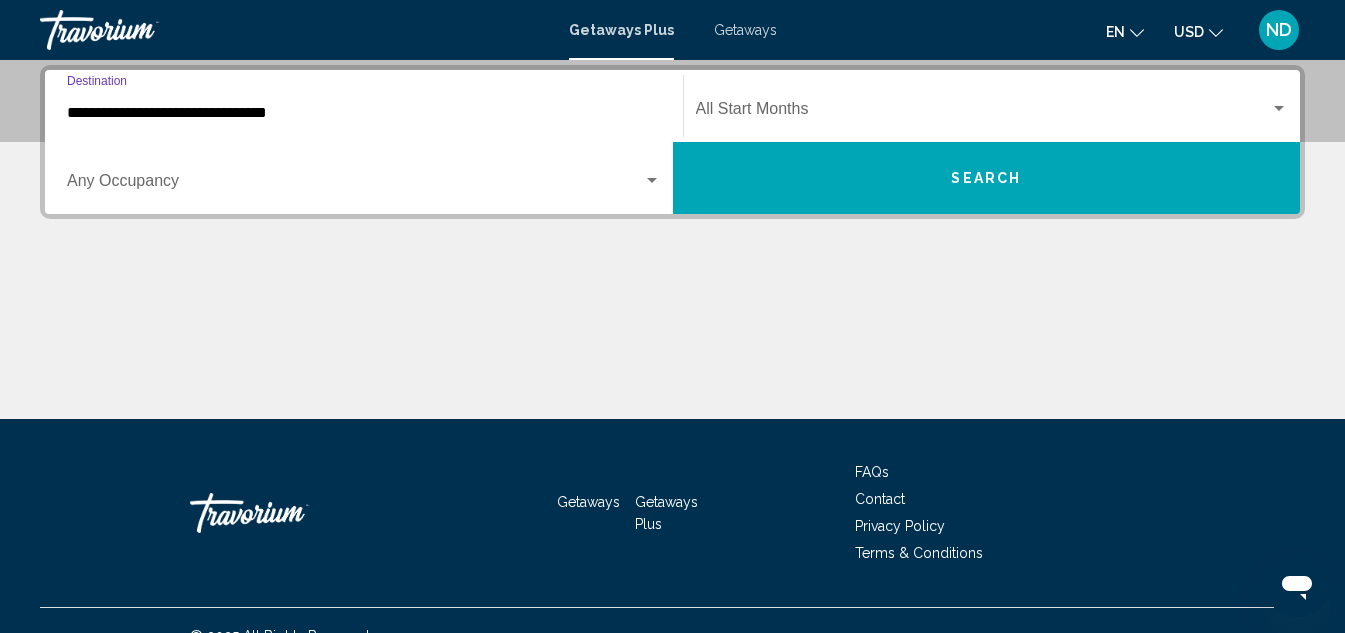 click on "**********" at bounding box center [364, 113] 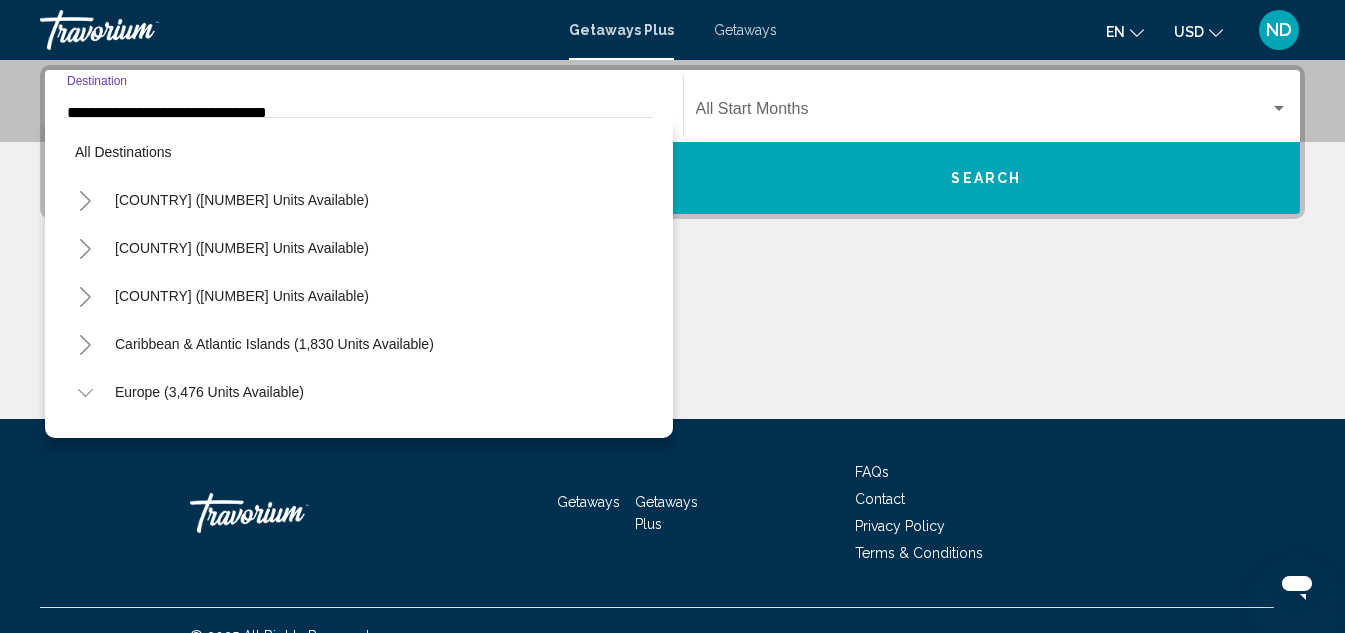 scroll, scrollTop: 415, scrollLeft: 0, axis: vertical 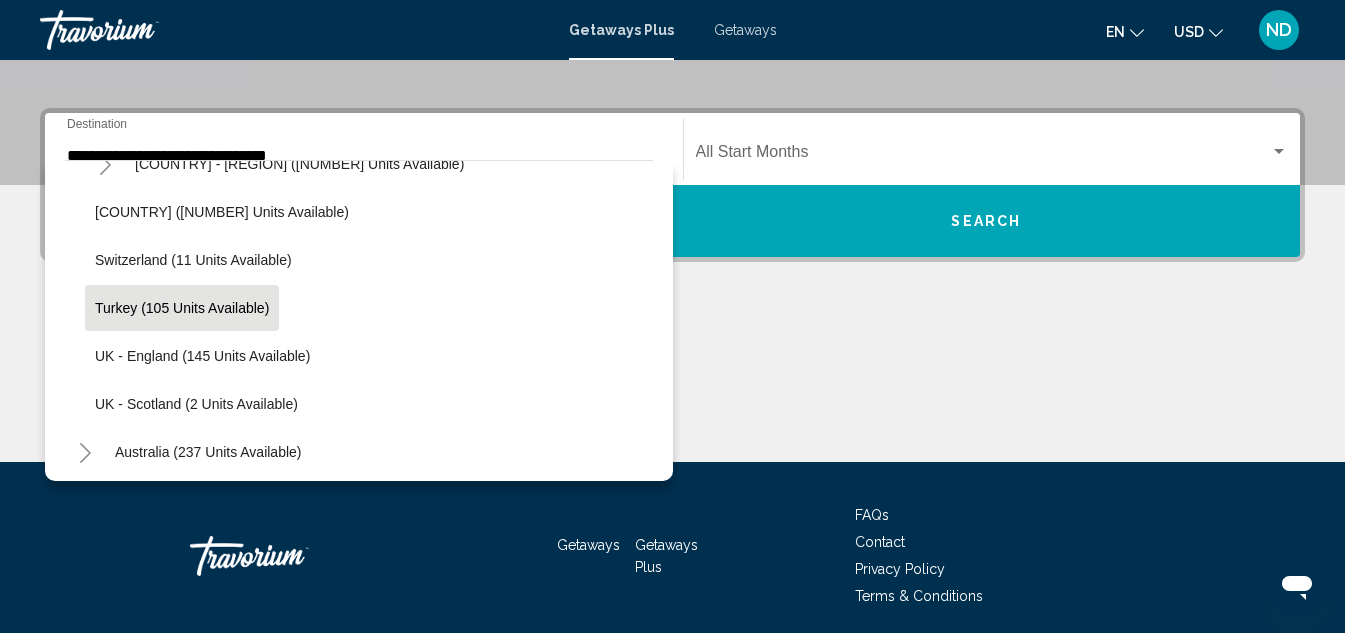 click on "Turkey (105 units available)" 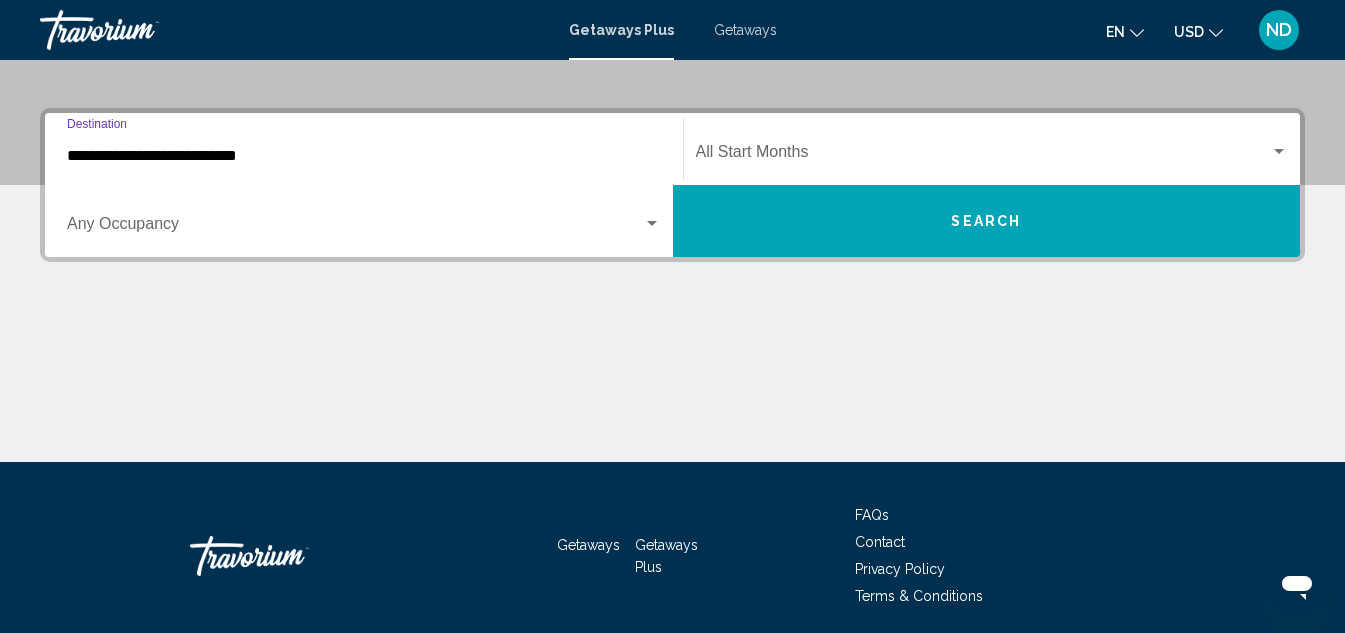 scroll, scrollTop: 458, scrollLeft: 0, axis: vertical 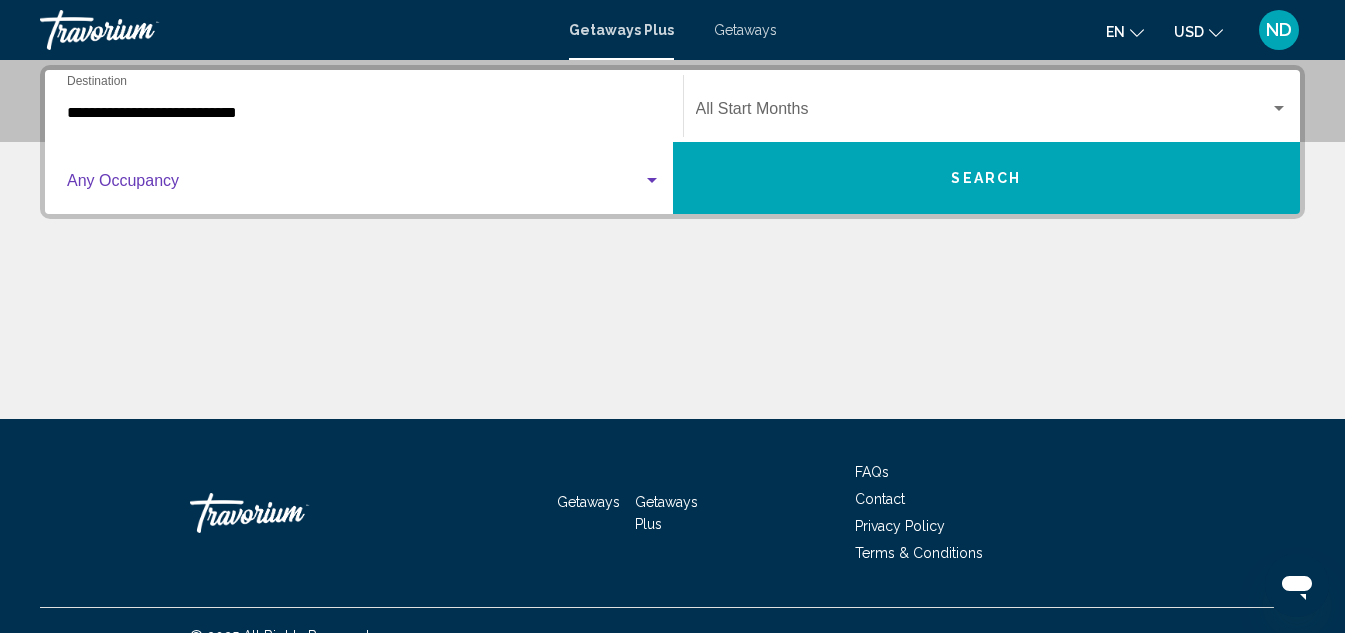 click at bounding box center (355, 185) 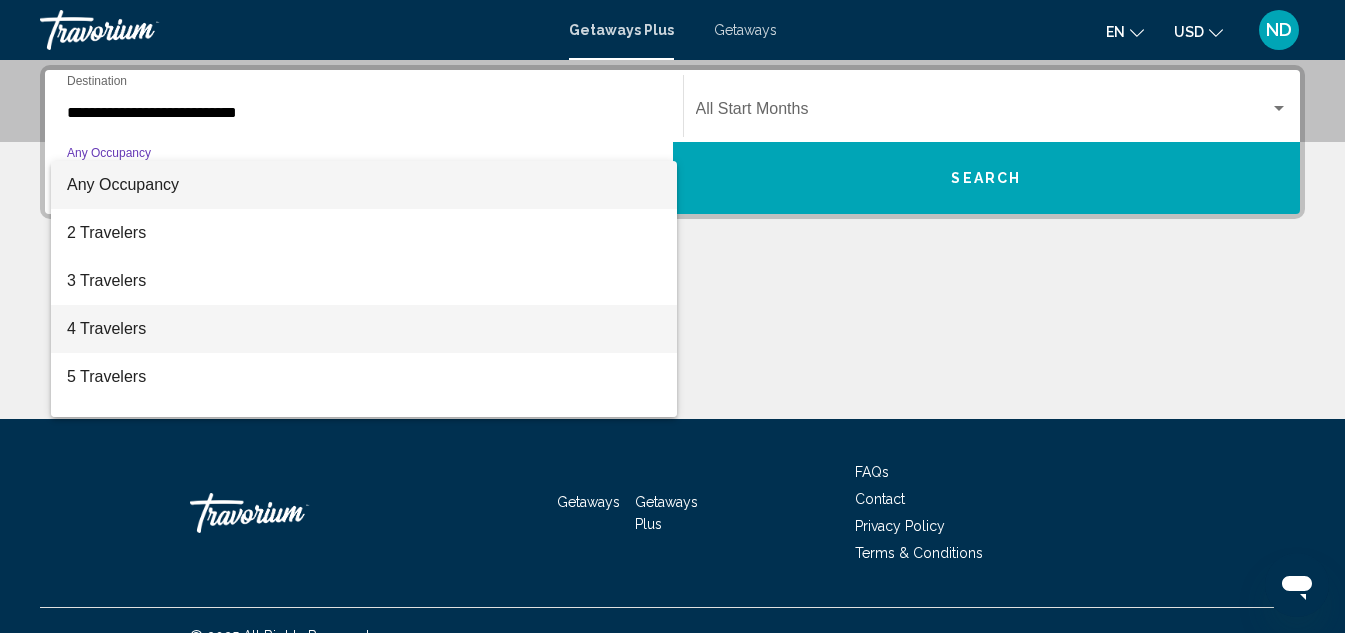 click on "4 Travelers" at bounding box center [364, 329] 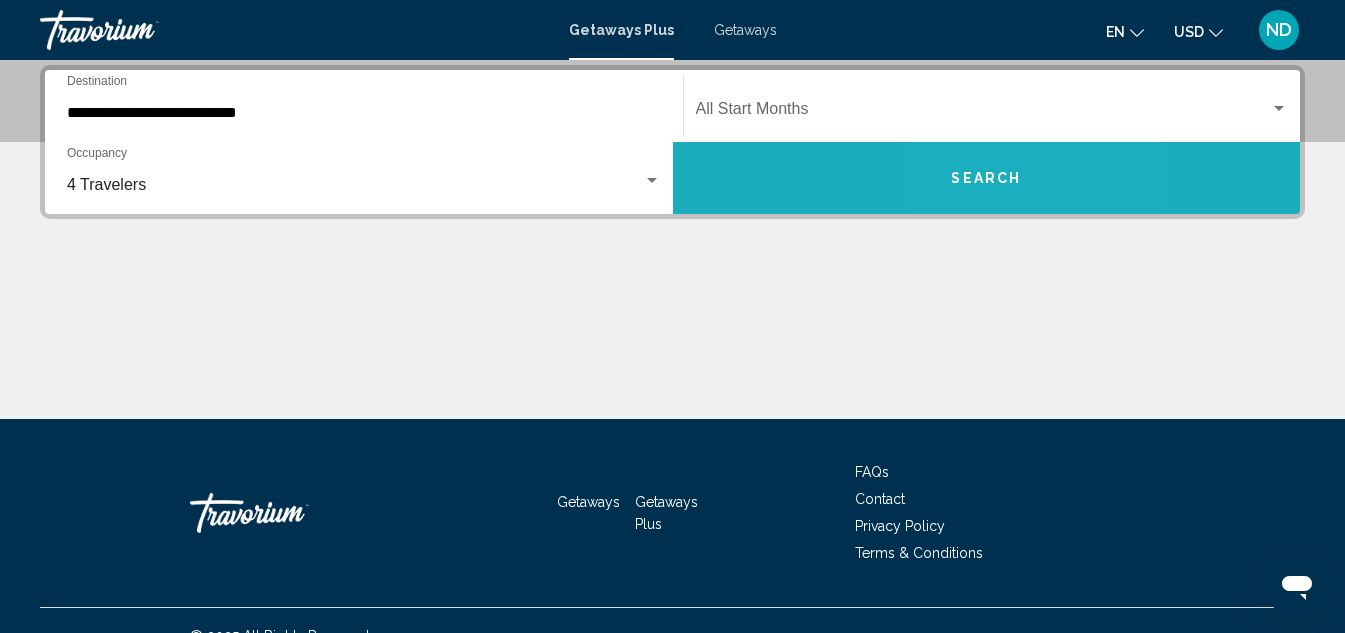 click on "Search" at bounding box center (987, 178) 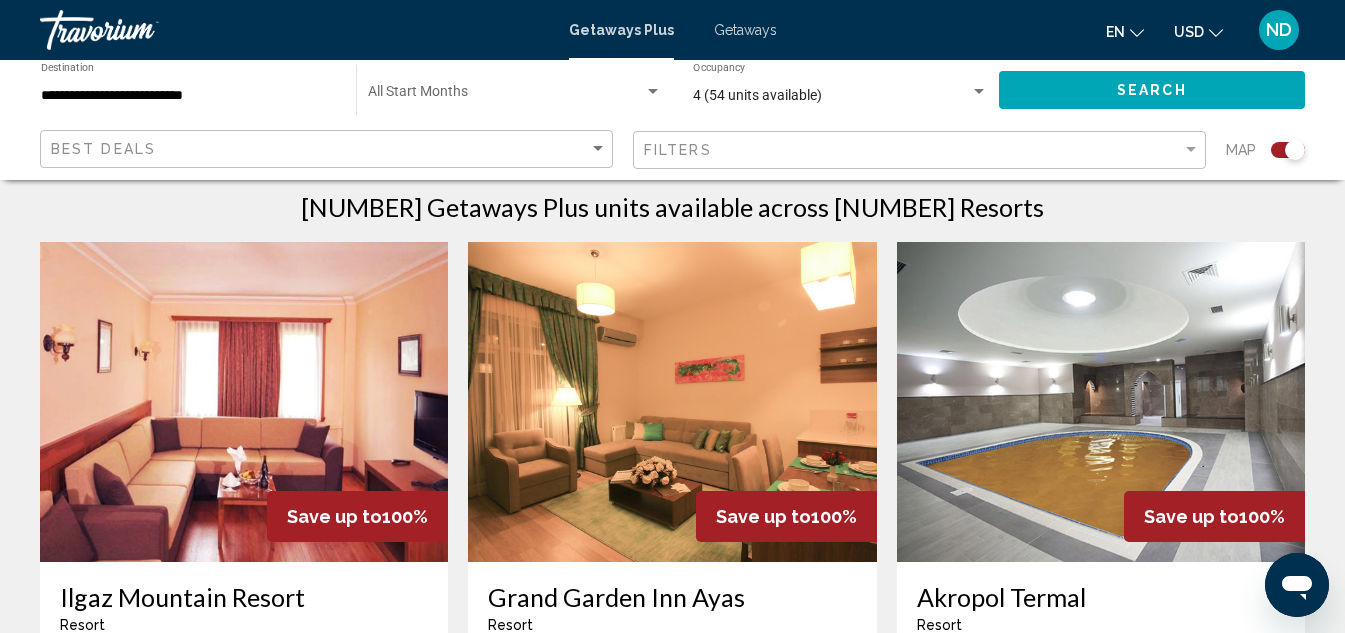 scroll, scrollTop: 765, scrollLeft: 0, axis: vertical 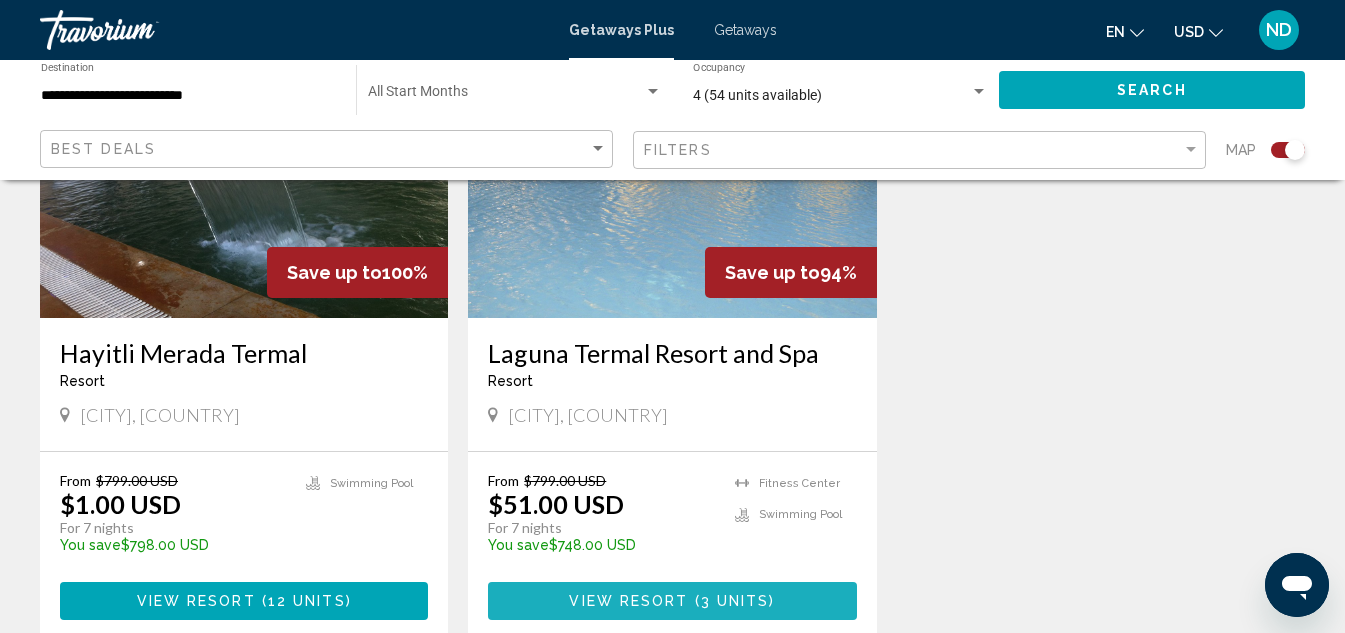 click on "View Resort" at bounding box center [628, 602] 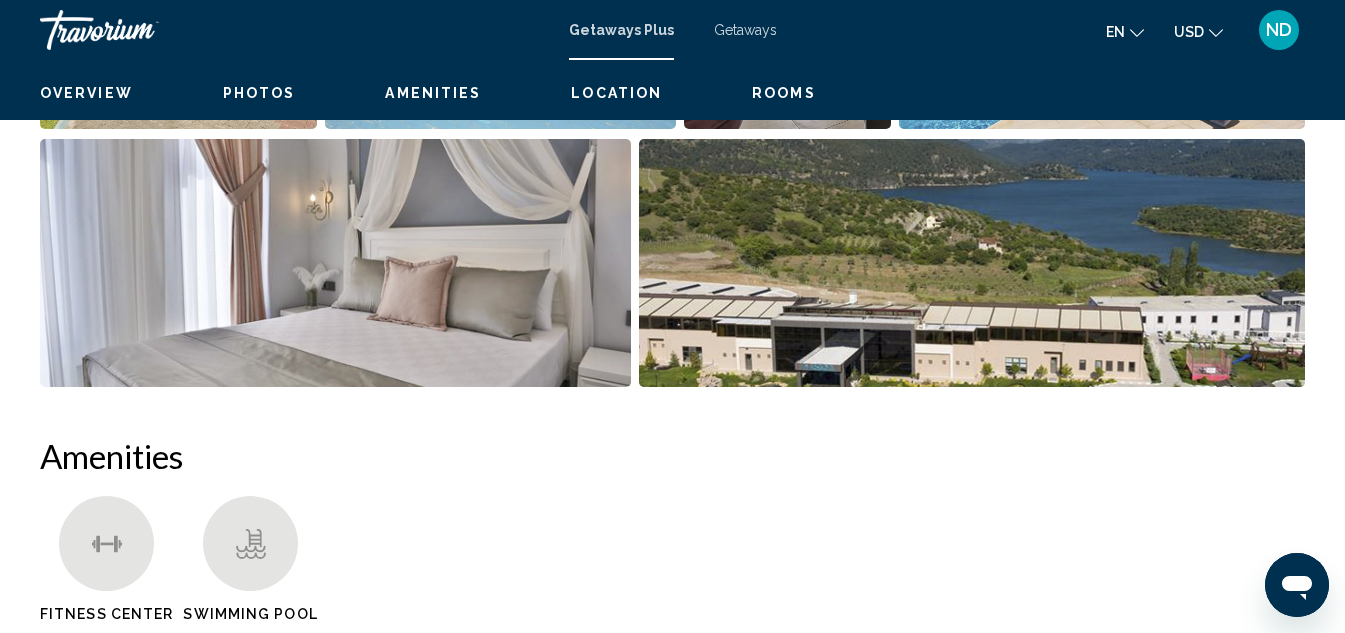 scroll, scrollTop: 218, scrollLeft: 0, axis: vertical 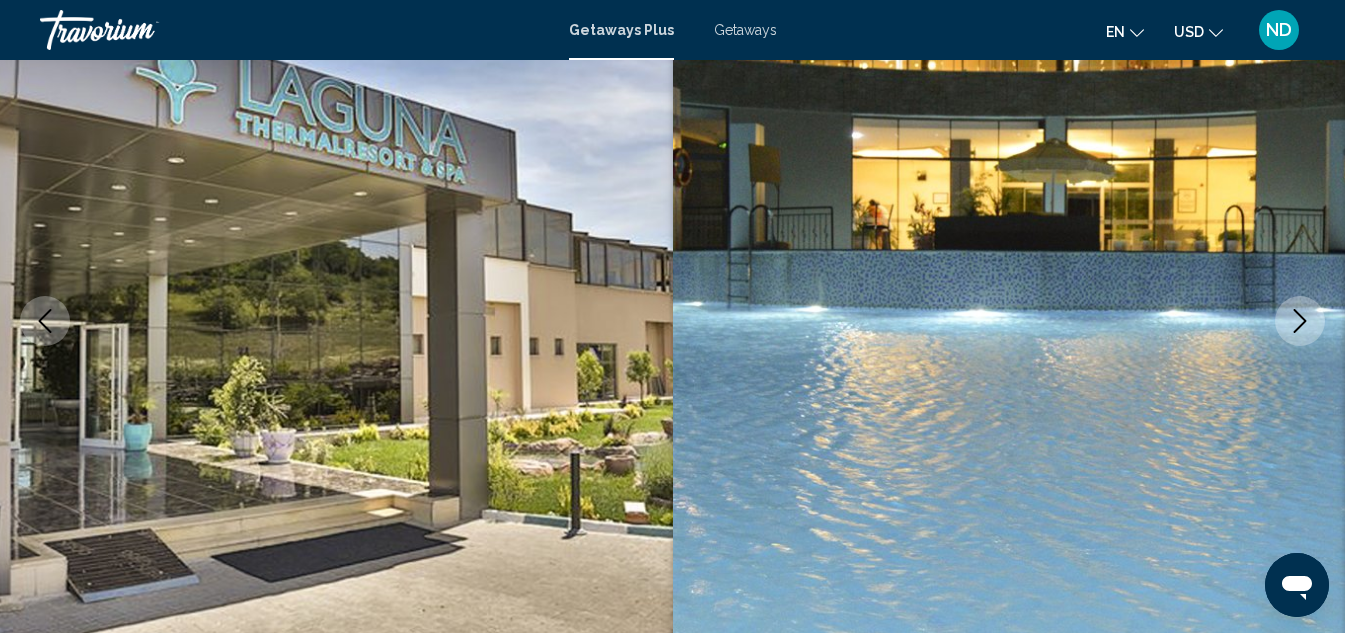 click 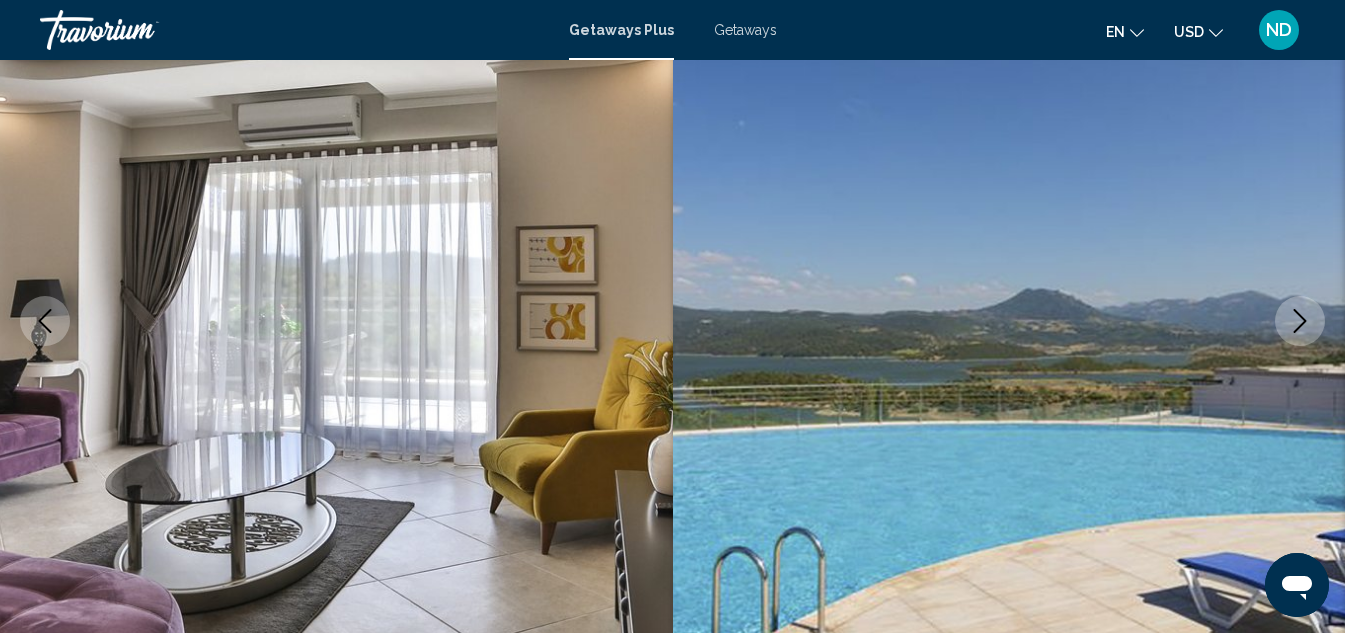 click 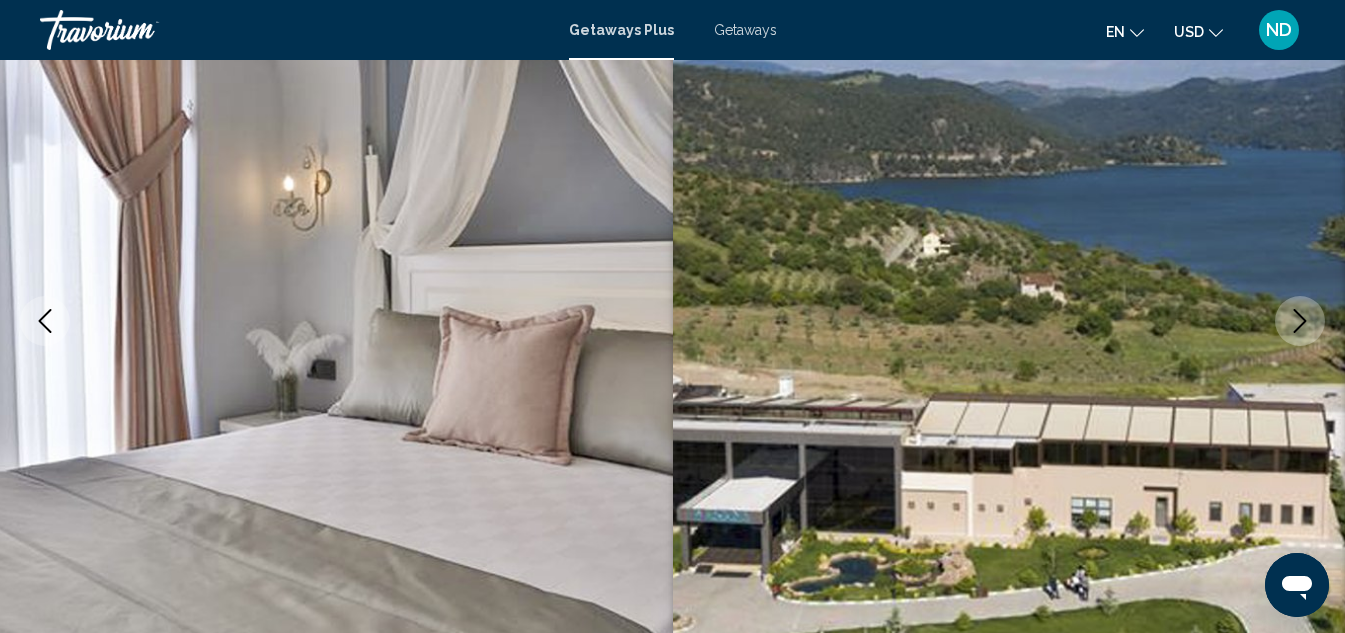 click 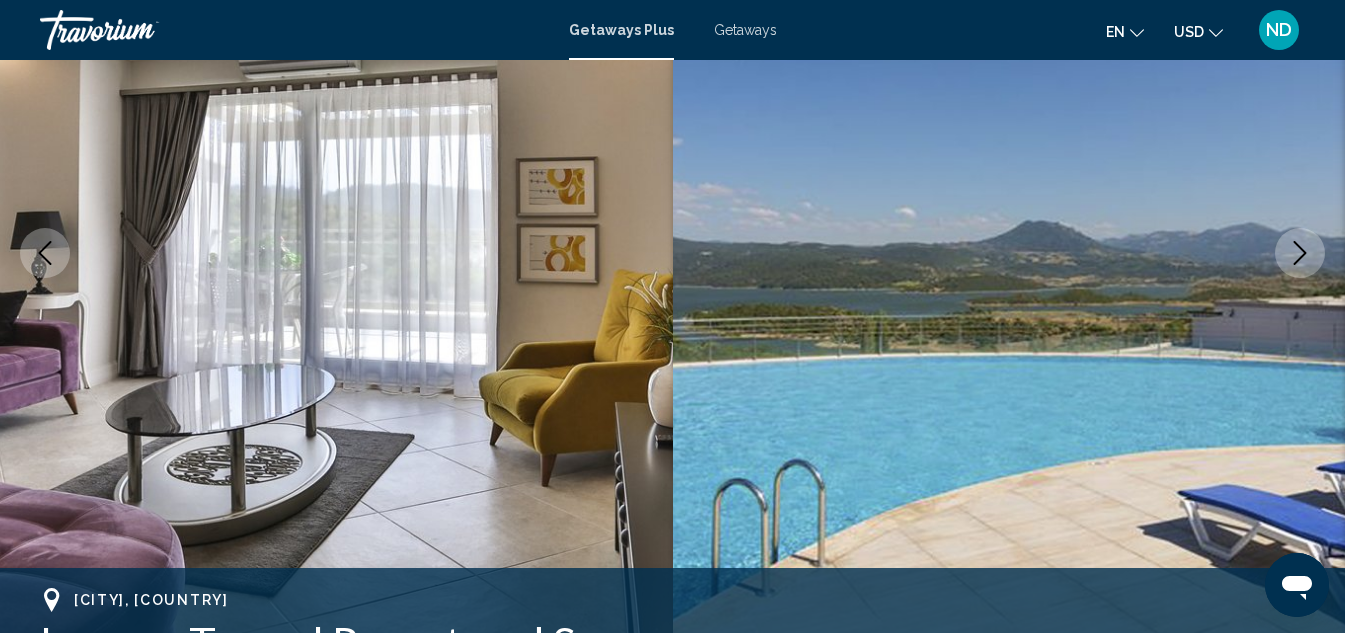 scroll, scrollTop: 248, scrollLeft: 0, axis: vertical 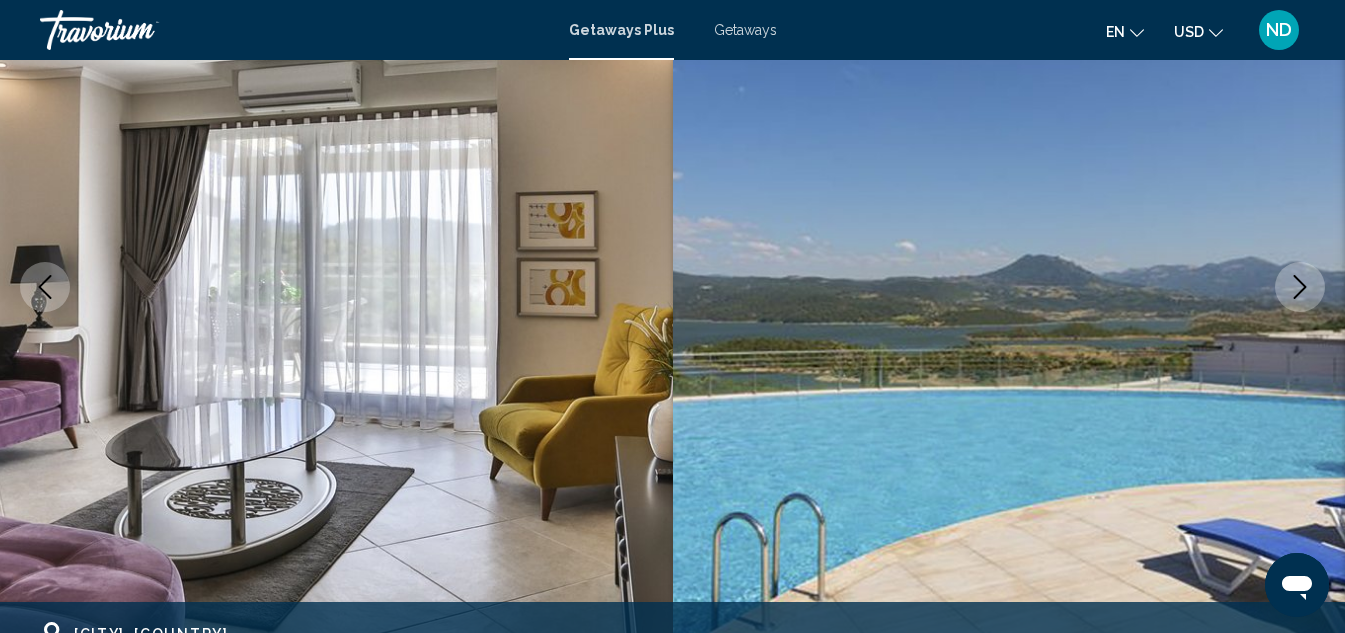 click 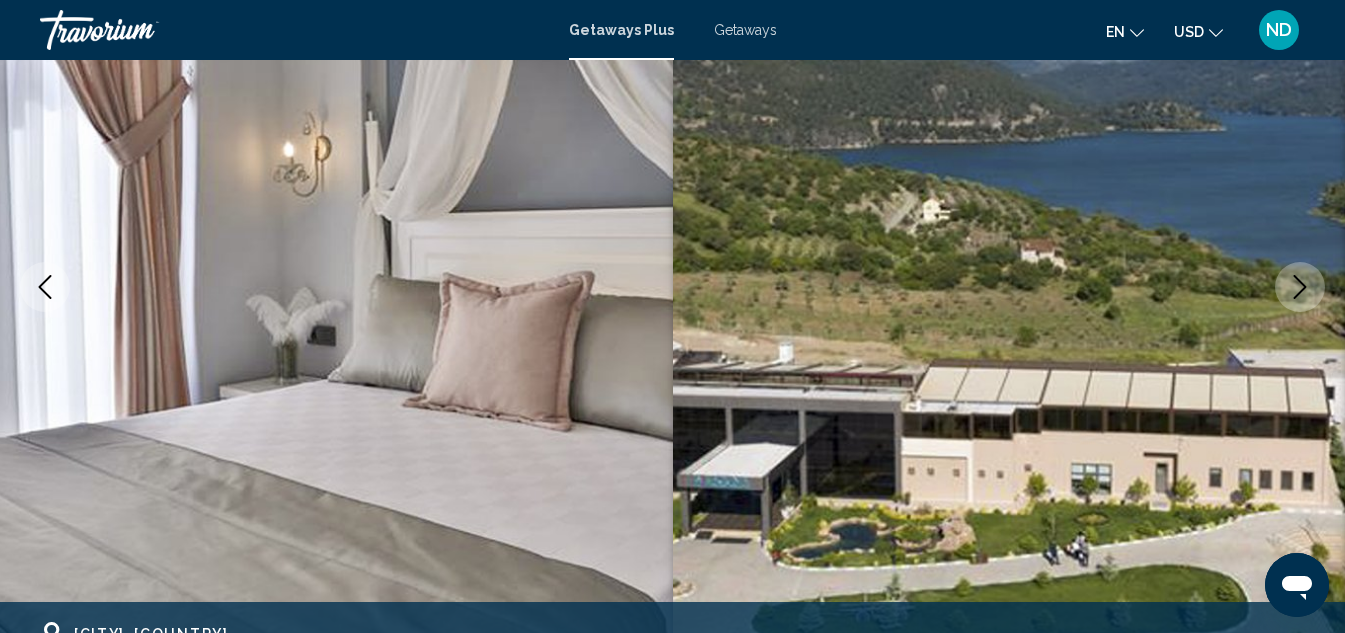 click 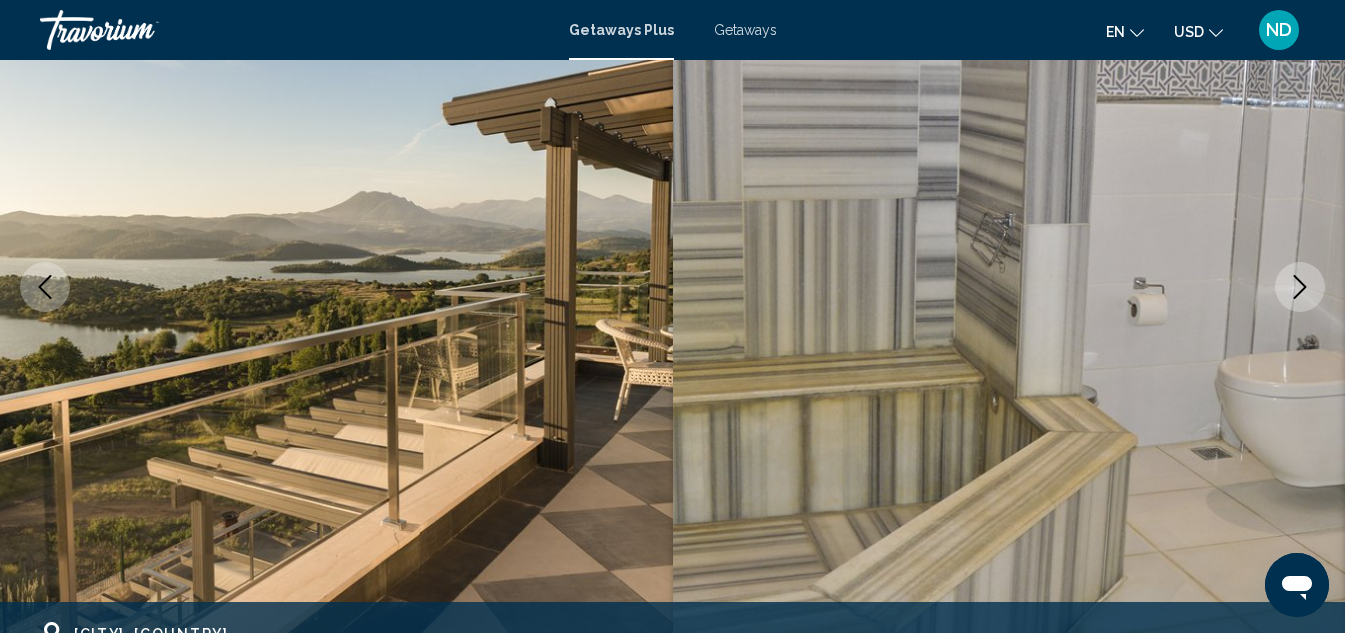 click 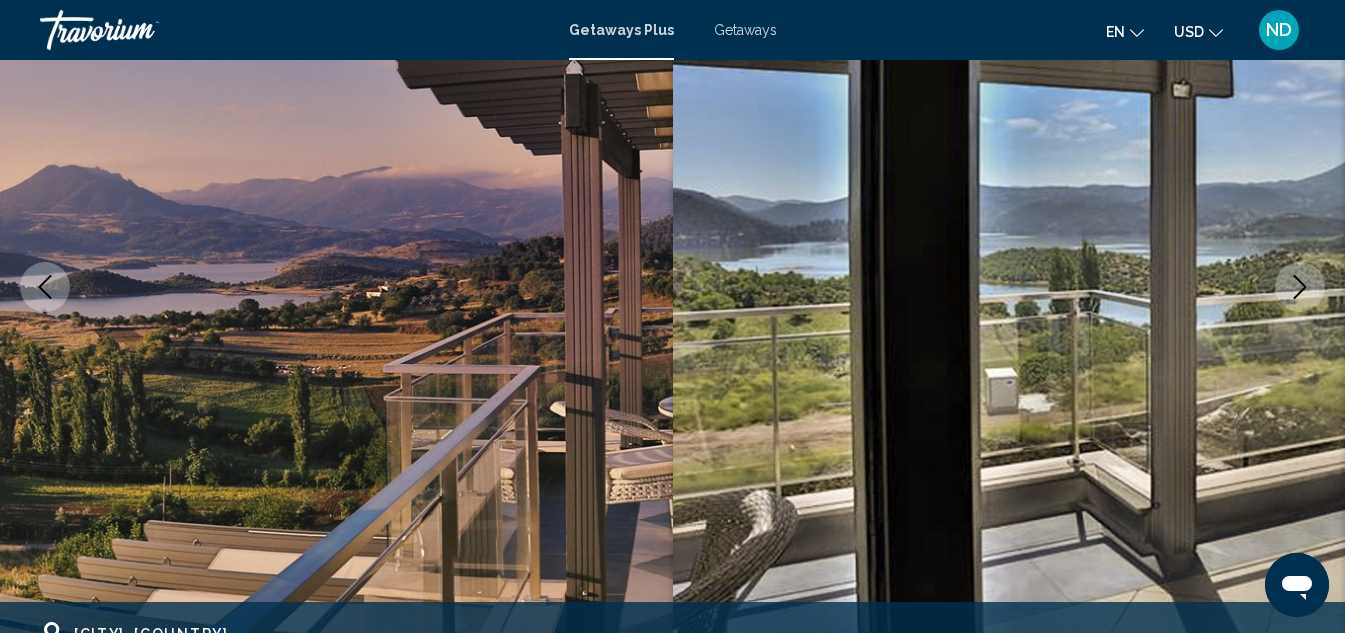 click 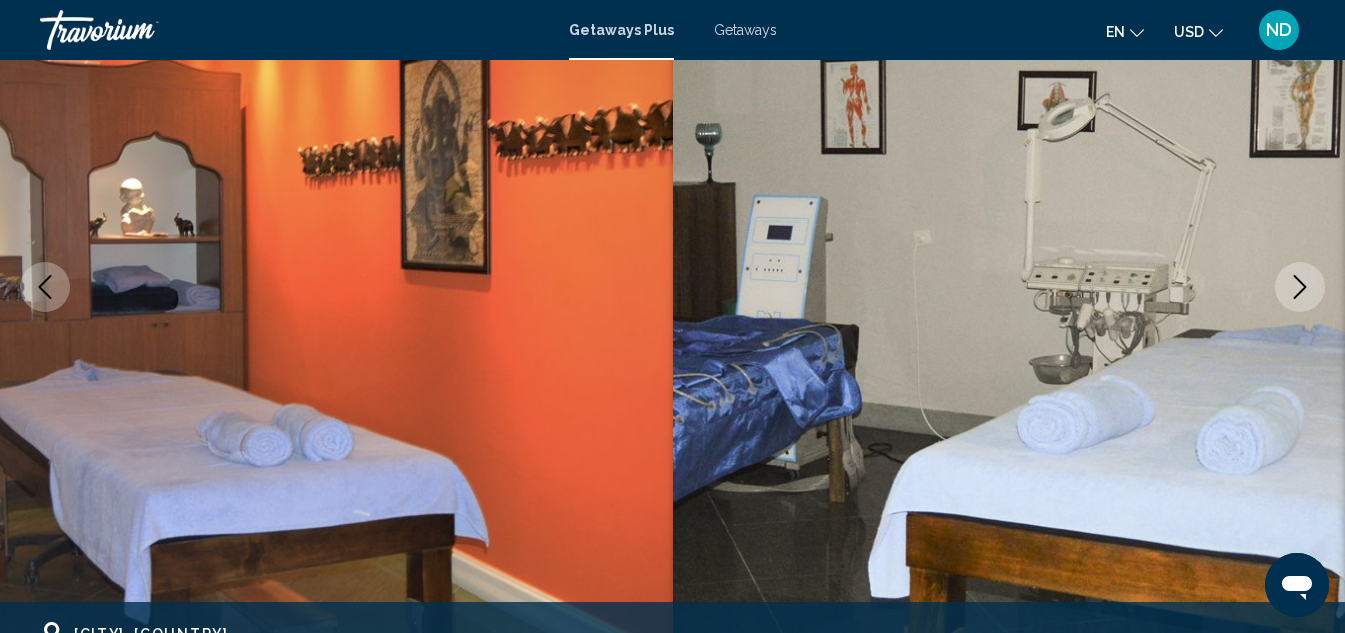 click 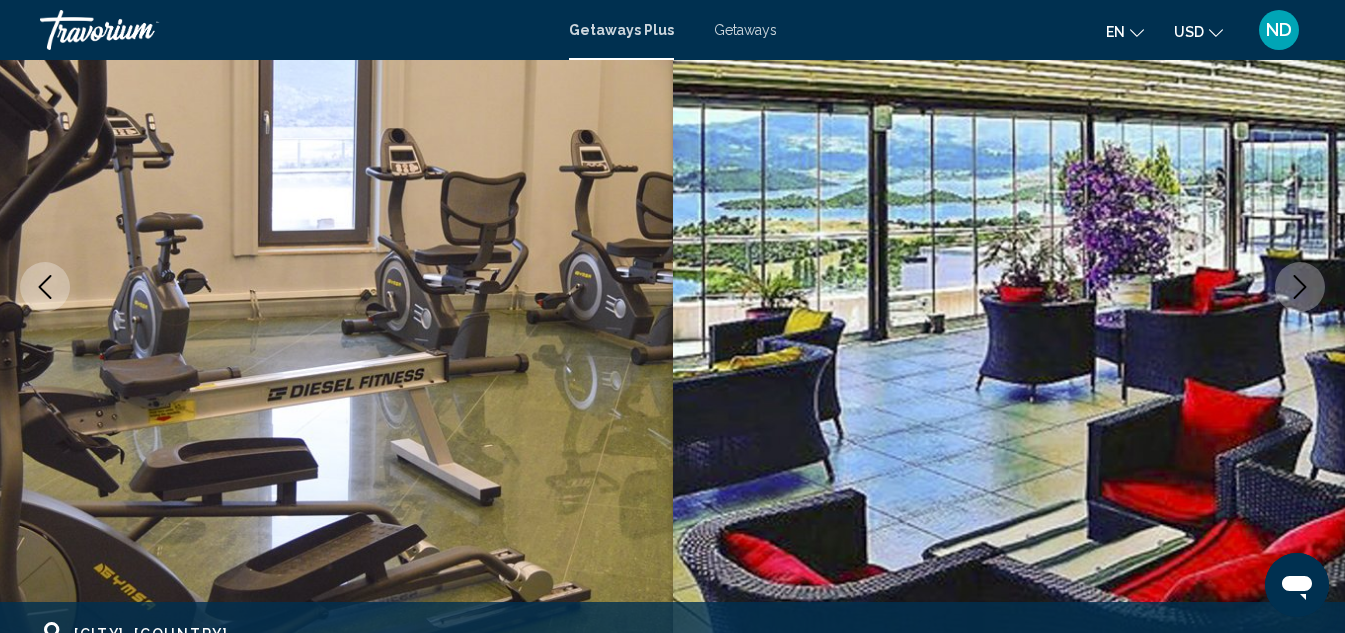 click 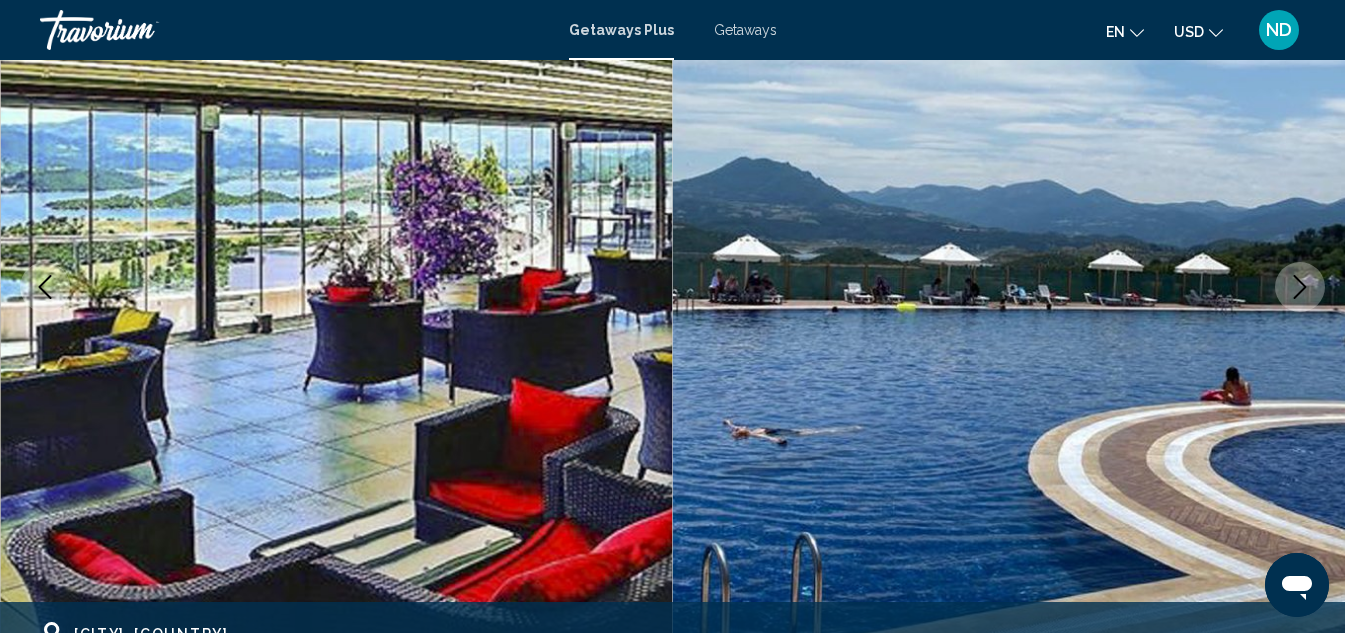 click 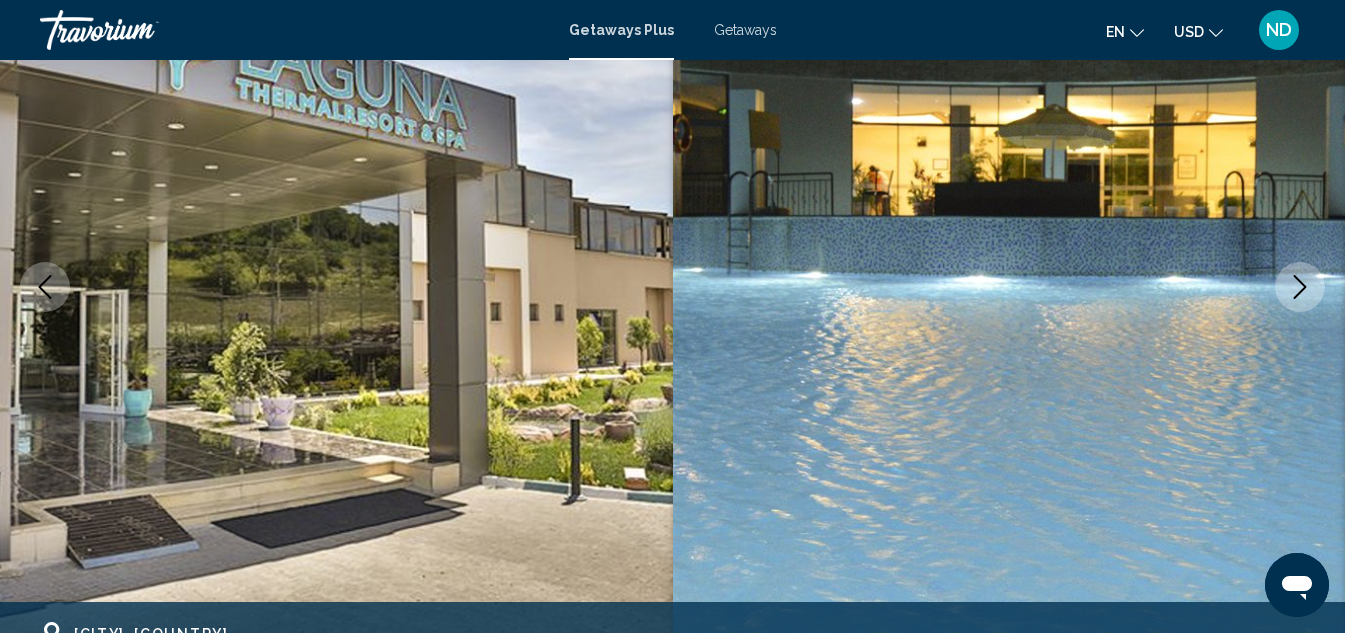 click 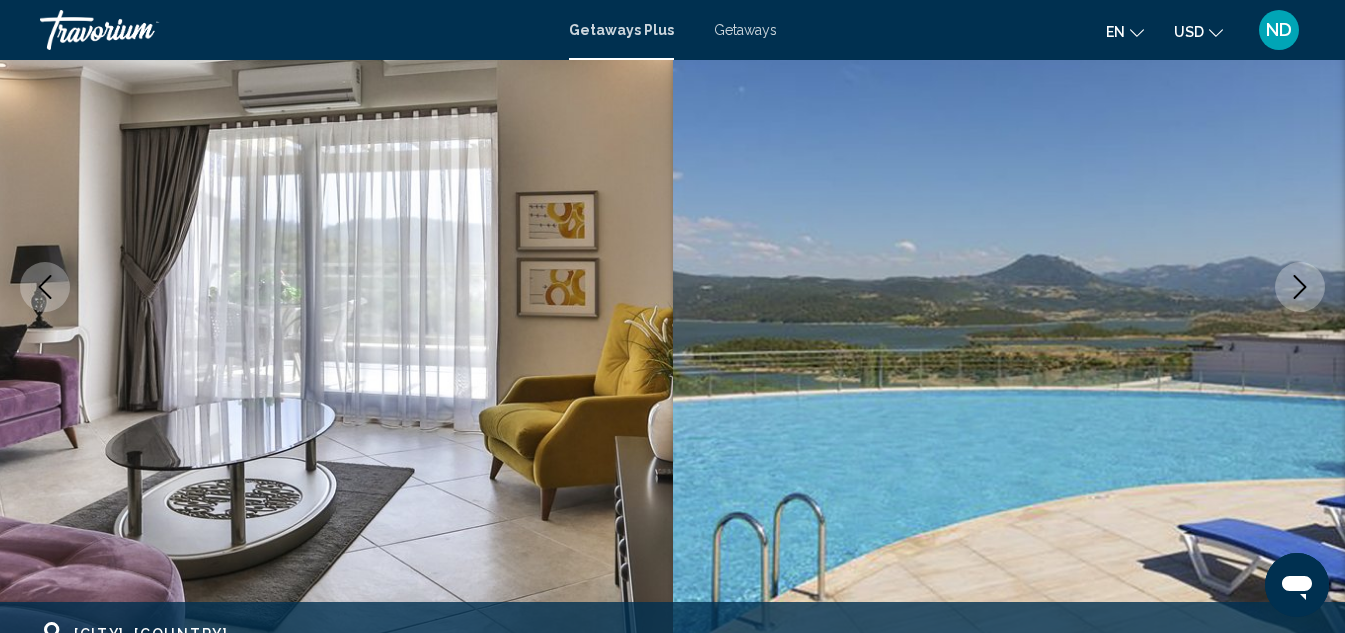 click 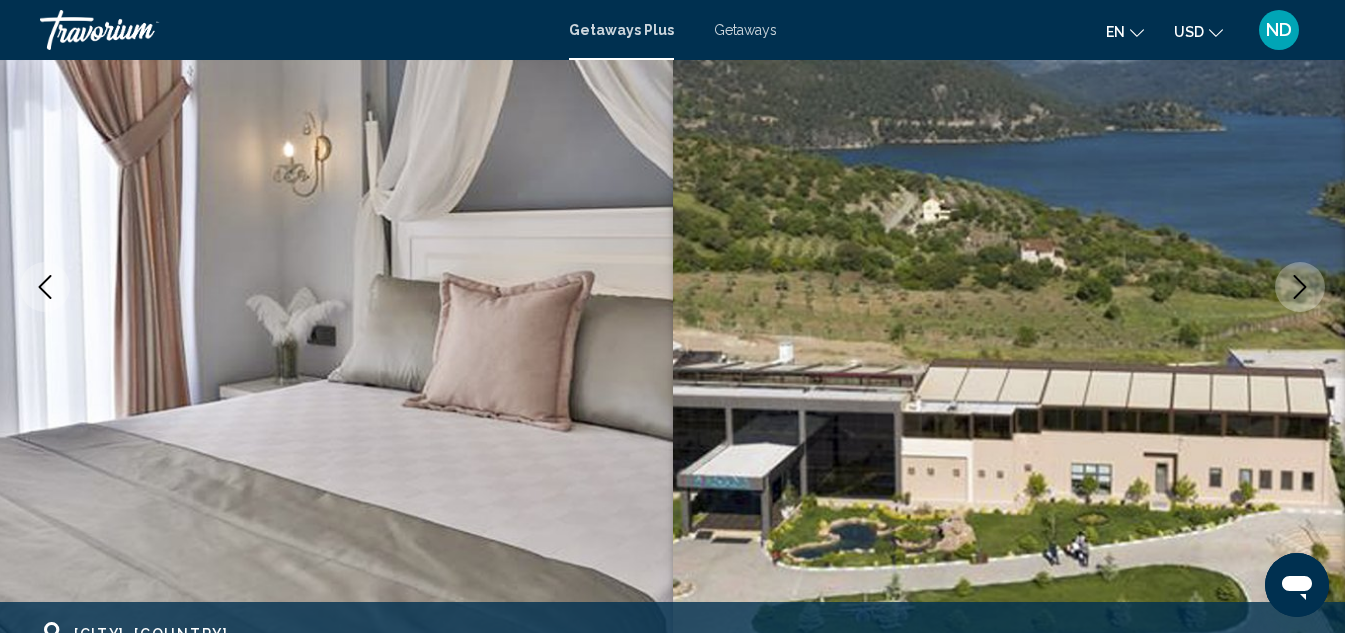 click 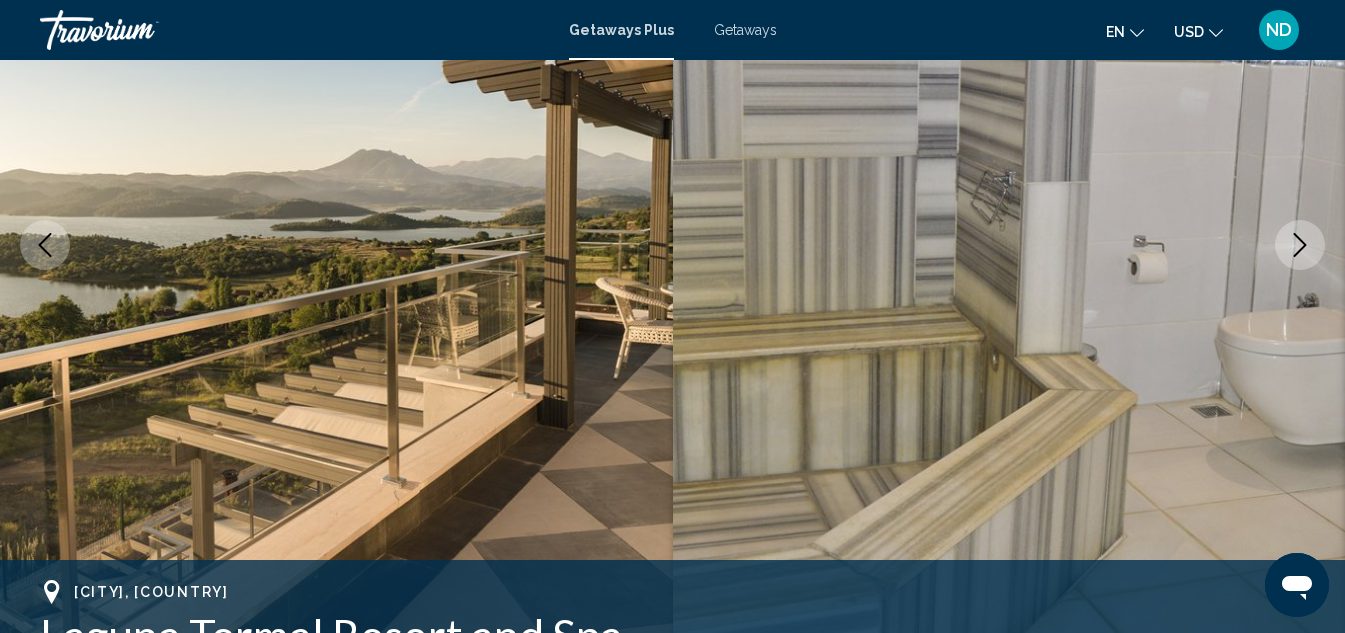 scroll, scrollTop: 0, scrollLeft: 0, axis: both 